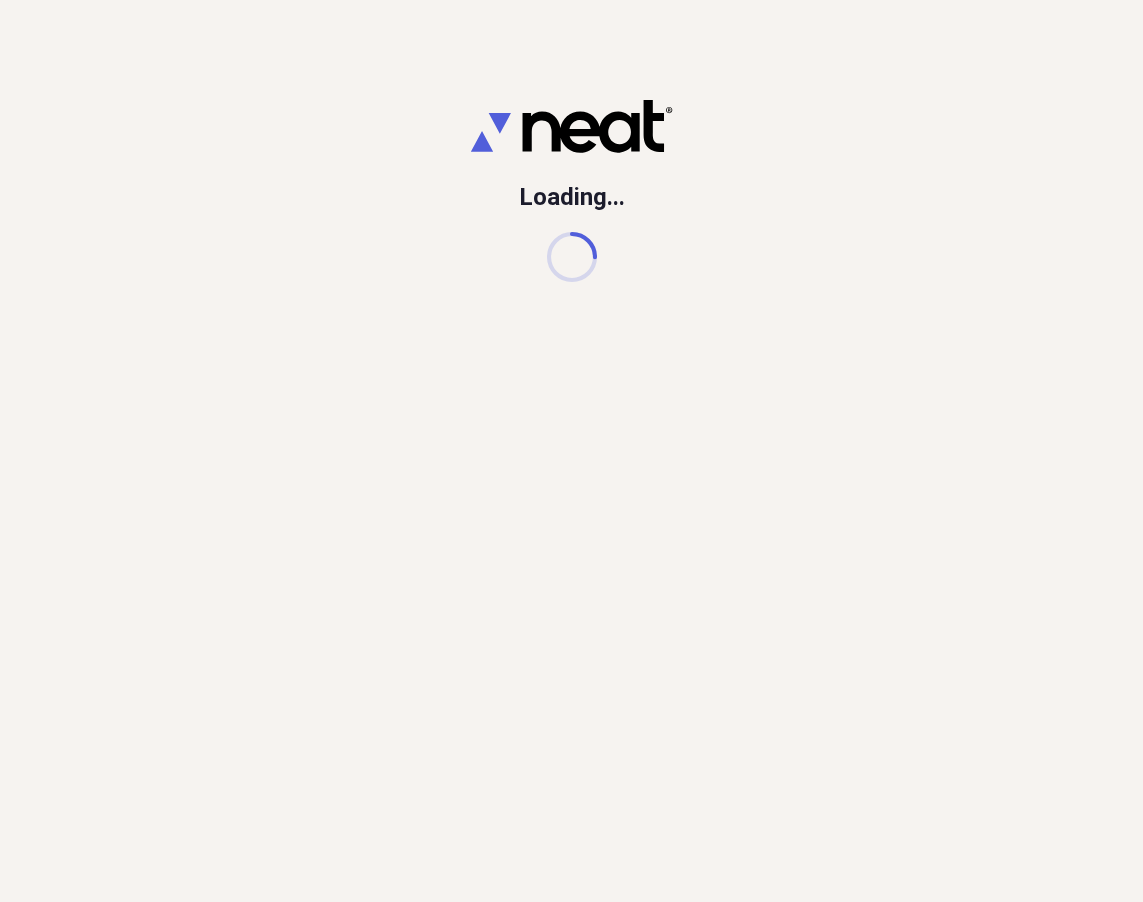 scroll, scrollTop: 0, scrollLeft: 0, axis: both 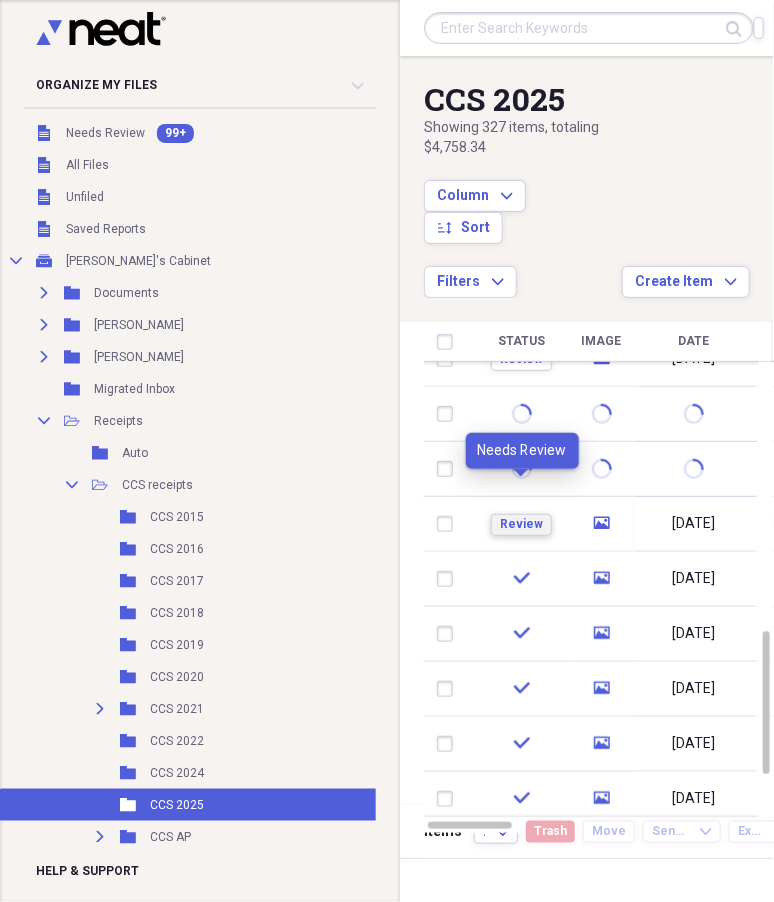 click on "Review" at bounding box center [521, 524] 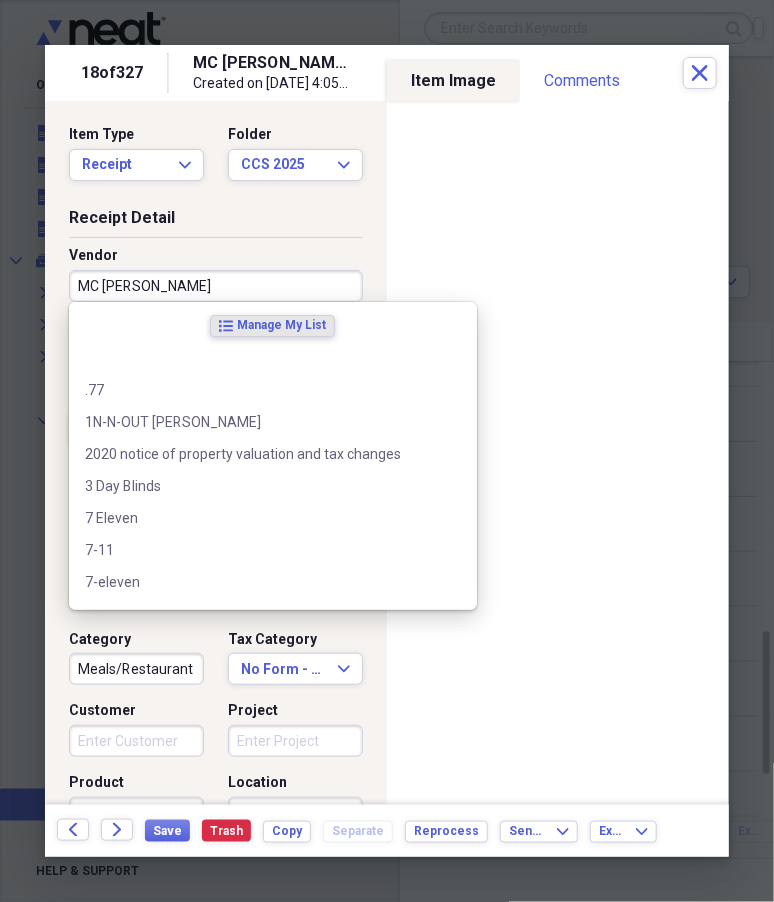click on "MC [PERSON_NAME]" at bounding box center (216, 286) 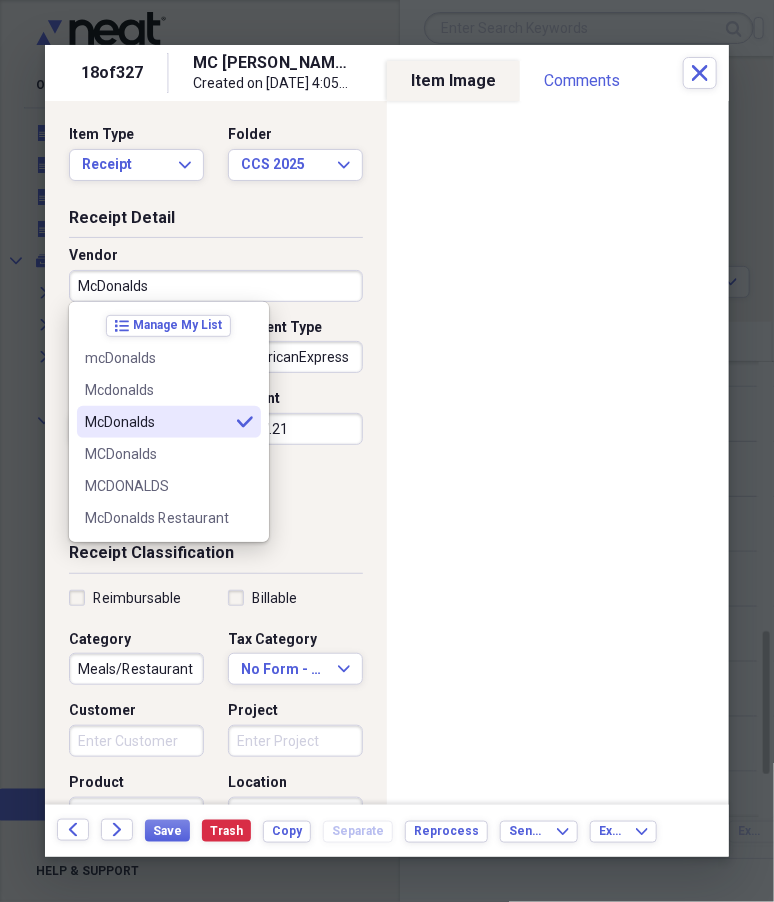 type on "McDonalds" 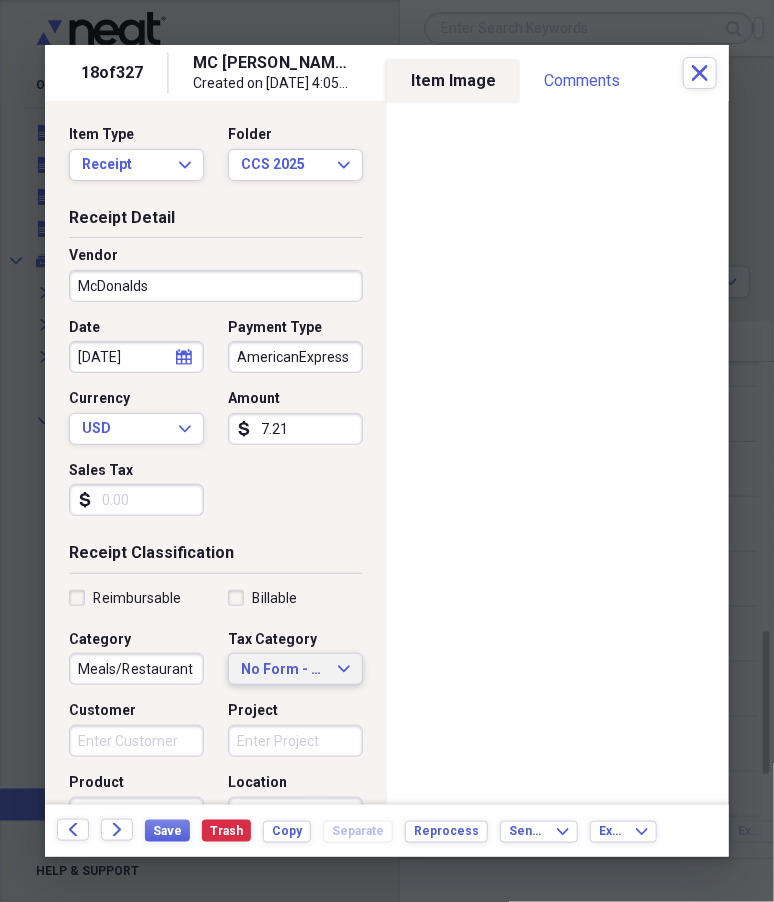 click on "No Form - Non-deductible" at bounding box center [283, 670] 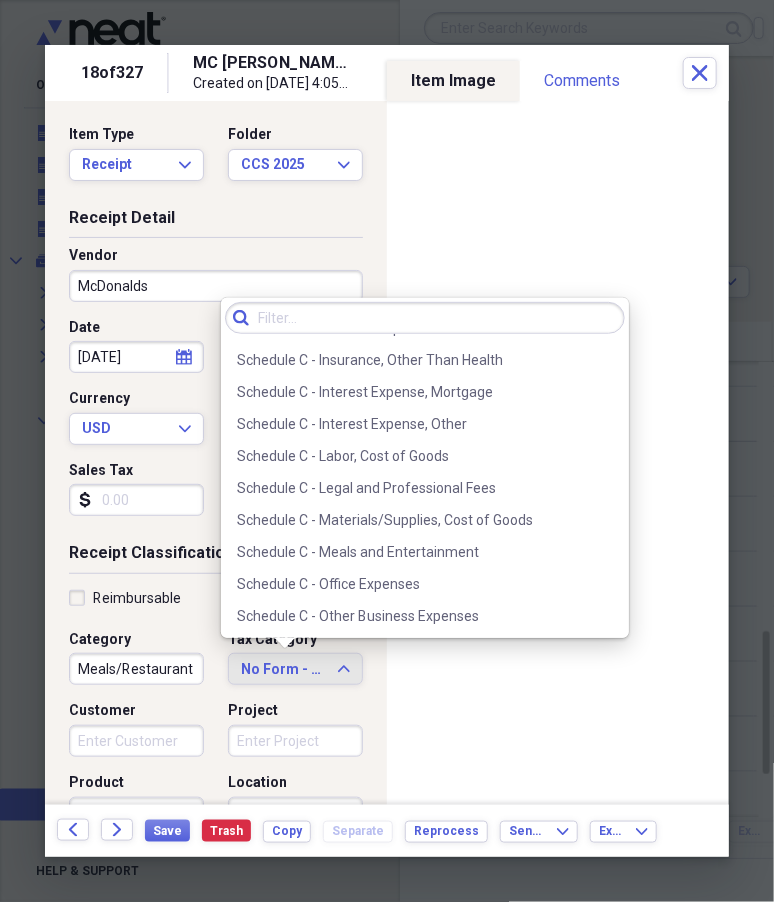 scroll, scrollTop: 4175, scrollLeft: 0, axis: vertical 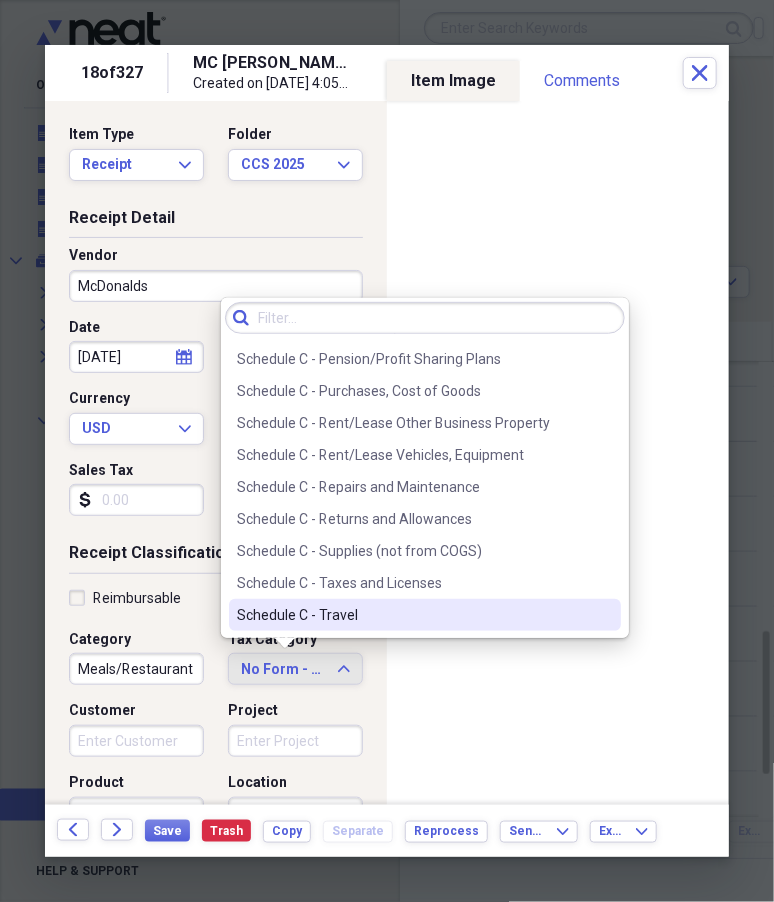 click on "Schedule C - Travel" at bounding box center [413, 615] 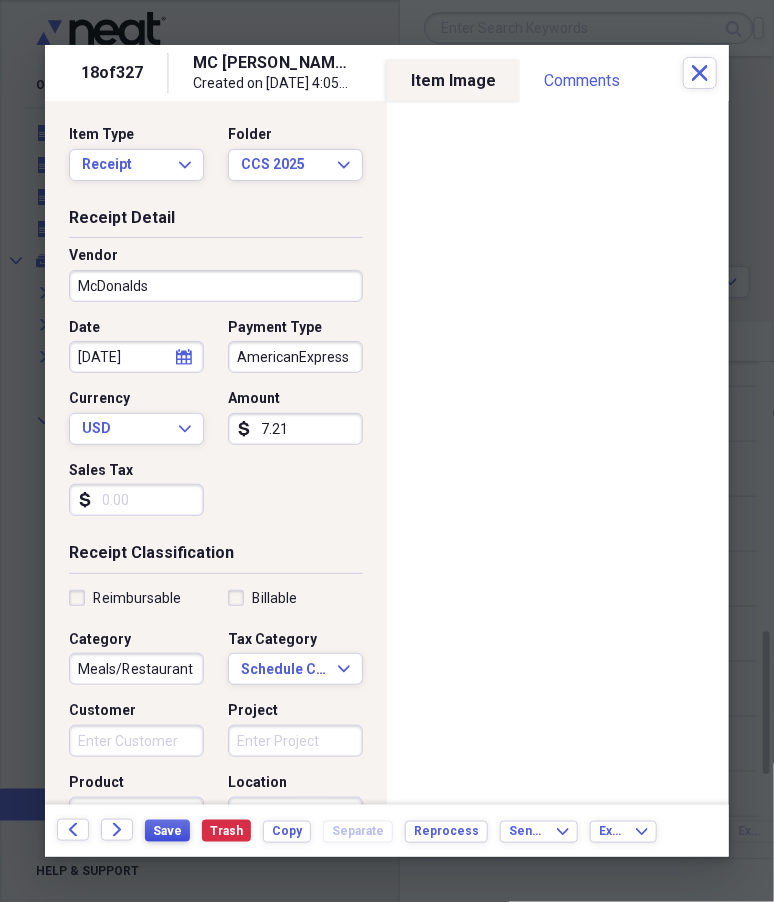 click on "Save" at bounding box center [167, 831] 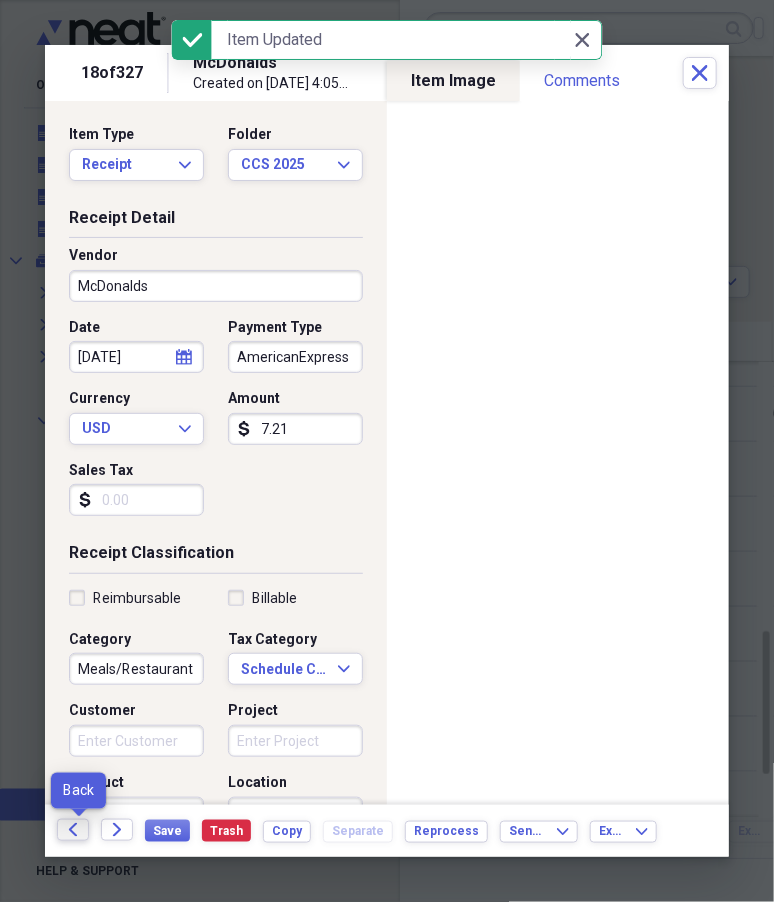 click on "Back" 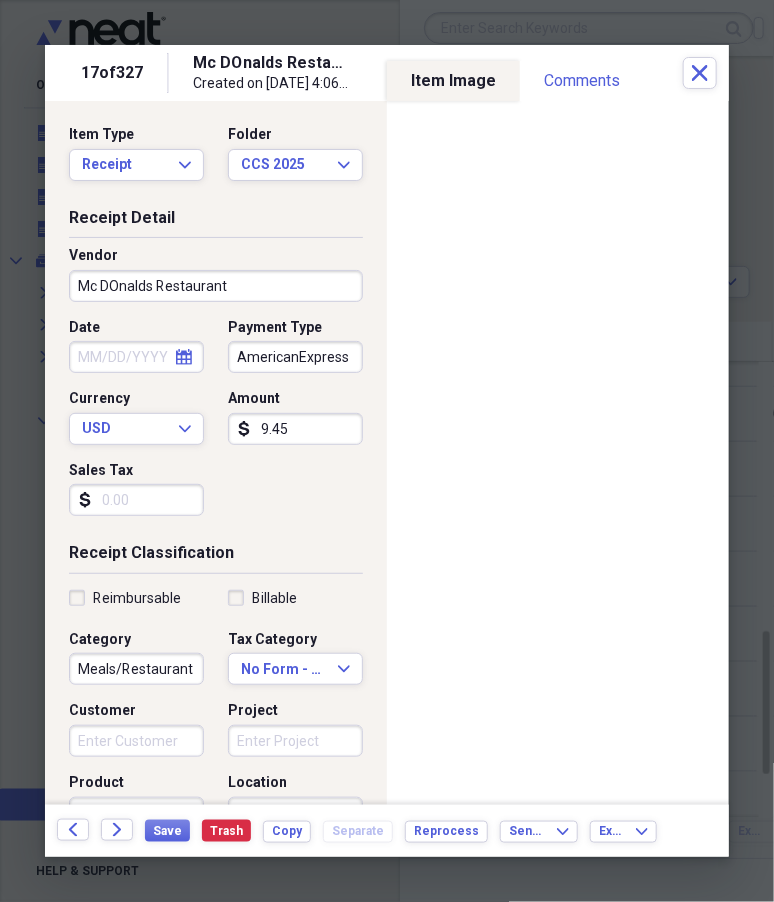 click on "Mc DOnalds Restaurant" at bounding box center [216, 286] 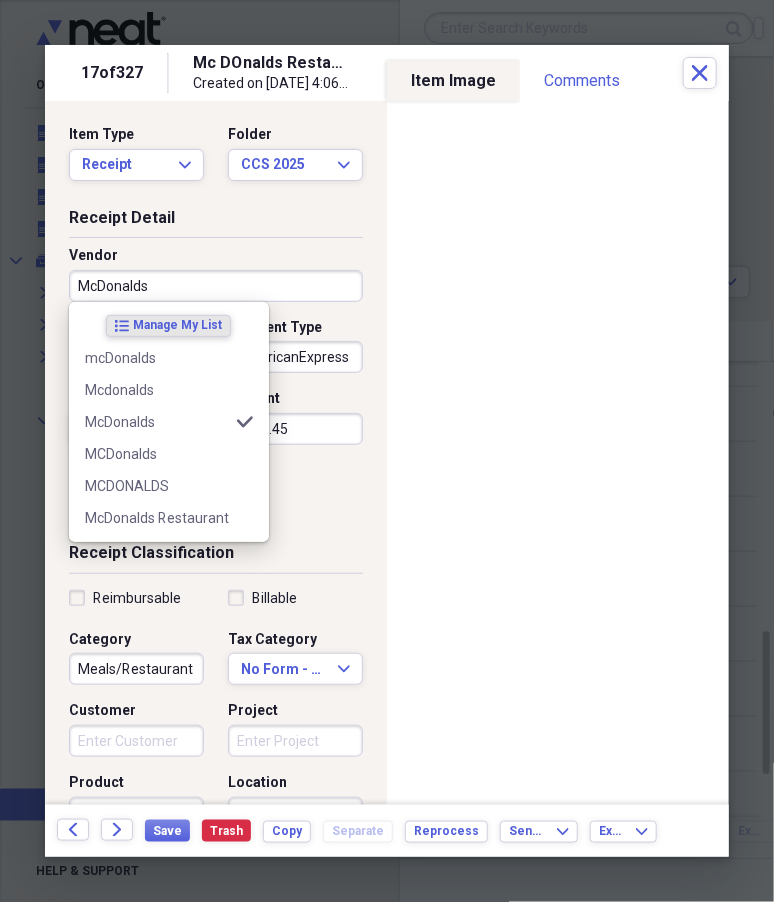 type on "McDonalds" 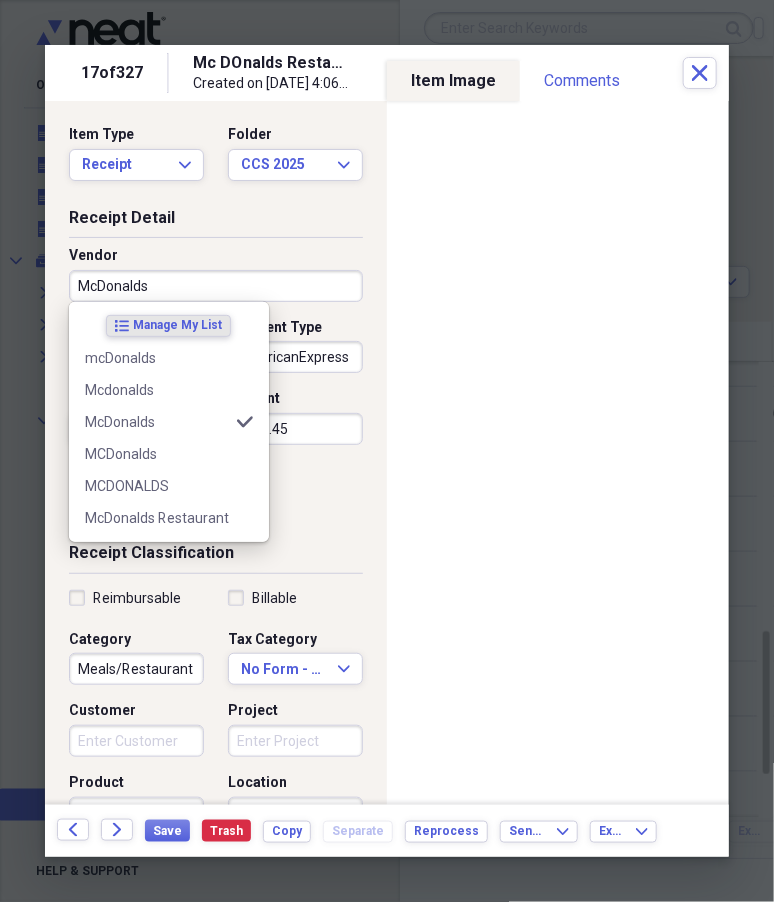 select on "6" 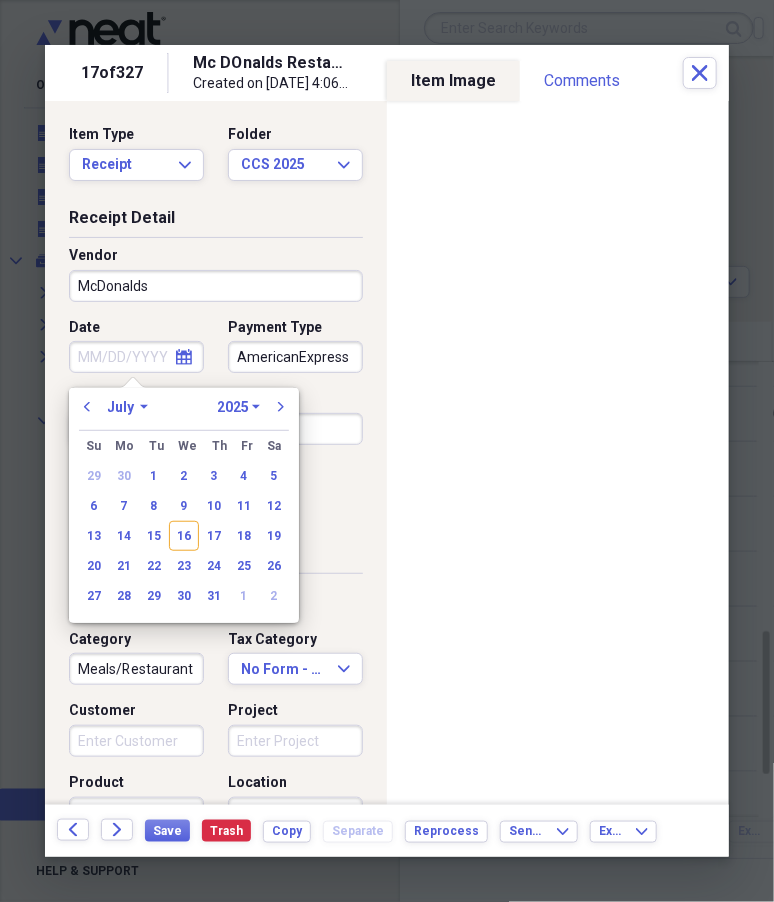 click on "Date calendar Calendar Payment Type AmericanExpress Currency USD Expand Amount dollar-sign 9.45 Sales Tax dollar-sign" at bounding box center (216, 425) 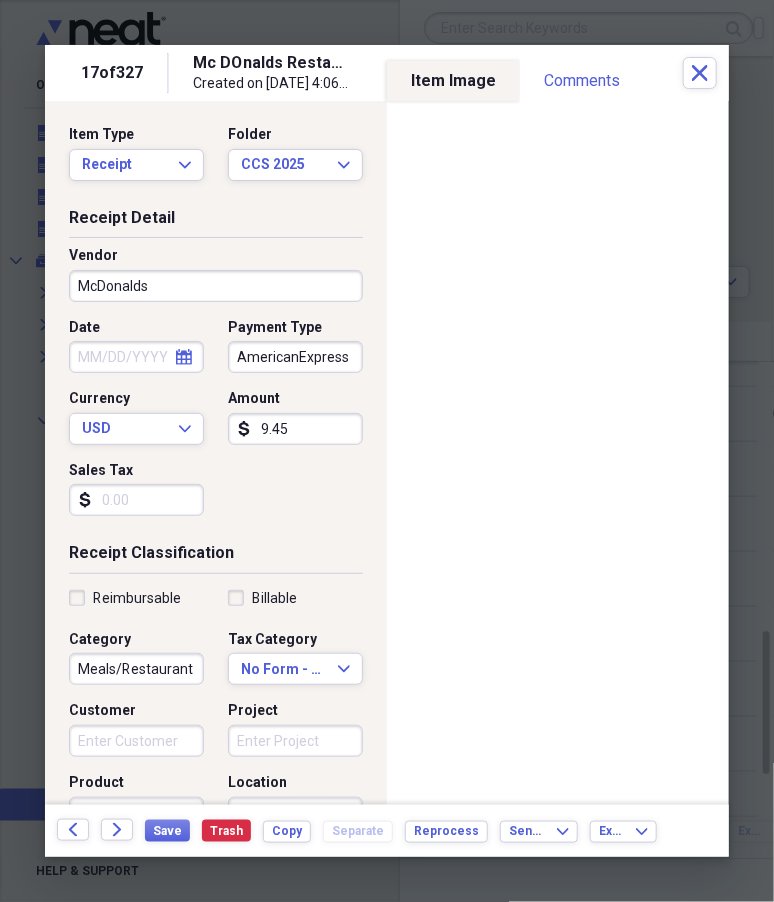click on "9.45" at bounding box center [295, 429] 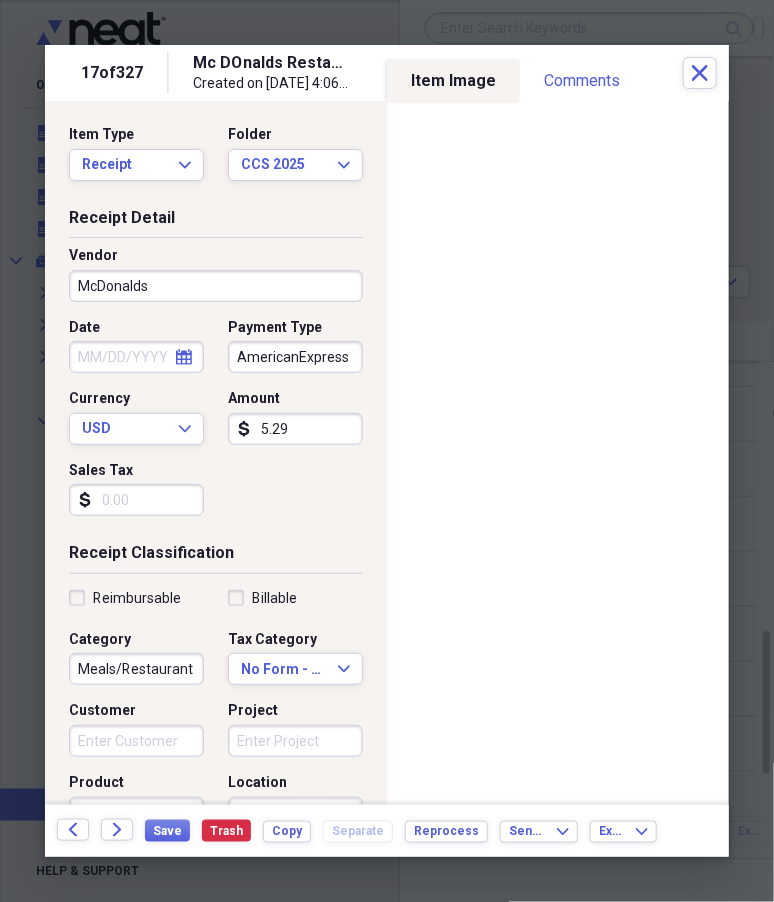 type on "5.29" 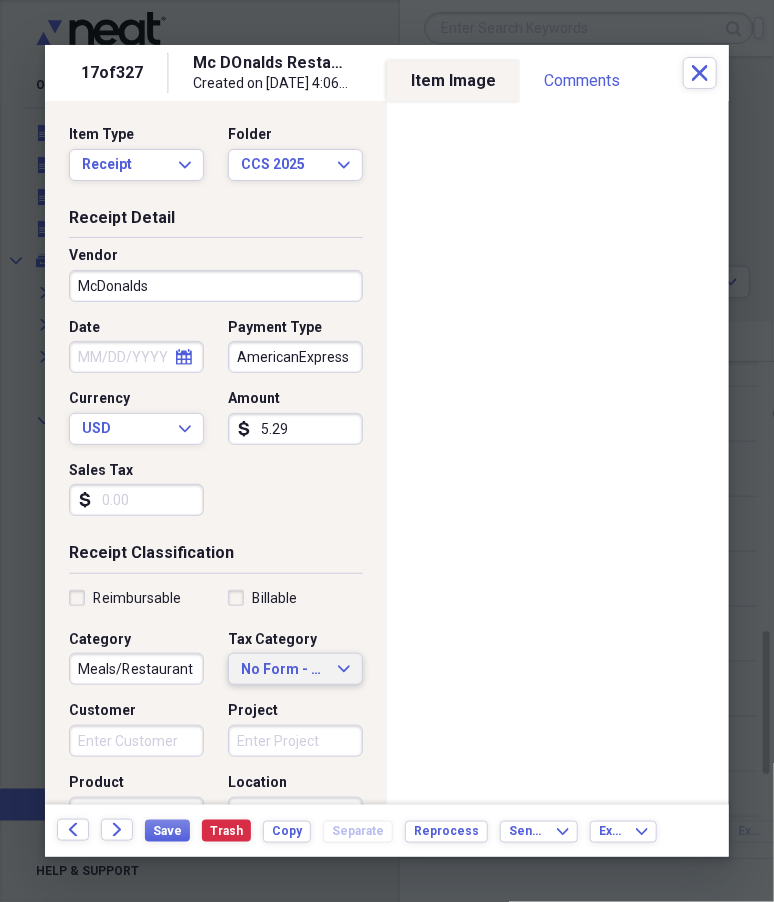 click on "No Form - Non-deductible" at bounding box center [283, 670] 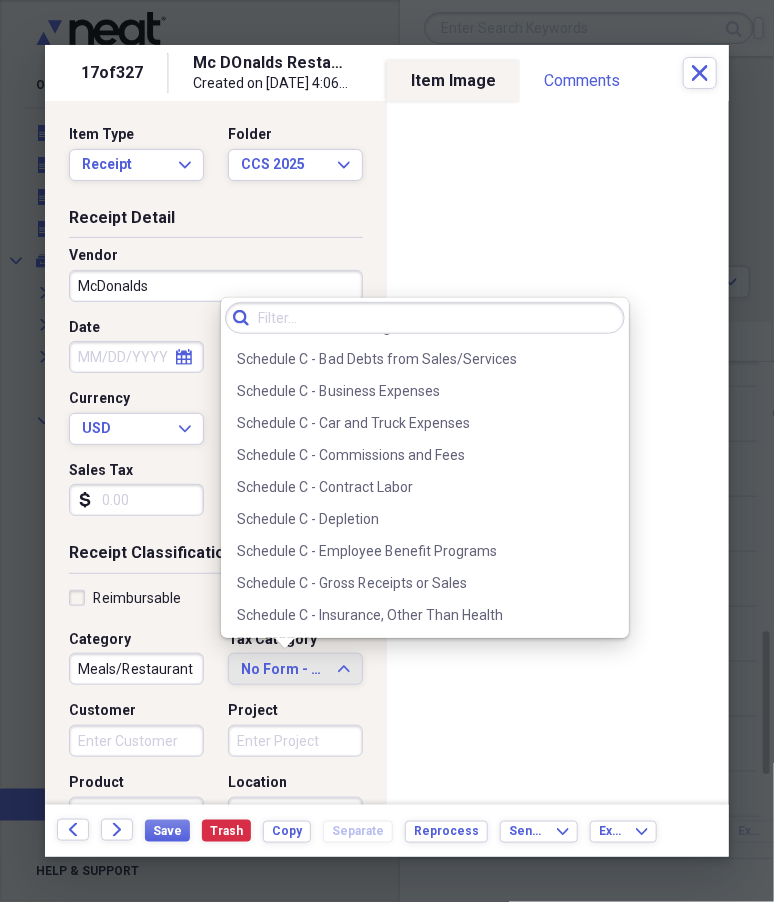 scroll, scrollTop: 3762, scrollLeft: 0, axis: vertical 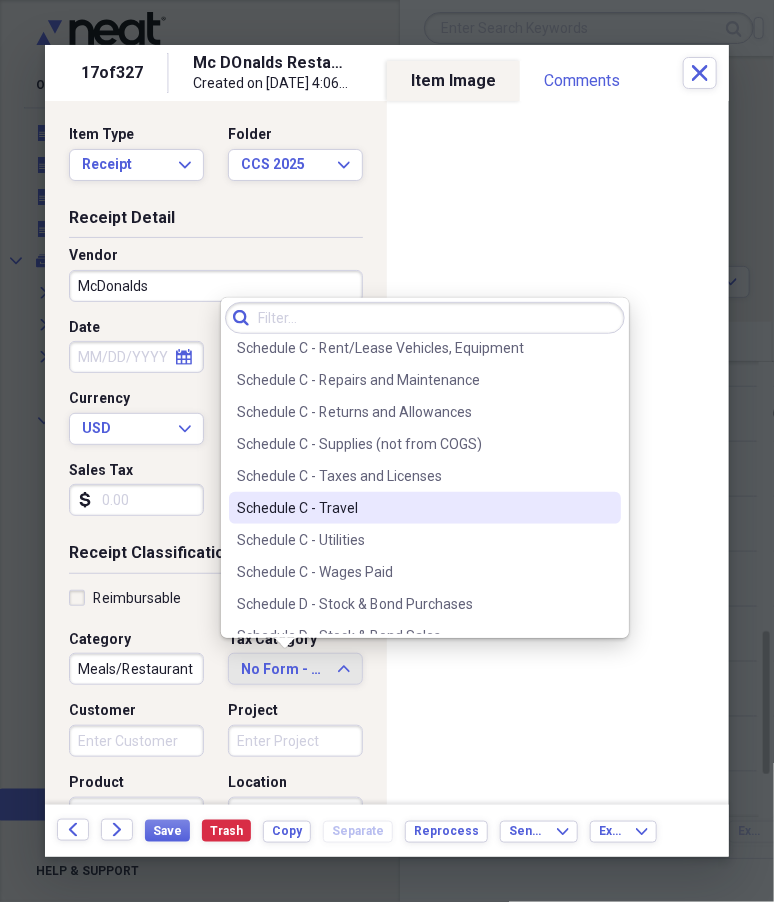 click on "Schedule C - Travel" at bounding box center [413, 508] 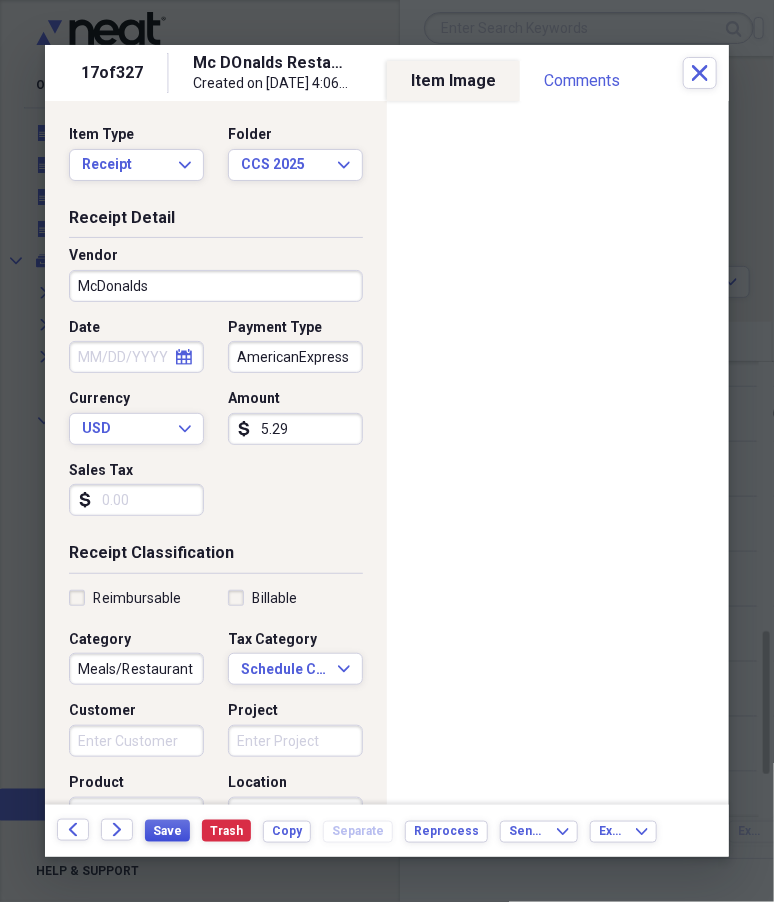 click on "Save" at bounding box center (167, 831) 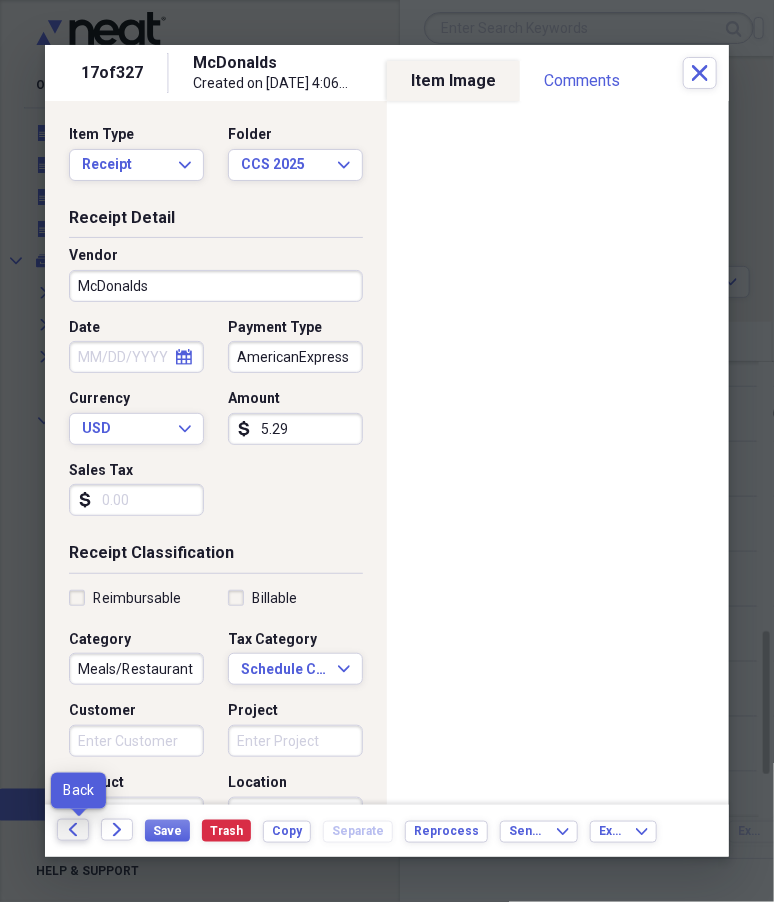 click on "Back" 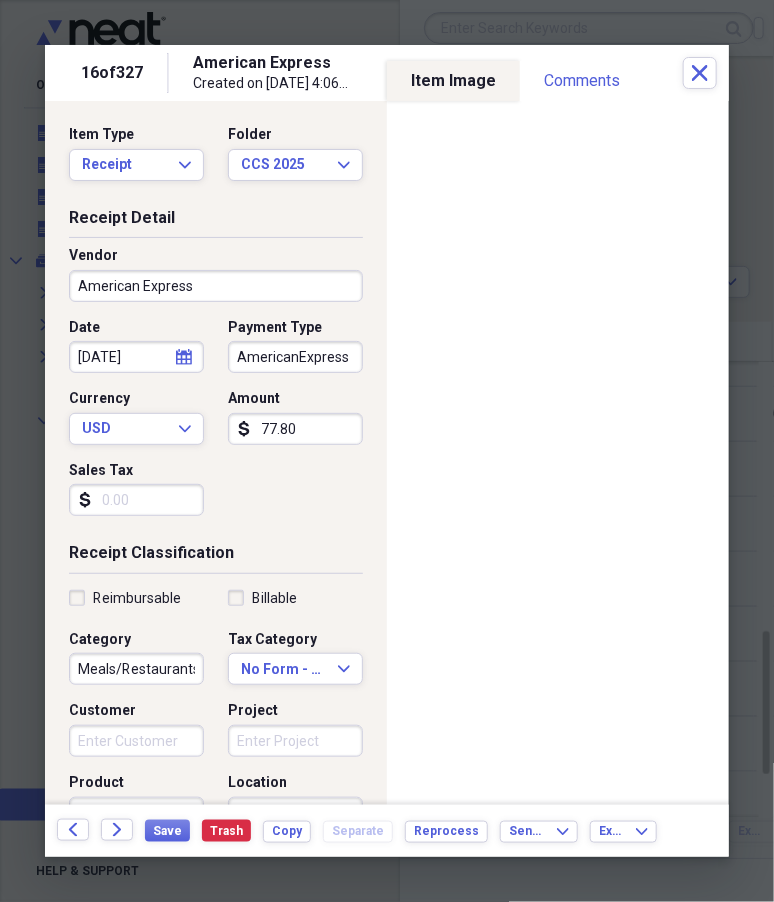 click on "American Express" at bounding box center (216, 286) 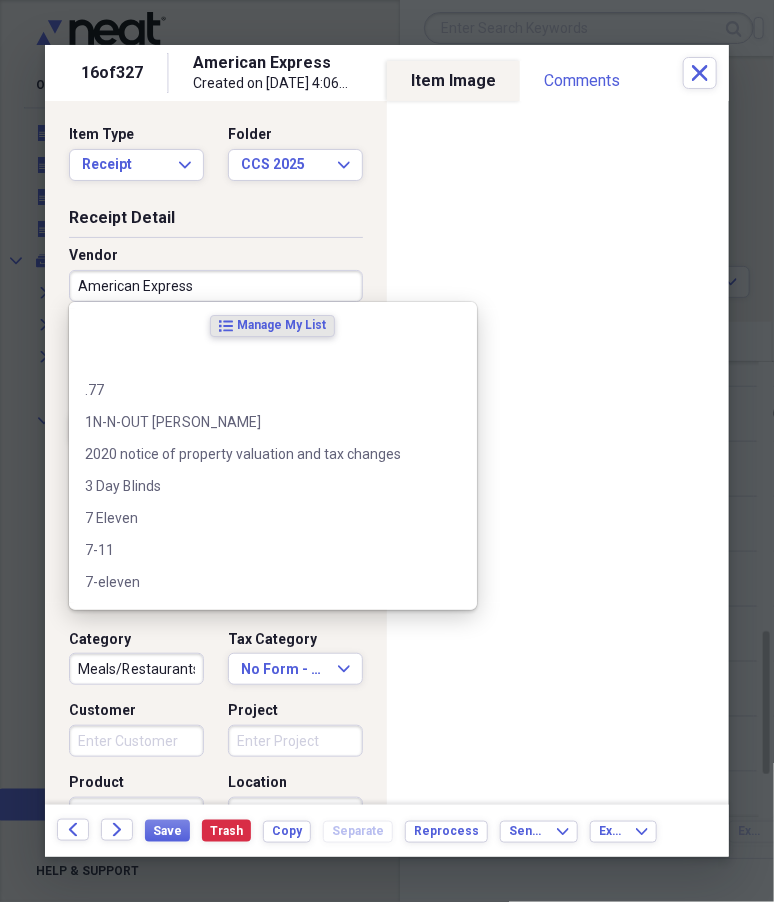 type on "m" 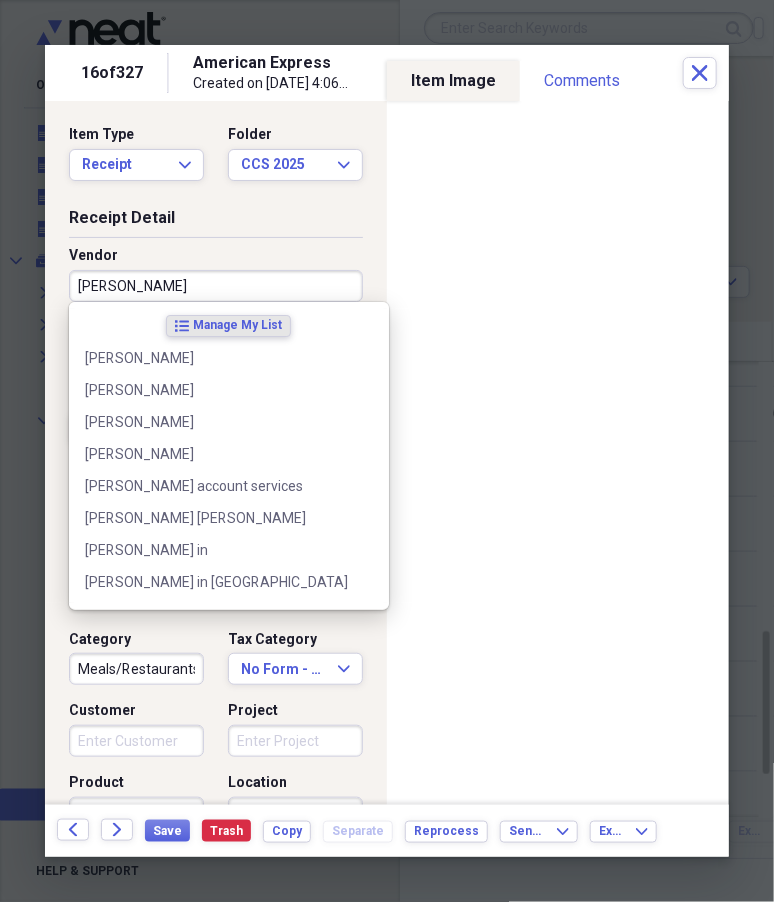 type on "McDonalds" 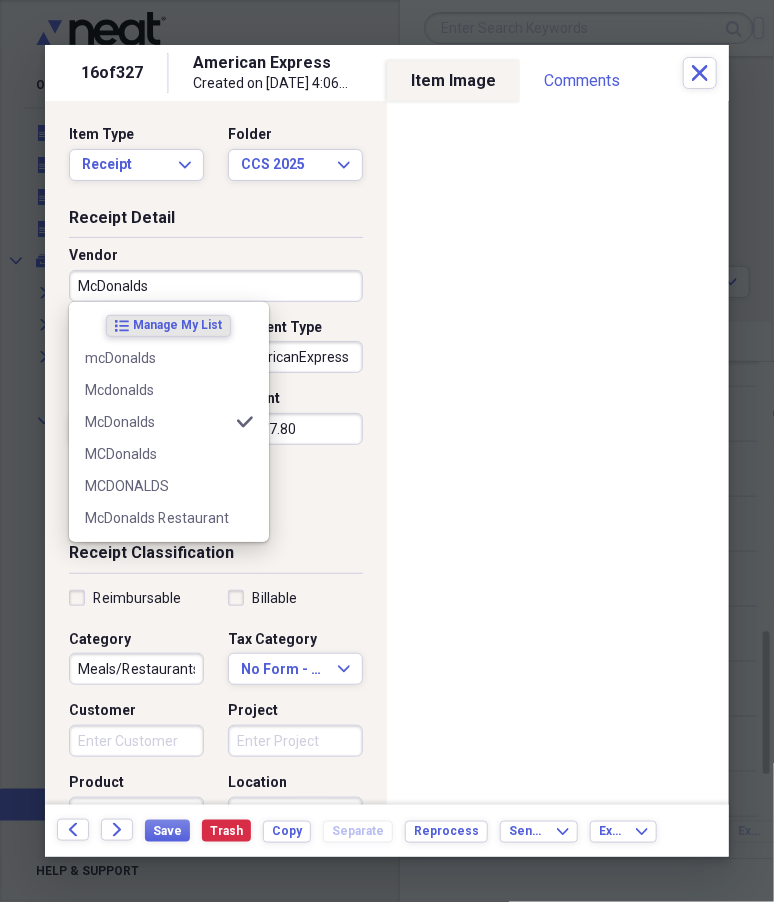 type on "Meals/Restaurant" 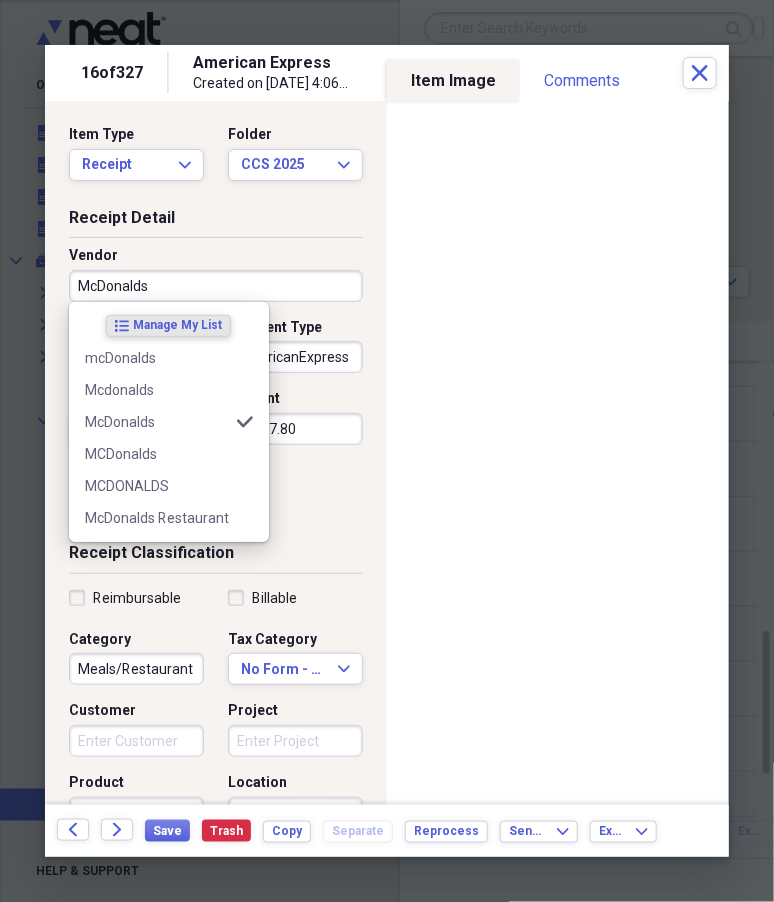 type on "McDonalds" 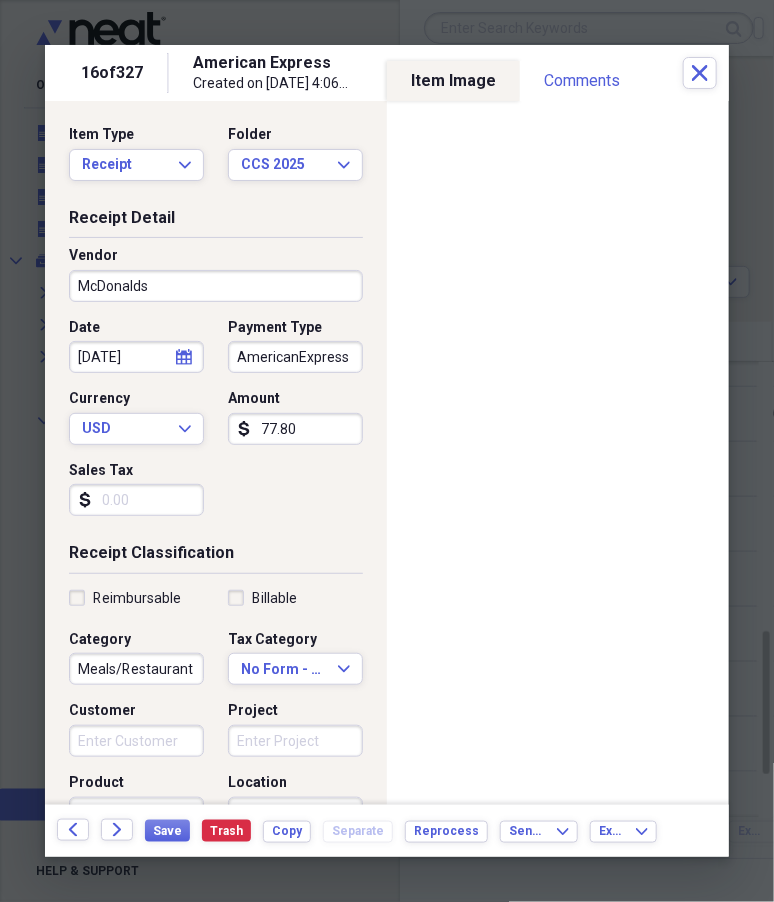 click on "Receipt Detail" at bounding box center [216, 222] 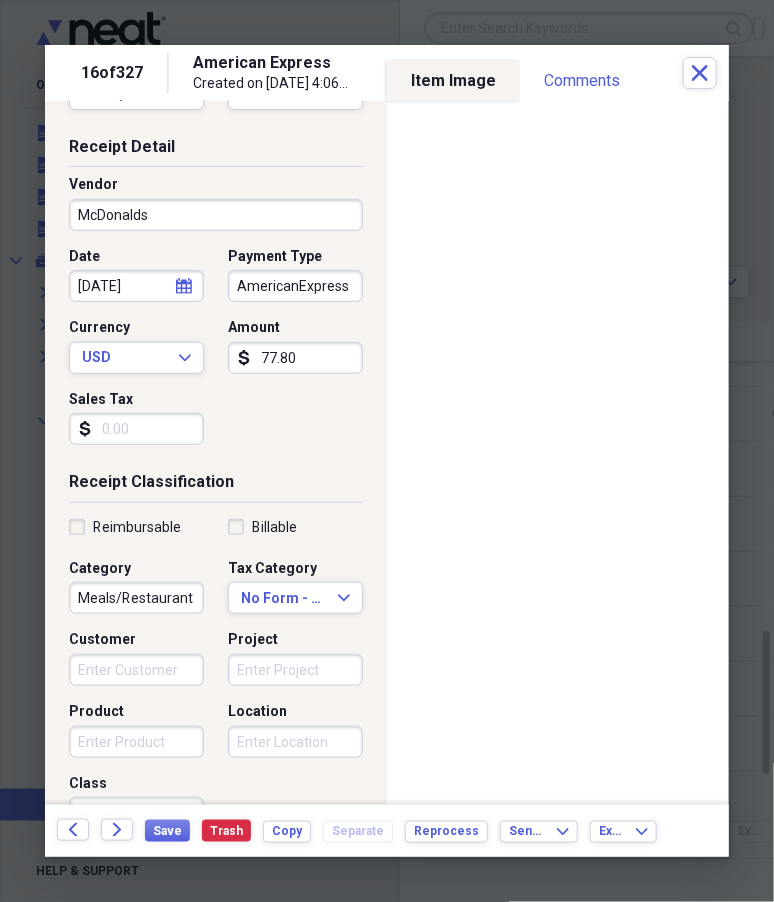 scroll, scrollTop: 100, scrollLeft: 0, axis: vertical 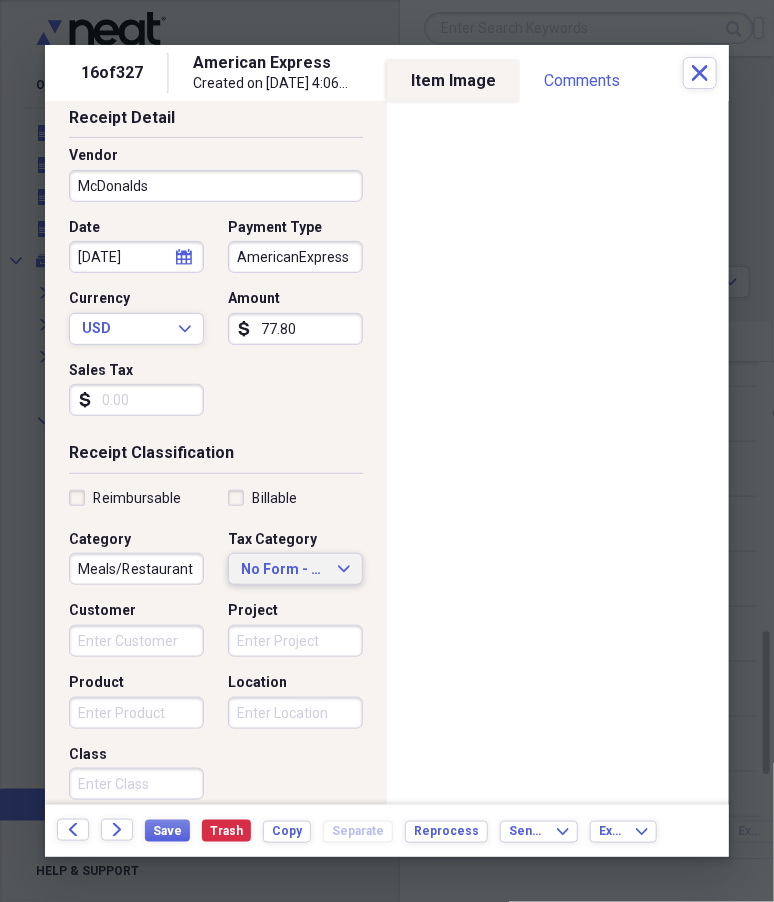 click 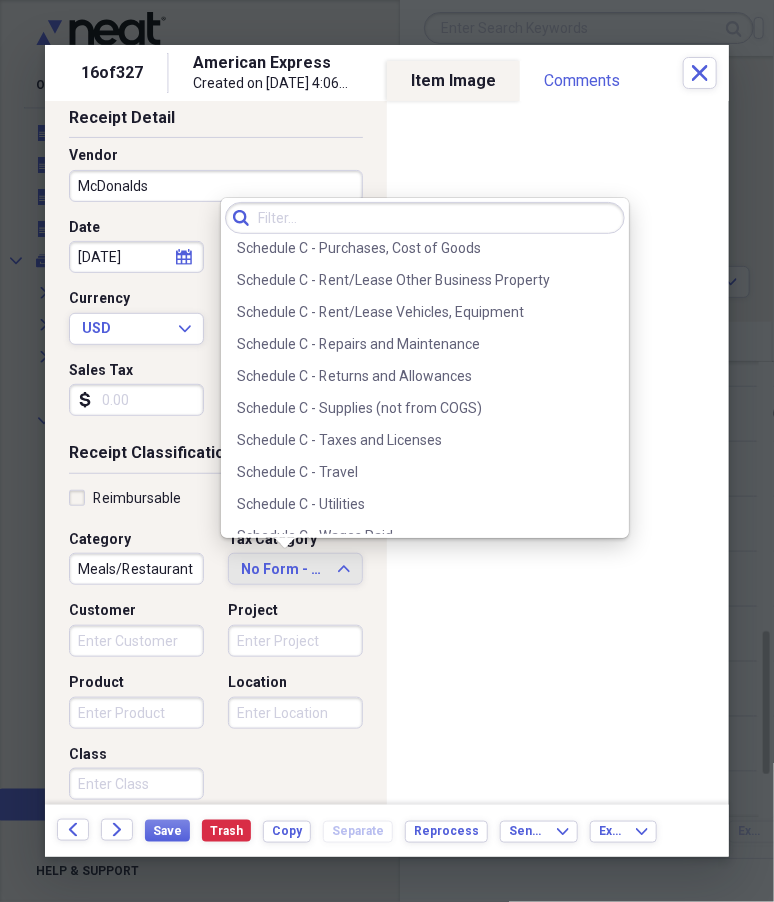 scroll, scrollTop: 4200, scrollLeft: 0, axis: vertical 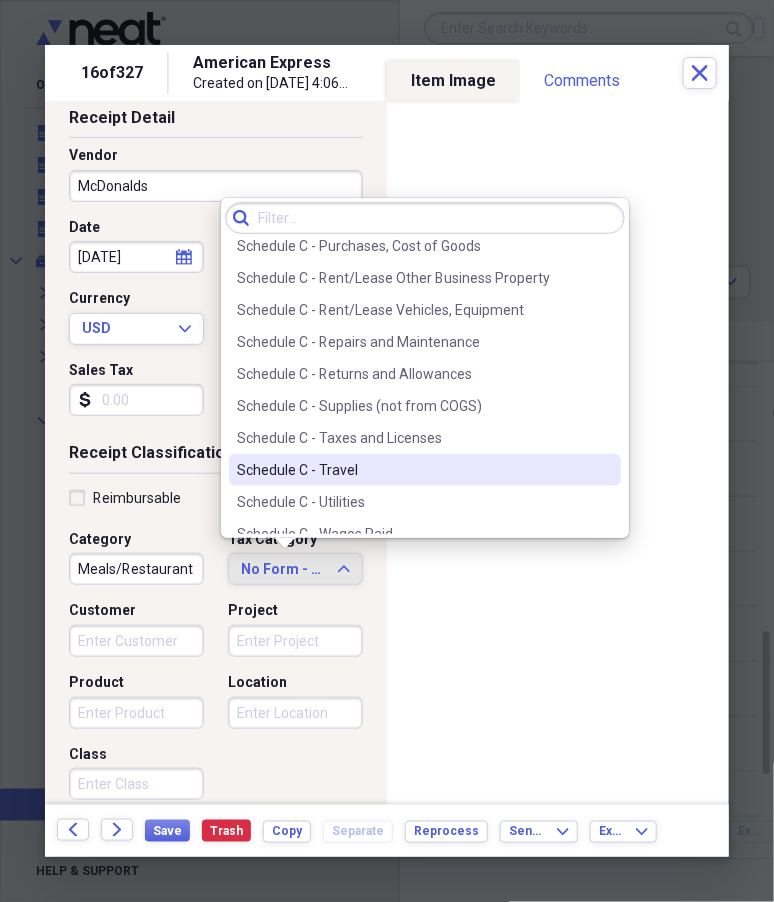click on "Schedule C - Travel" at bounding box center [413, 470] 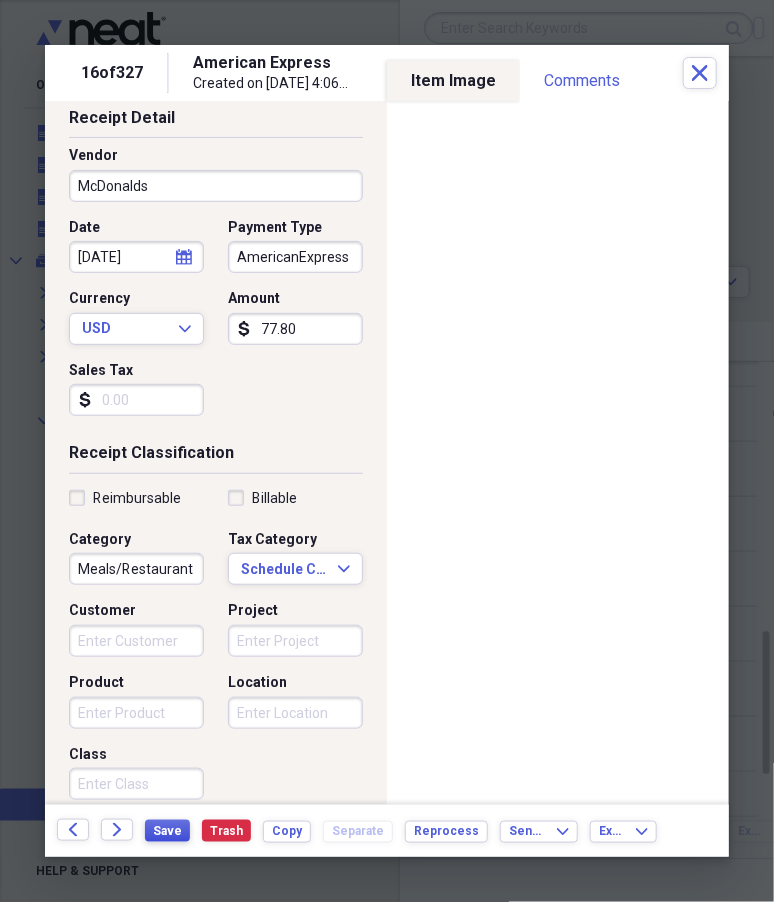 click on "Save" at bounding box center [167, 831] 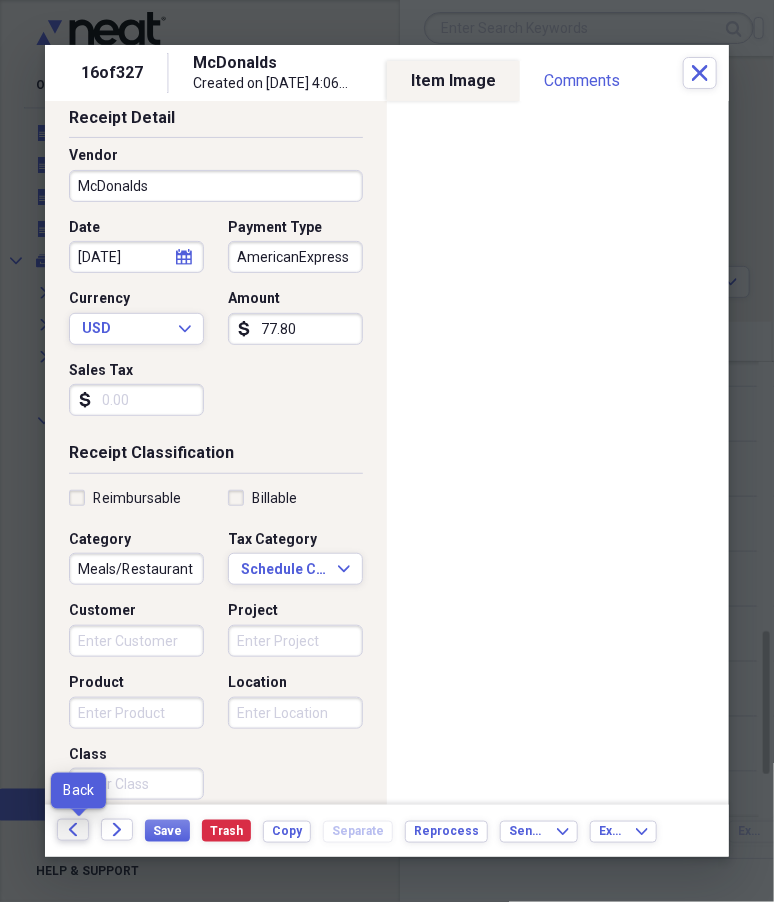 click on "Back" at bounding box center [73, 830] 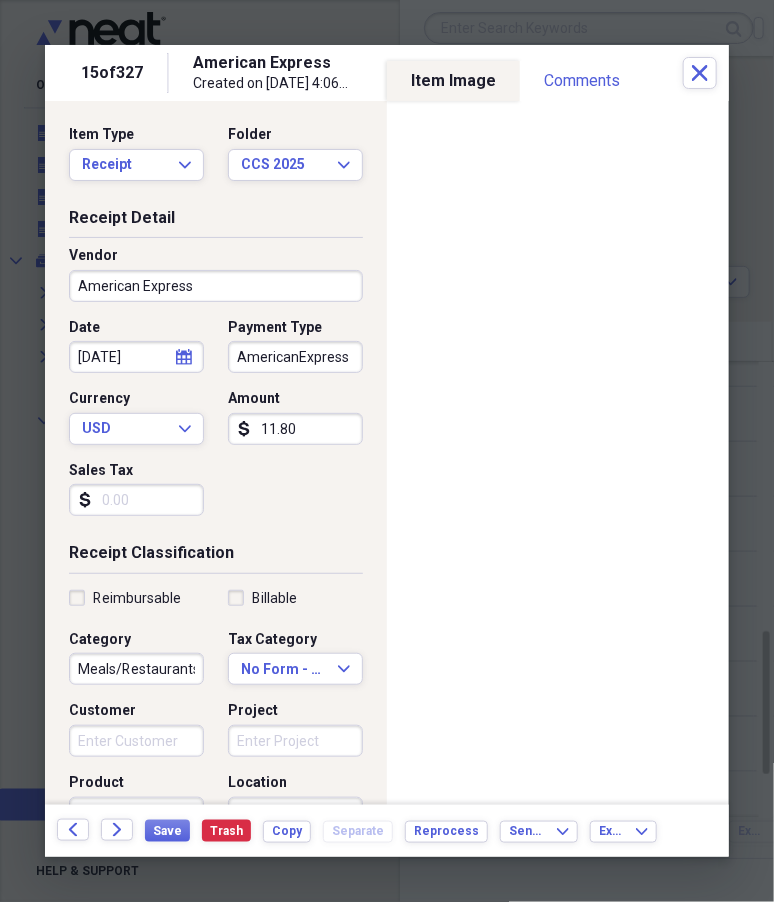 click on "American Express" at bounding box center (216, 286) 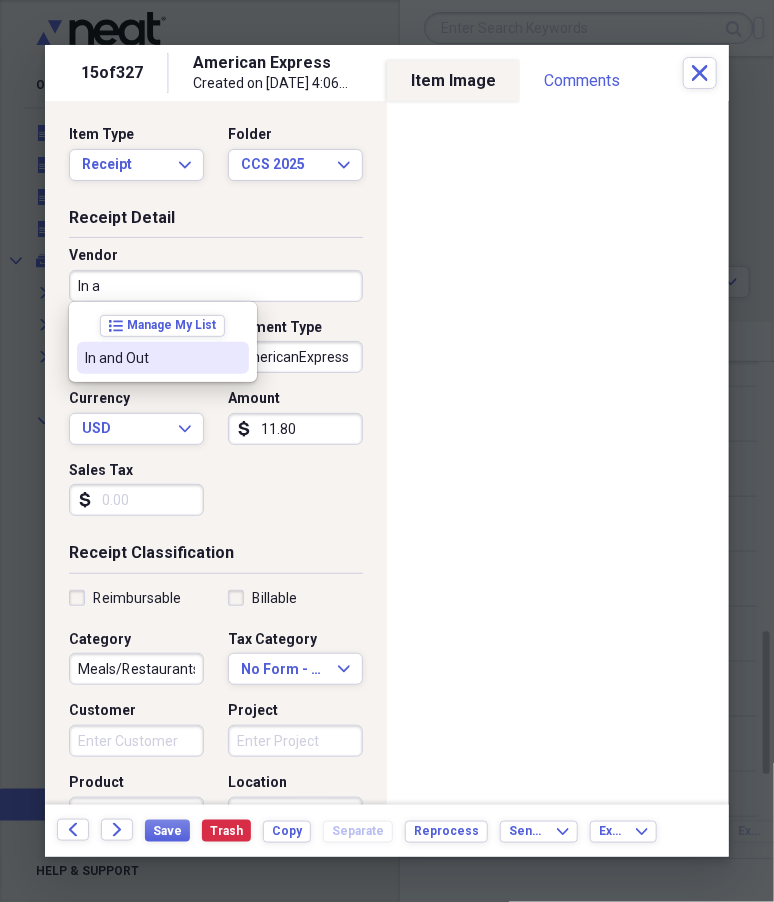 click on "In and Out" at bounding box center (151, 358) 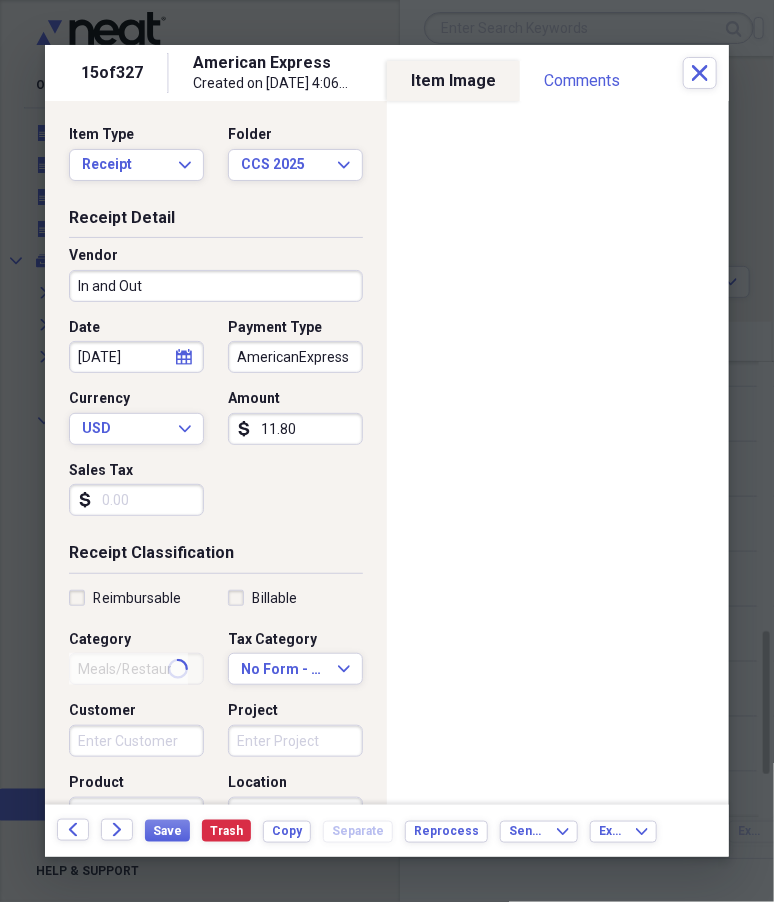 type on "Meals/Restaurant" 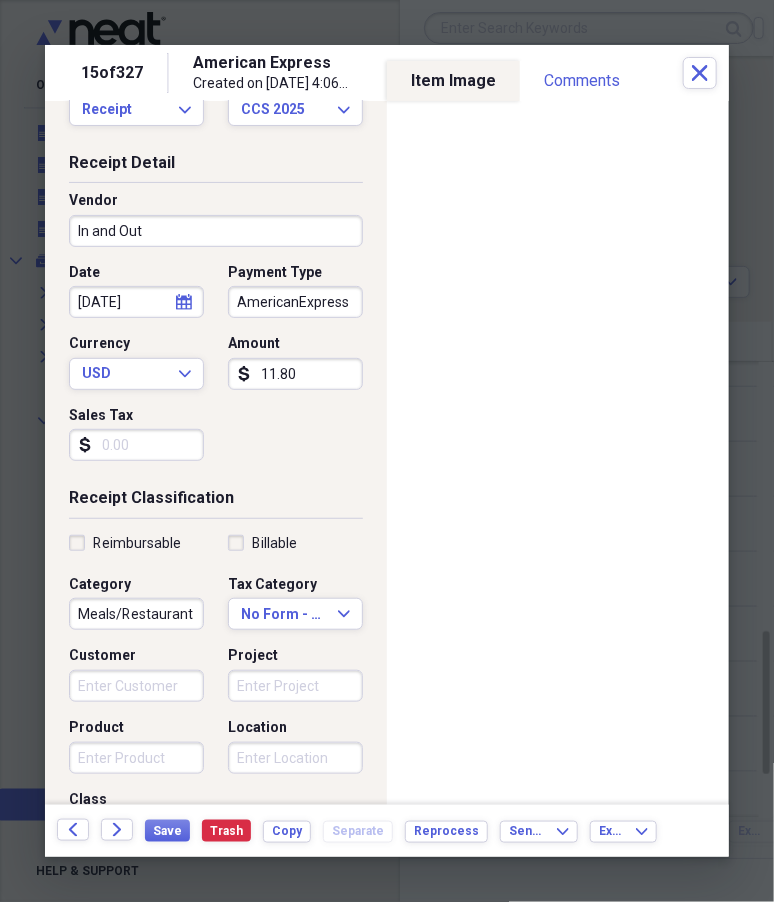 scroll, scrollTop: 100, scrollLeft: 0, axis: vertical 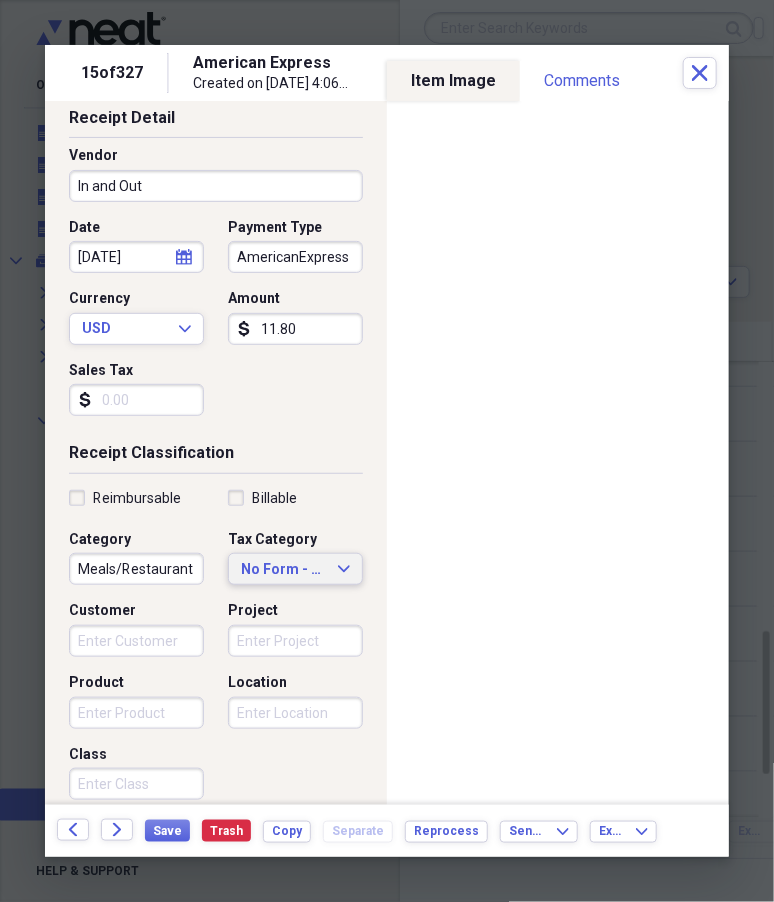 click on "Expand" 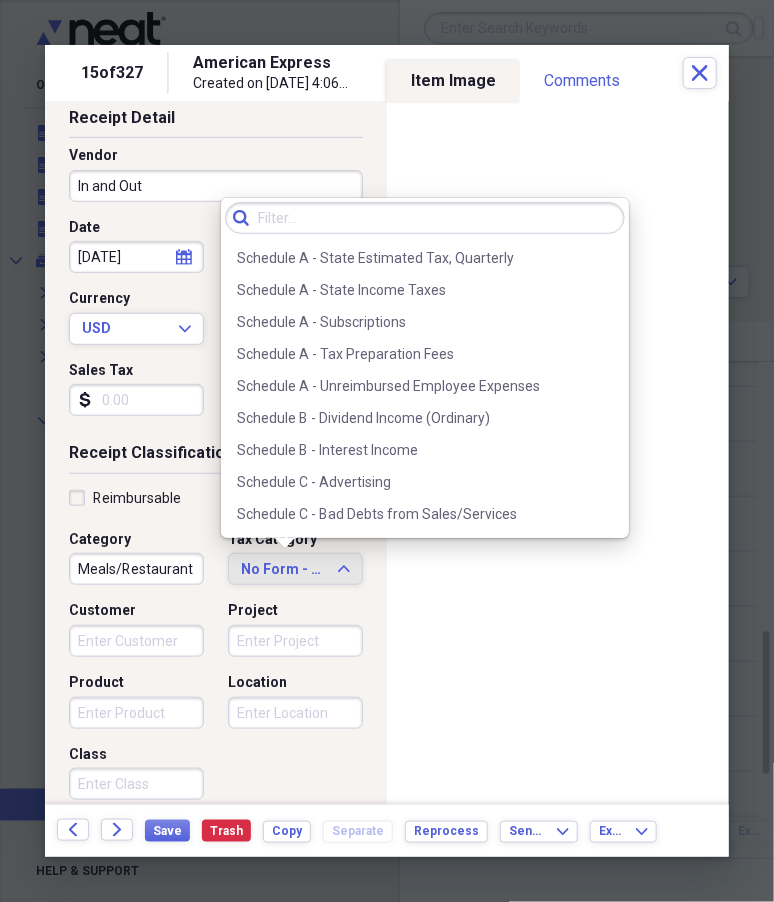 scroll, scrollTop: 3841, scrollLeft: 0, axis: vertical 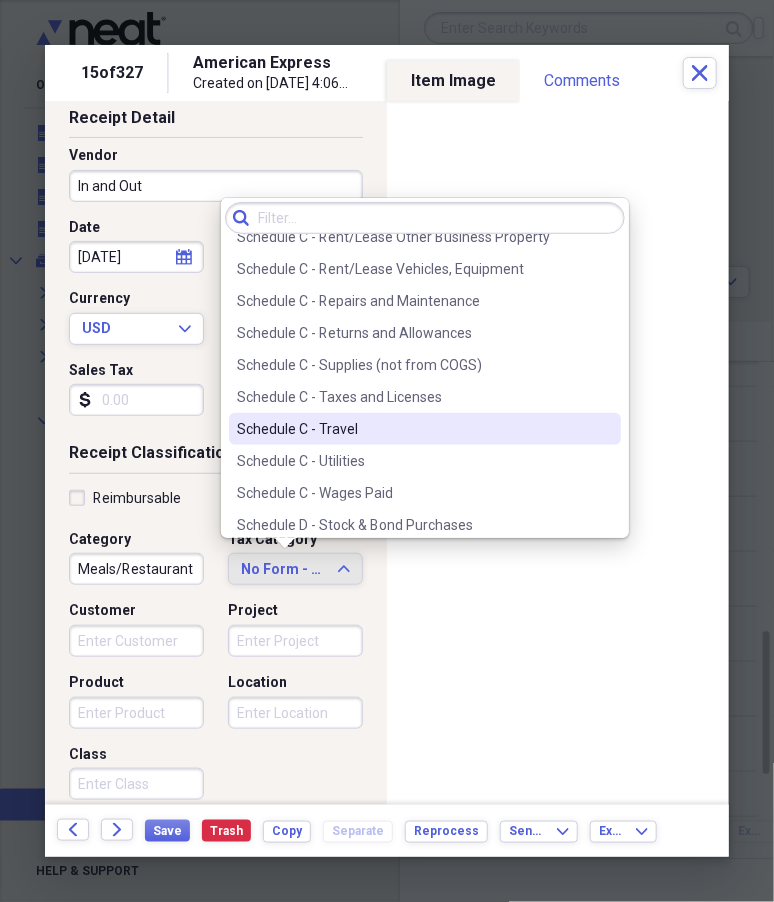click on "Schedule C - Travel" at bounding box center [413, 429] 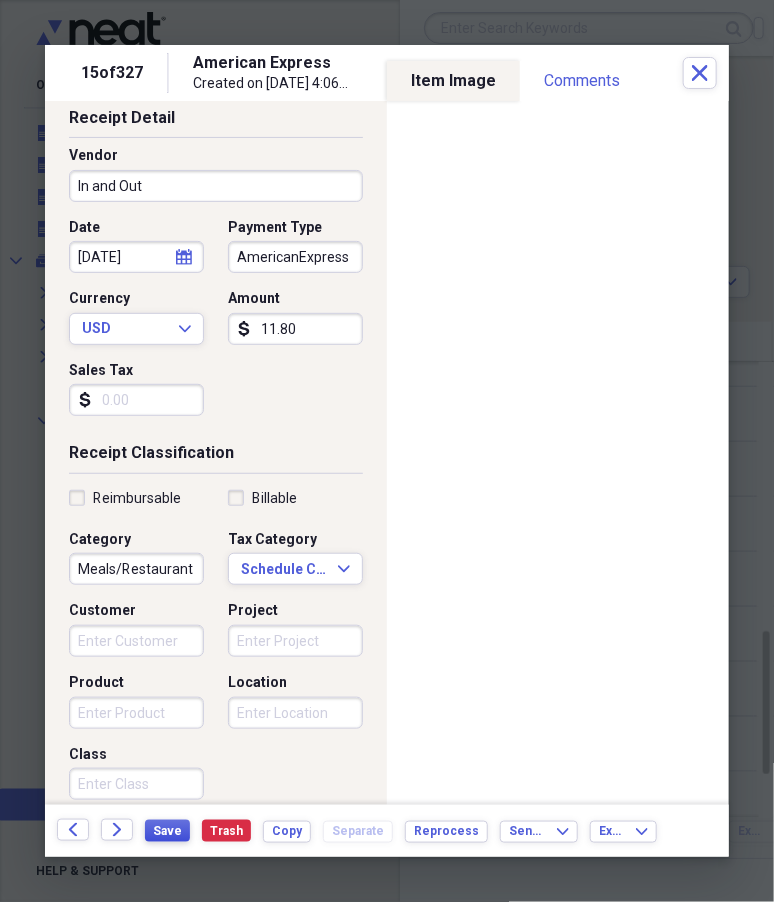 click on "Save" at bounding box center (167, 831) 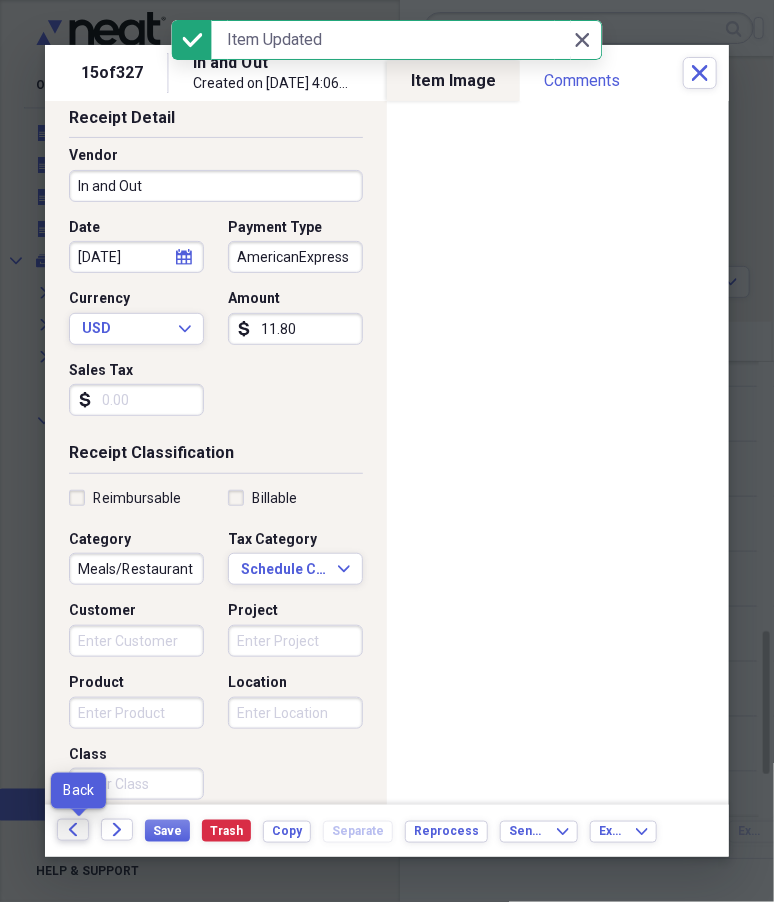 click on "Back" 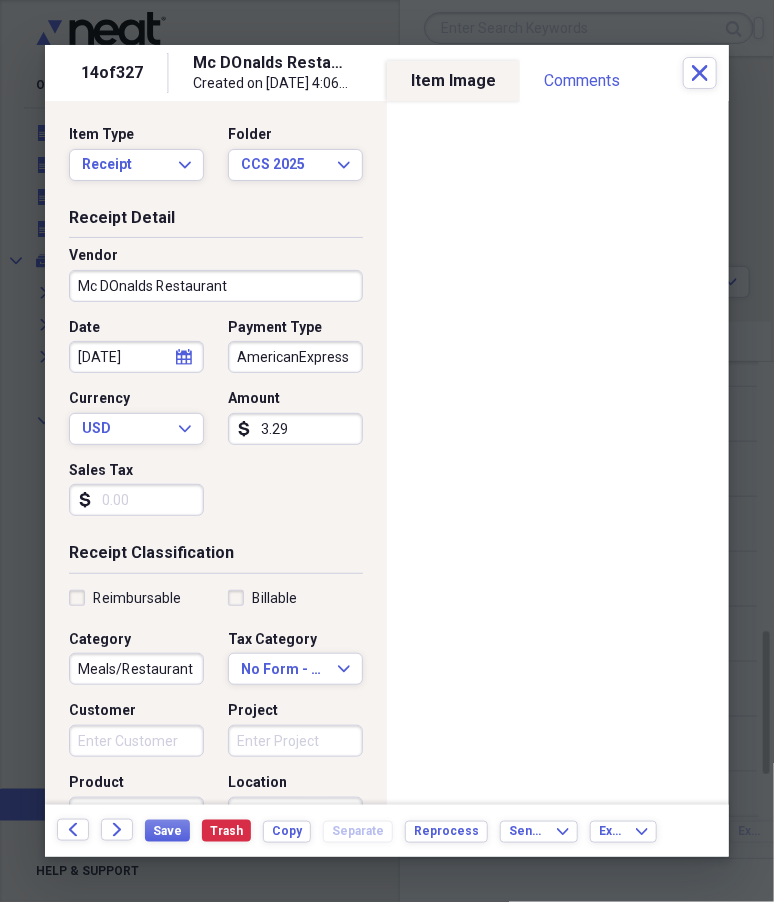 click on "Mc DOnalds Restaurant" at bounding box center [216, 286] 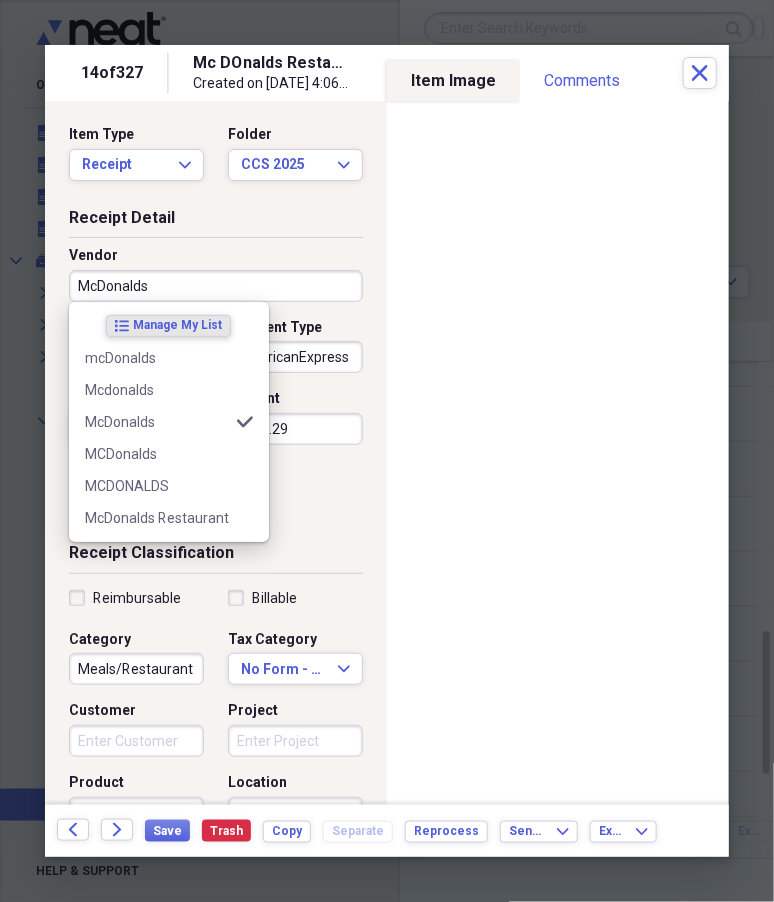 type on "McDonalds" 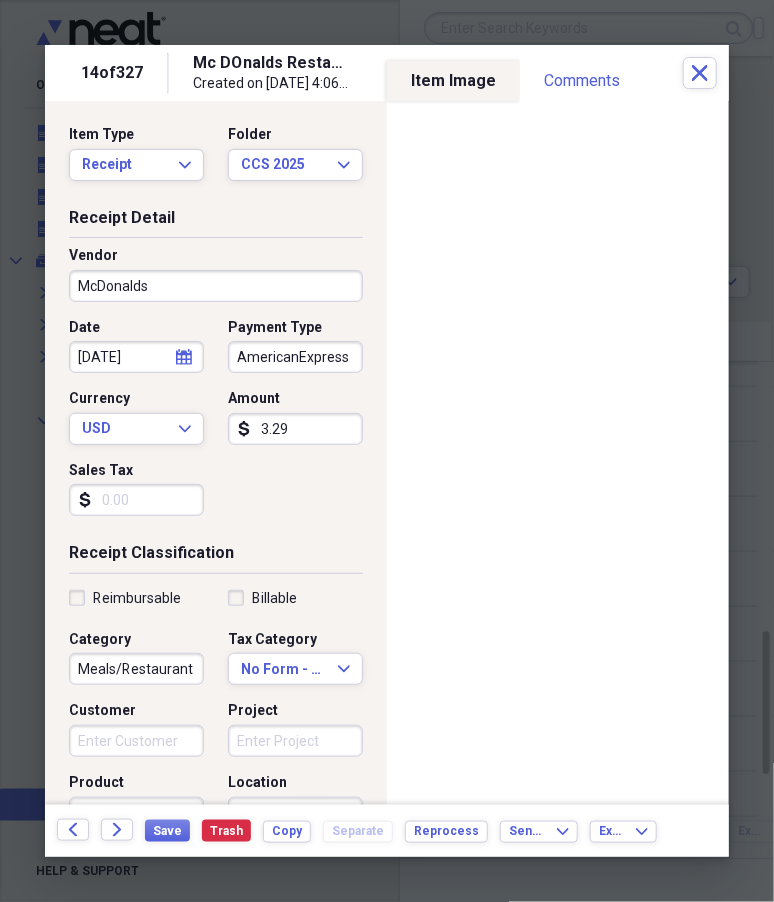 click on "Receipt Detail" at bounding box center (216, 222) 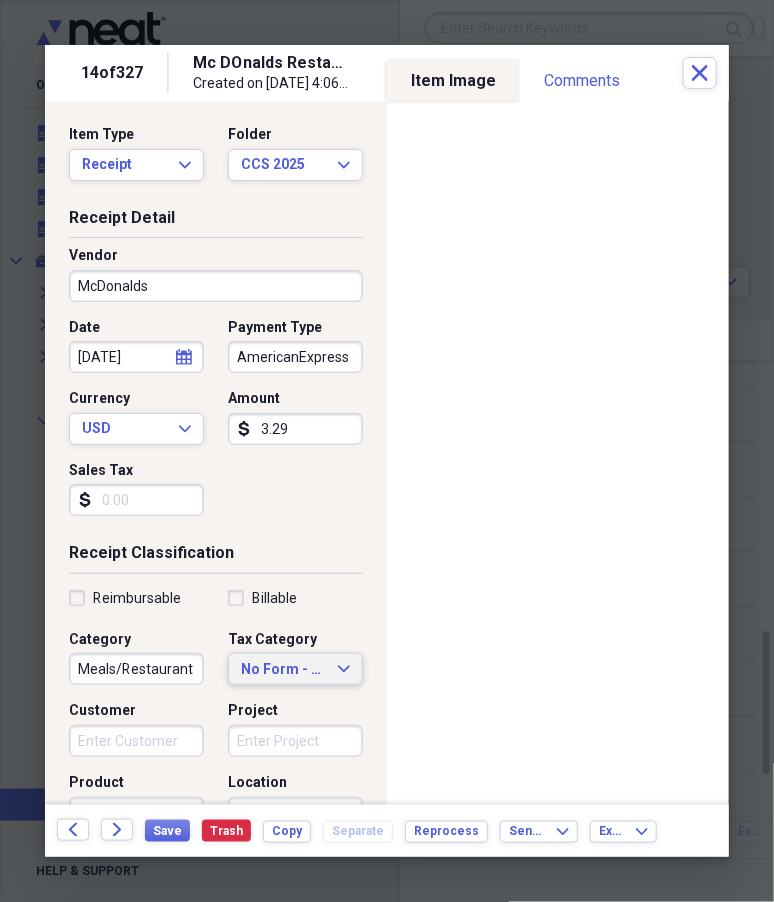 click on "No Form - Non-deductible" at bounding box center (283, 670) 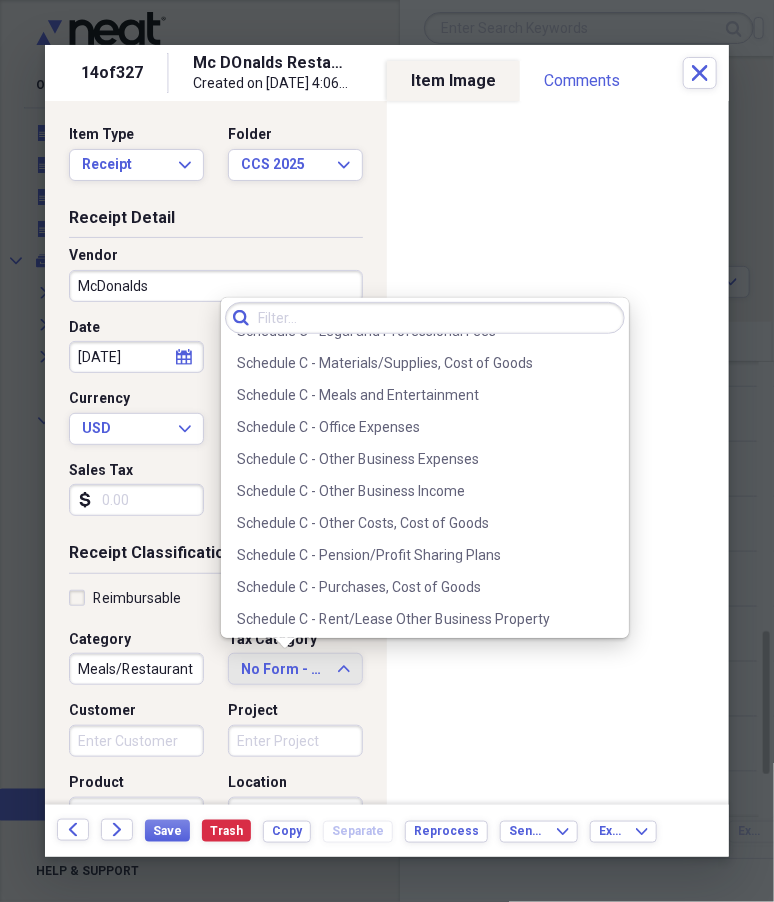 scroll, scrollTop: 3978, scrollLeft: 0, axis: vertical 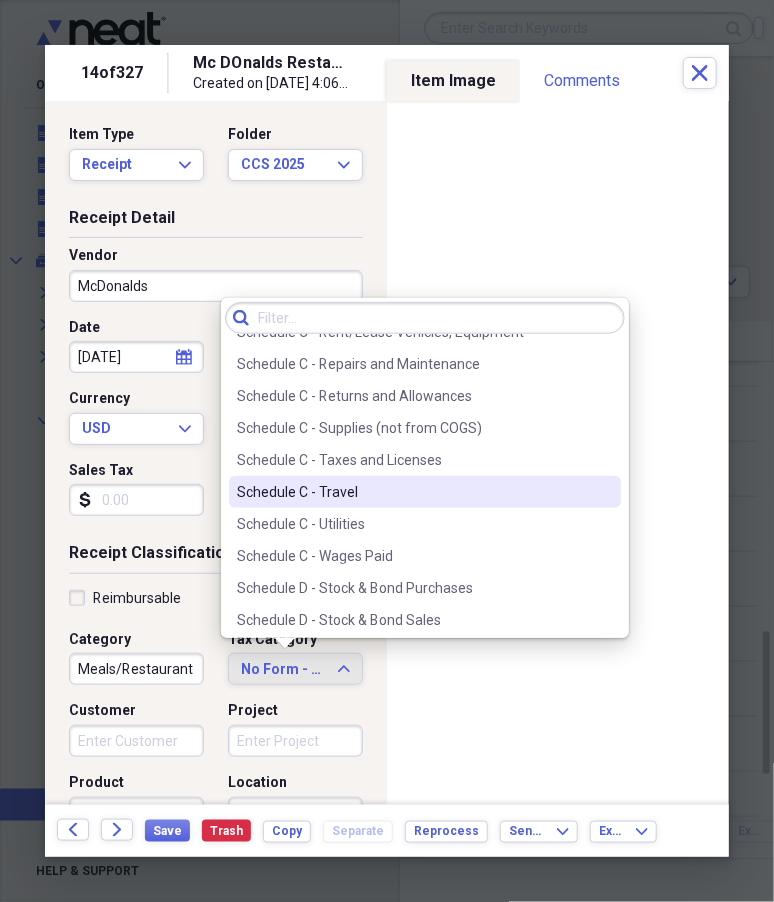 click on "Schedule C - Travel" at bounding box center (413, 492) 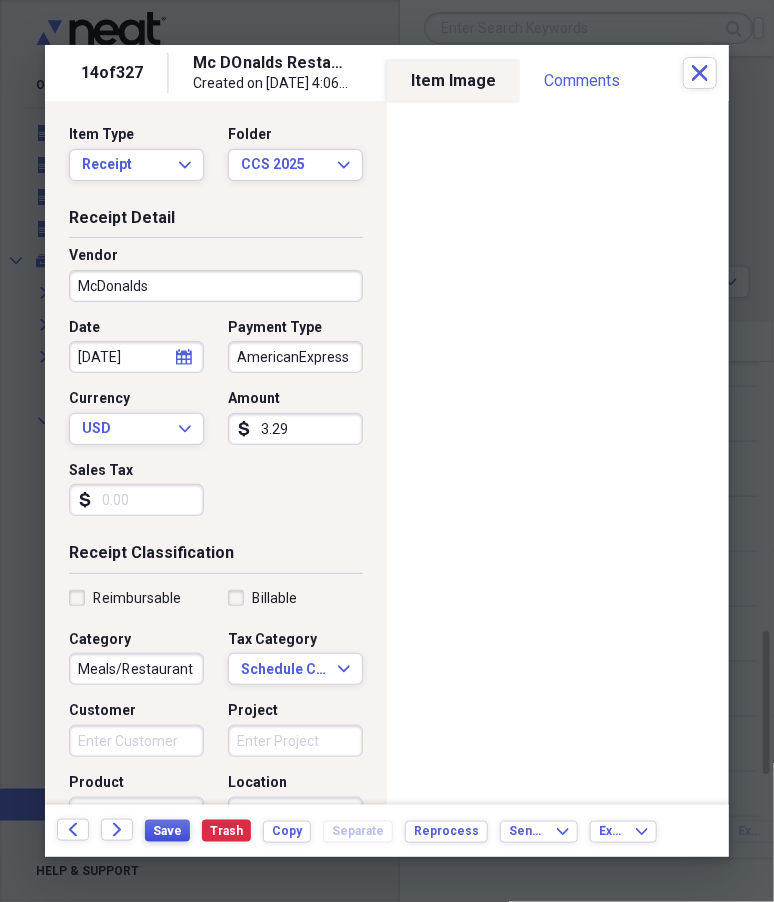 click on "Save" at bounding box center (167, 831) 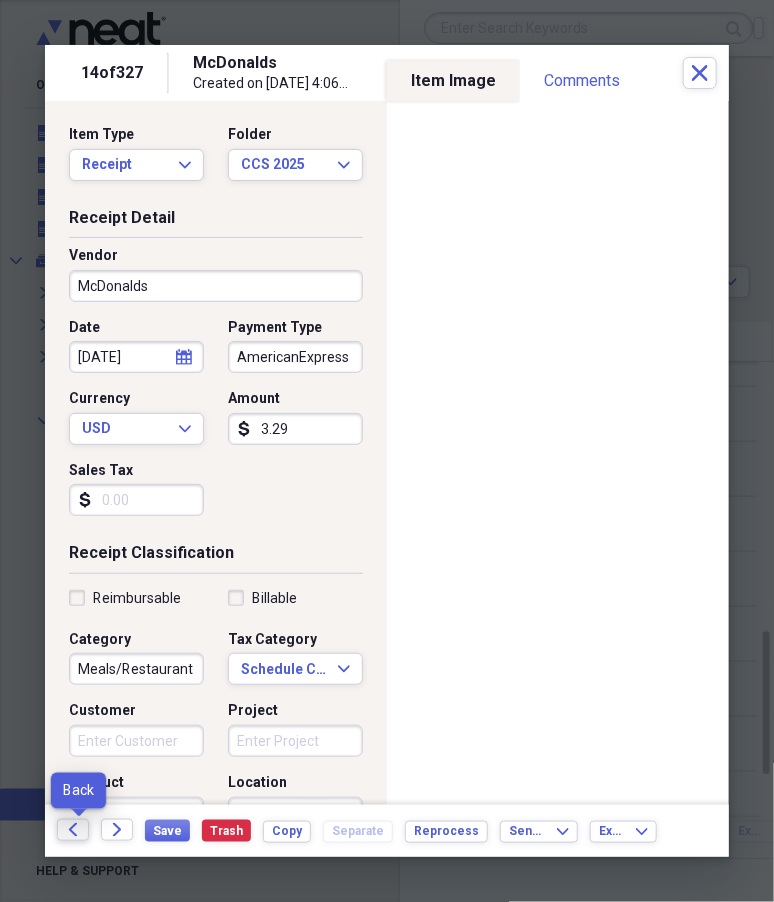 click on "Back" 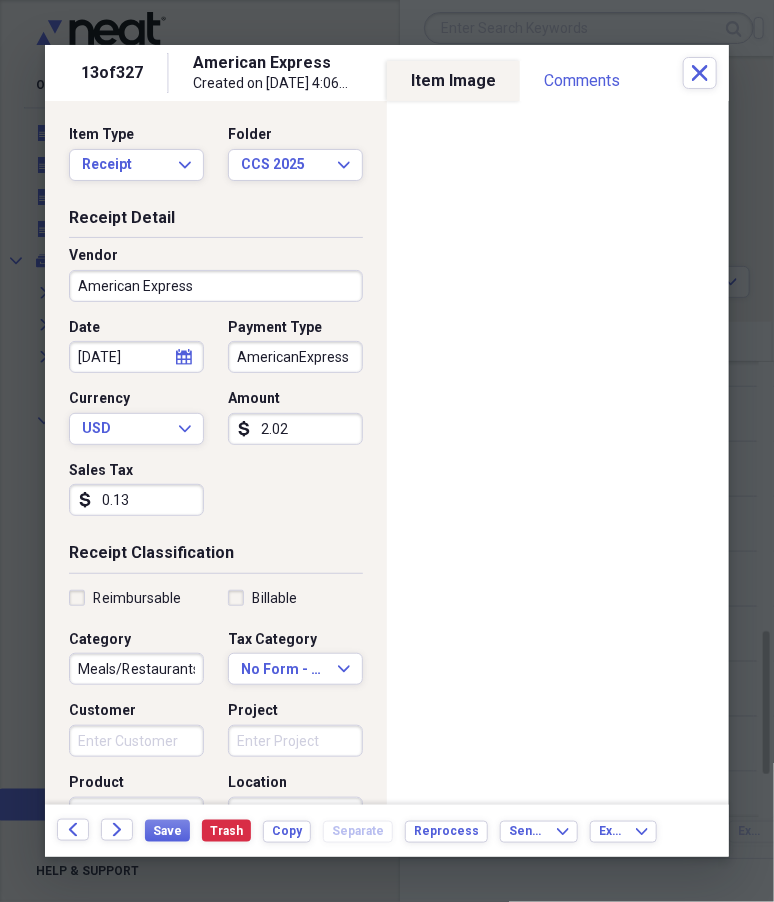 click on "American Express" at bounding box center [216, 286] 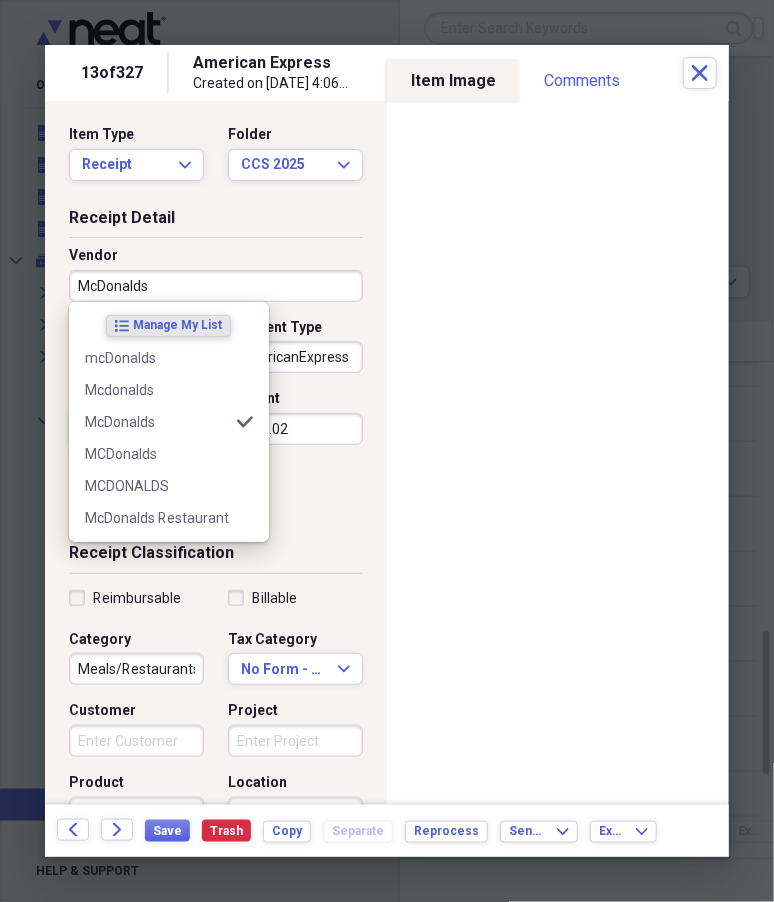type on "McDonalds" 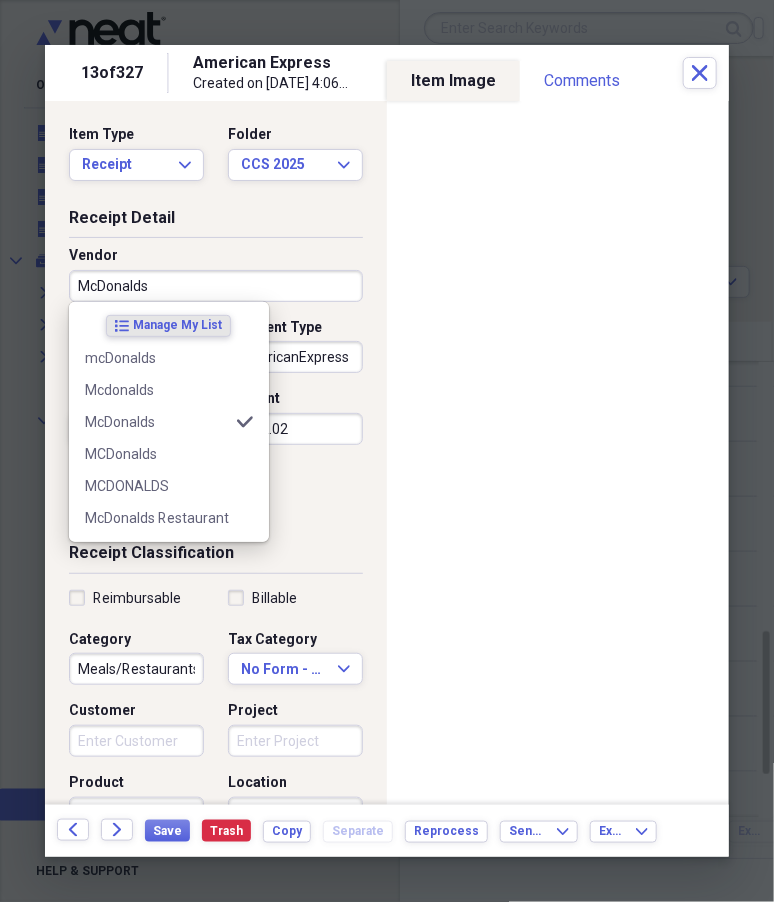 select on "6" 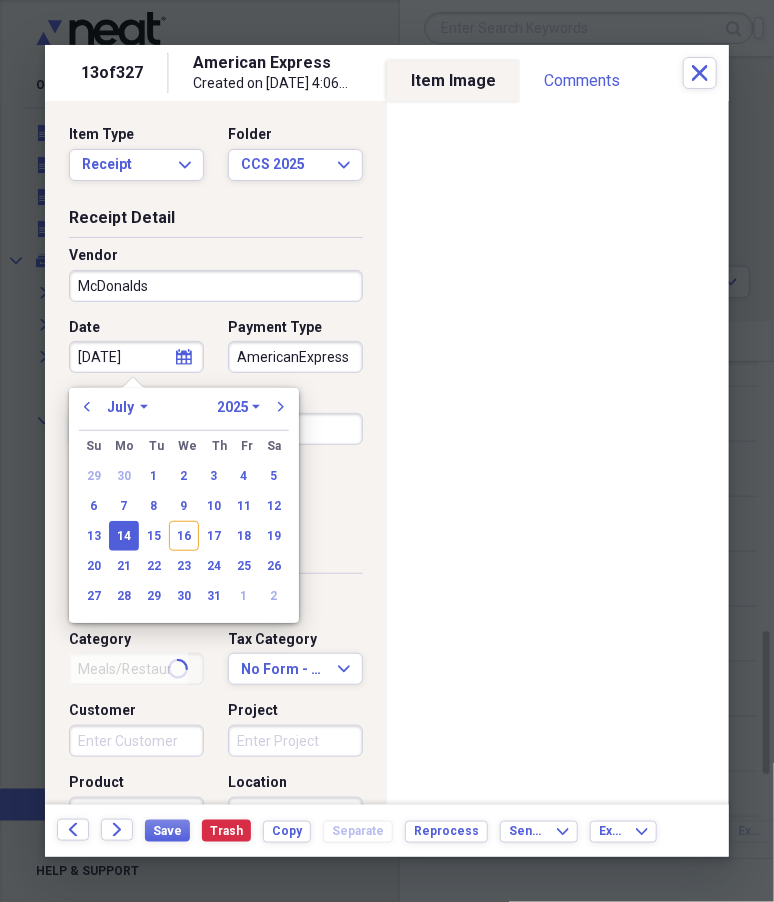 type on "Meals/Restaurant" 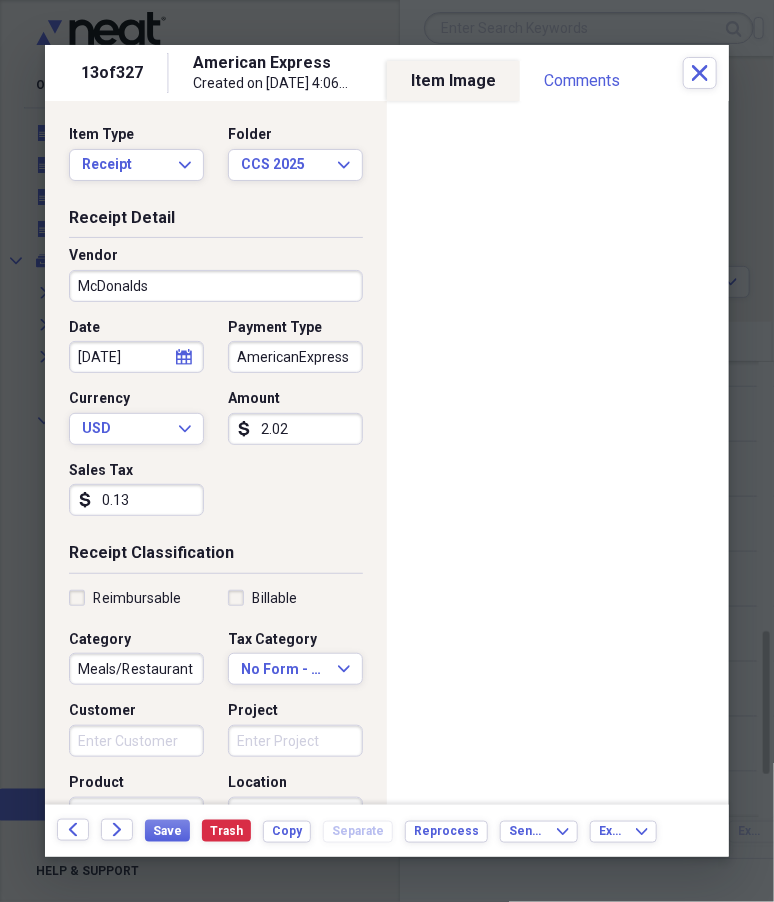 click on "Date [DATE] calendar Calendar Payment Type AmericanExpress Currency USD Expand Amount dollar-sign 2.02 Sales Tax dollar-sign 0.13" at bounding box center [216, 425] 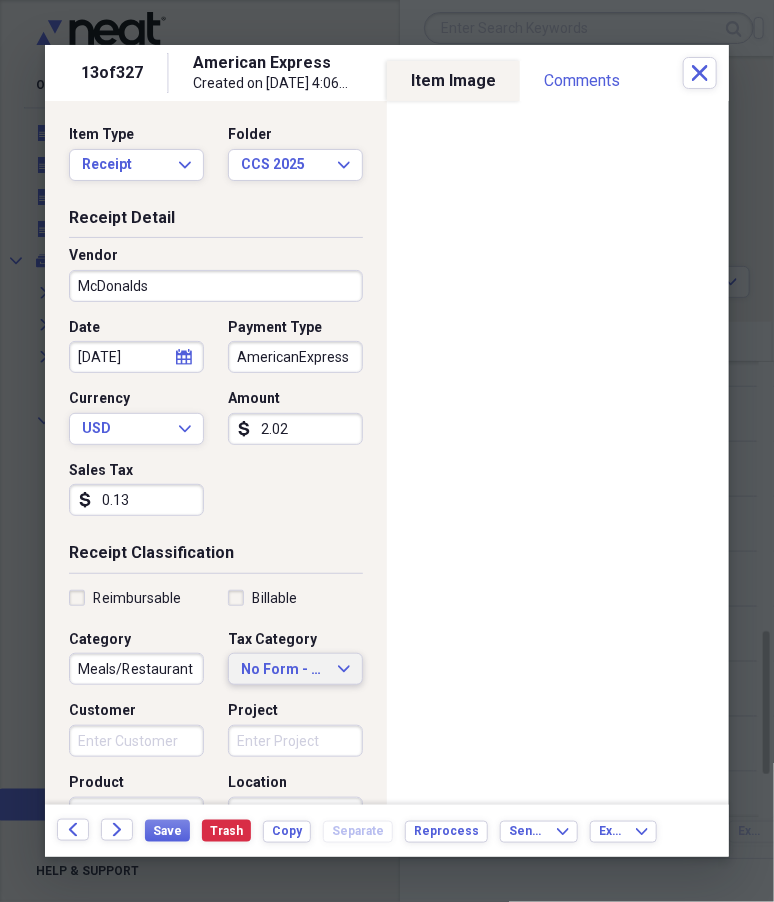 click on "No Form - Non-deductible" at bounding box center (283, 670) 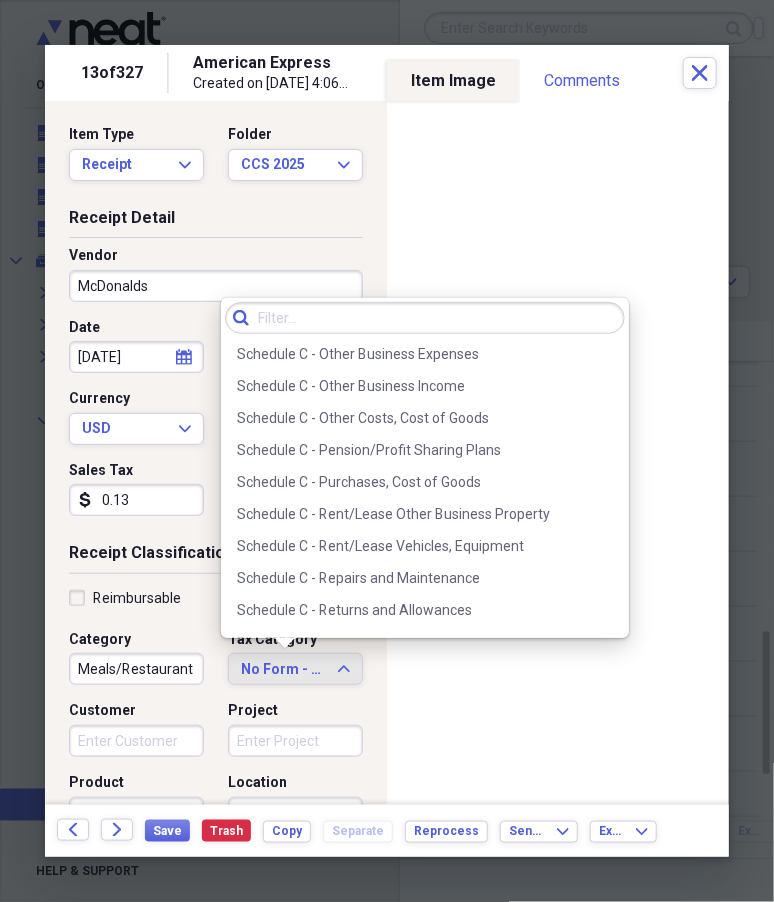 scroll, scrollTop: 4144, scrollLeft: 0, axis: vertical 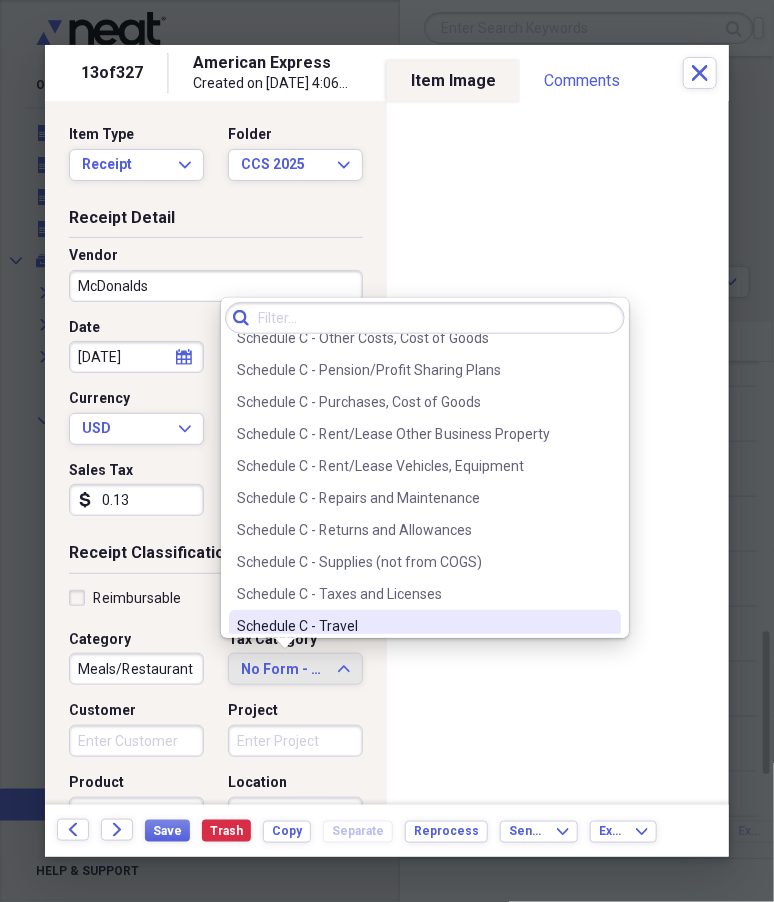 click on "Schedule C - Travel" at bounding box center (413, 626) 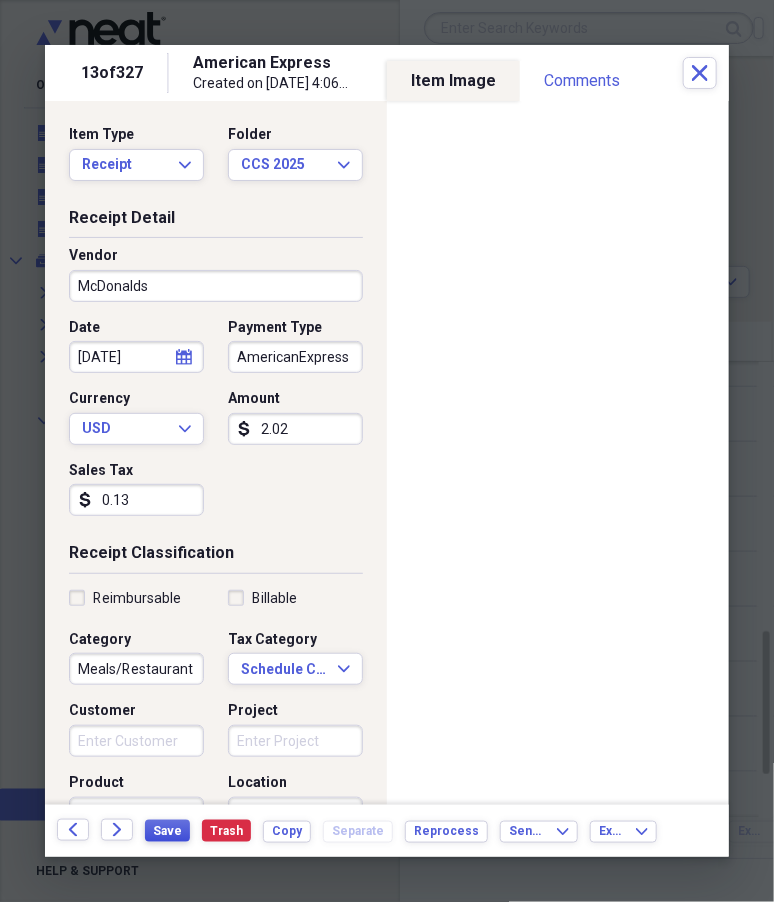 click on "Save" at bounding box center (167, 831) 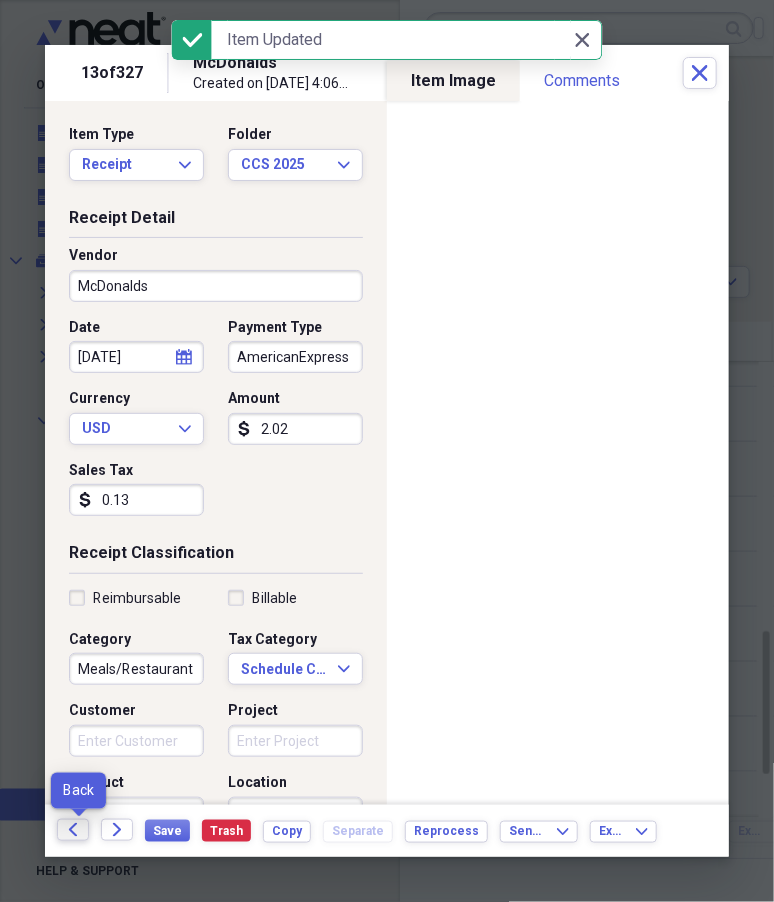 click on "Back" 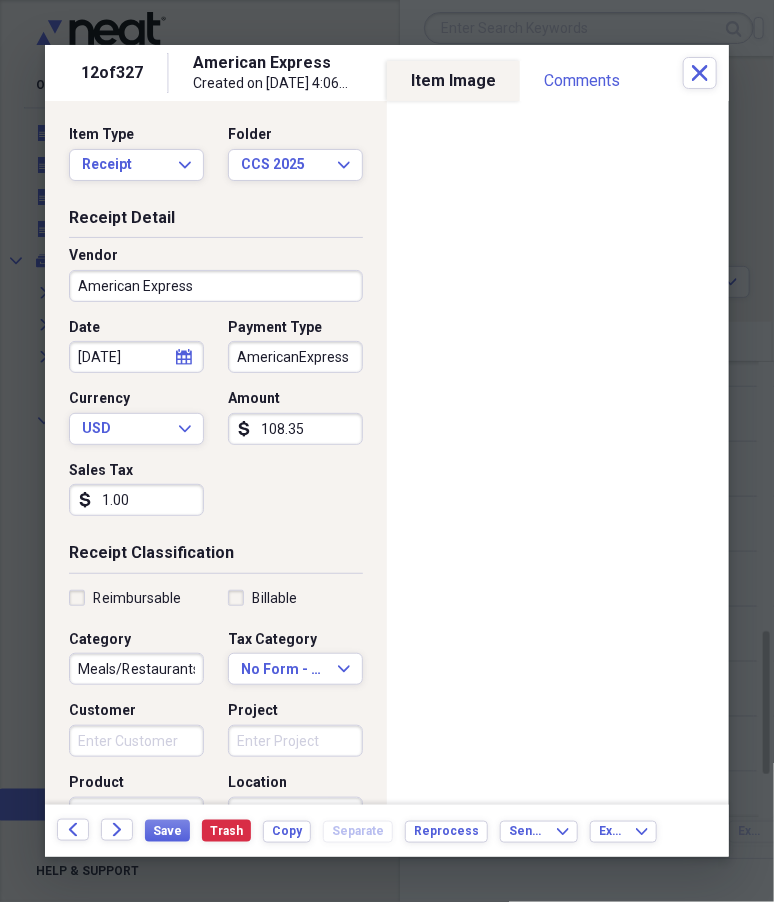 click on "American Express" at bounding box center [216, 286] 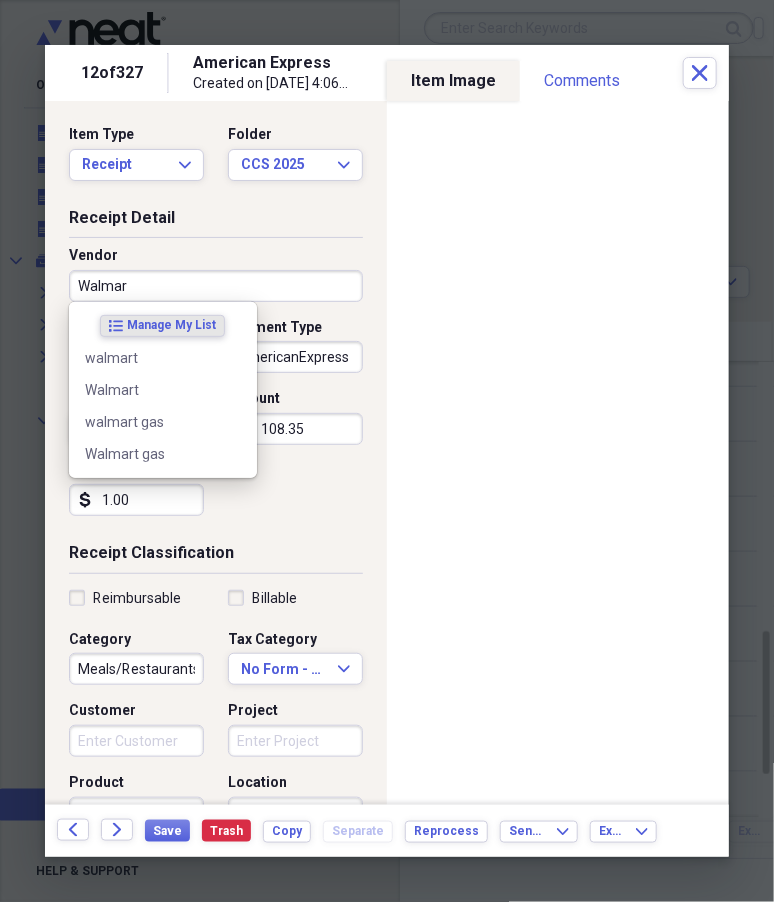 type on "Walmart" 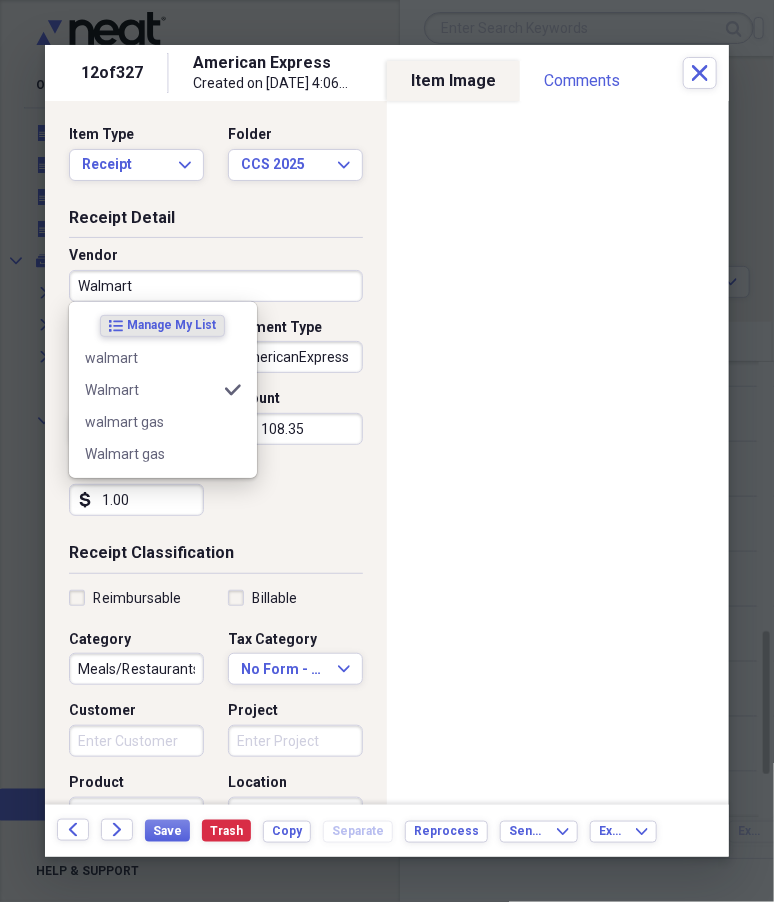 type on "Teaching expense" 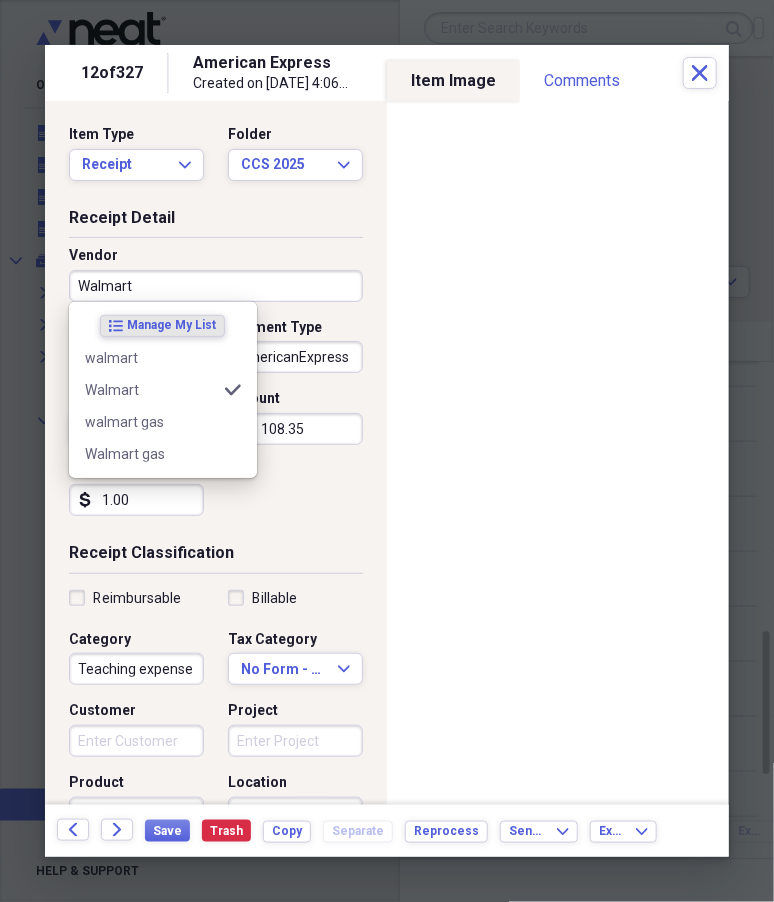 type on "Walmart" 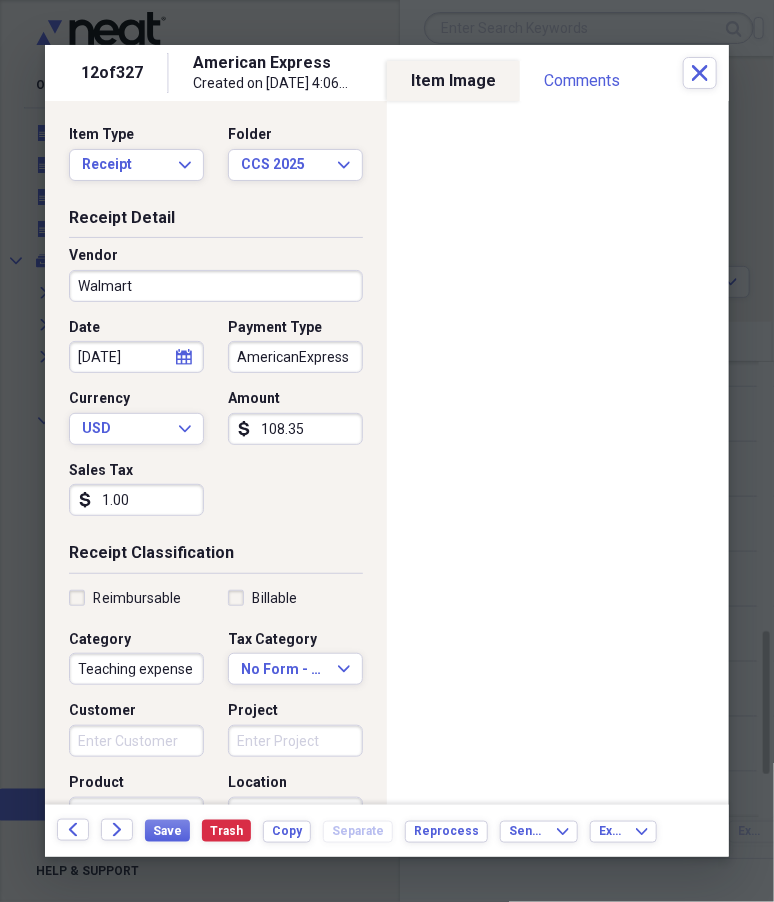 click on "Receipt Detail" at bounding box center (216, 222) 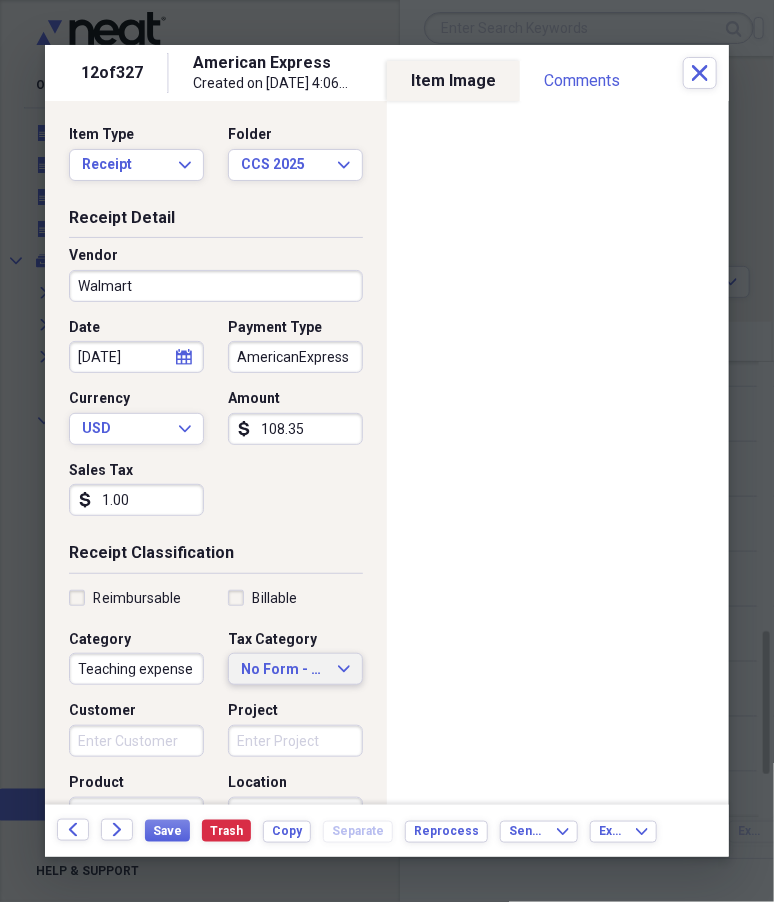 click on "No Form - Non-deductible Expand" at bounding box center (295, 670) 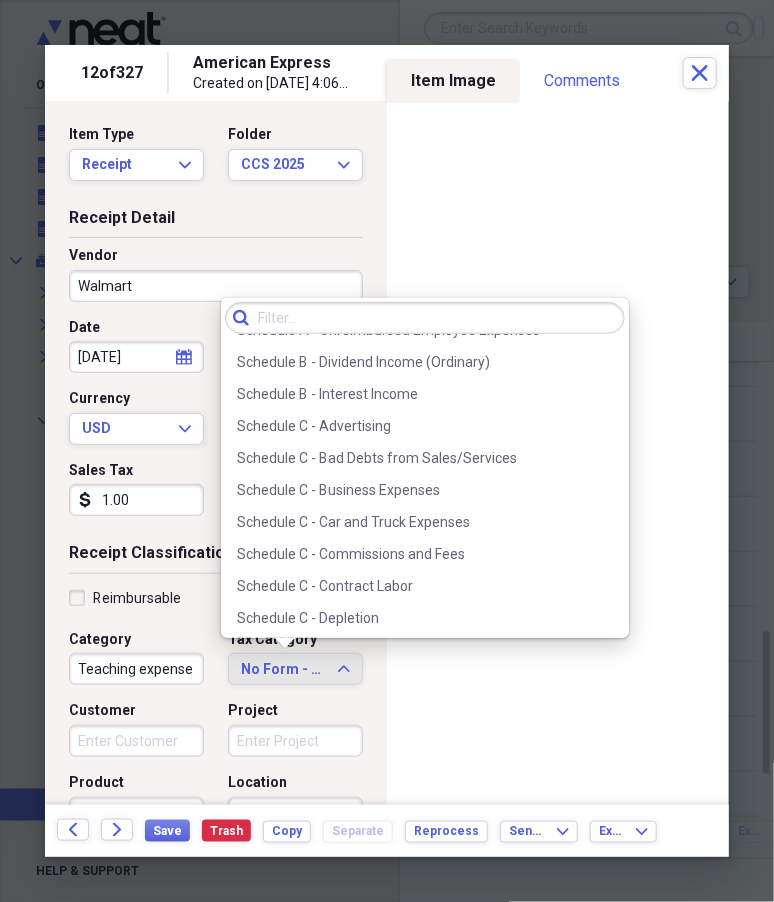 scroll, scrollTop: 4567, scrollLeft: 0, axis: vertical 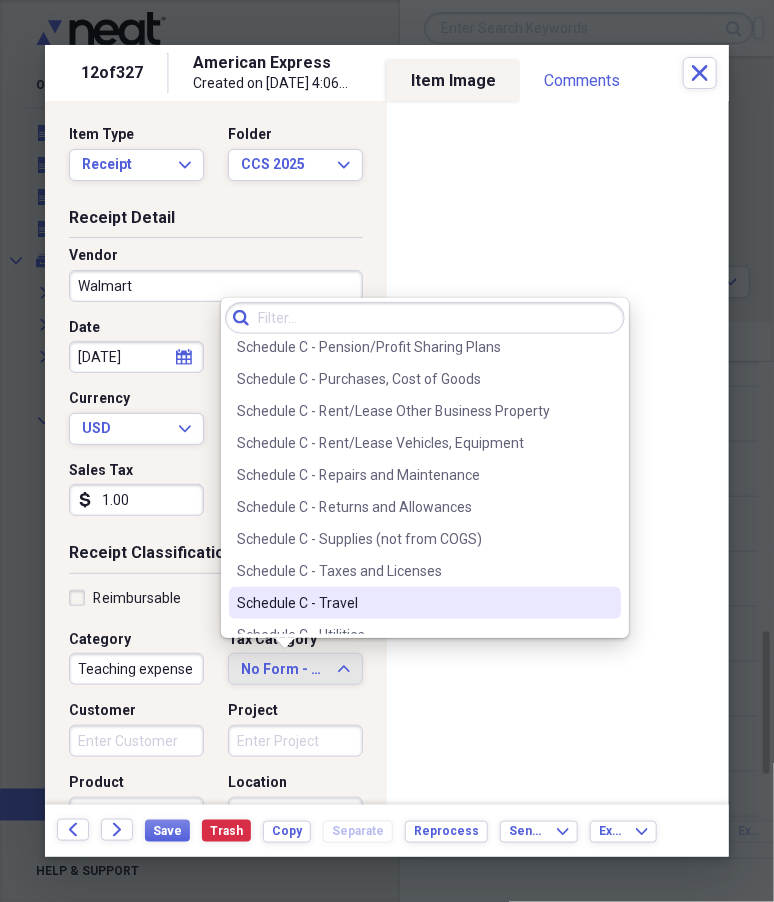 click on "Schedule C - Travel" at bounding box center [413, 603] 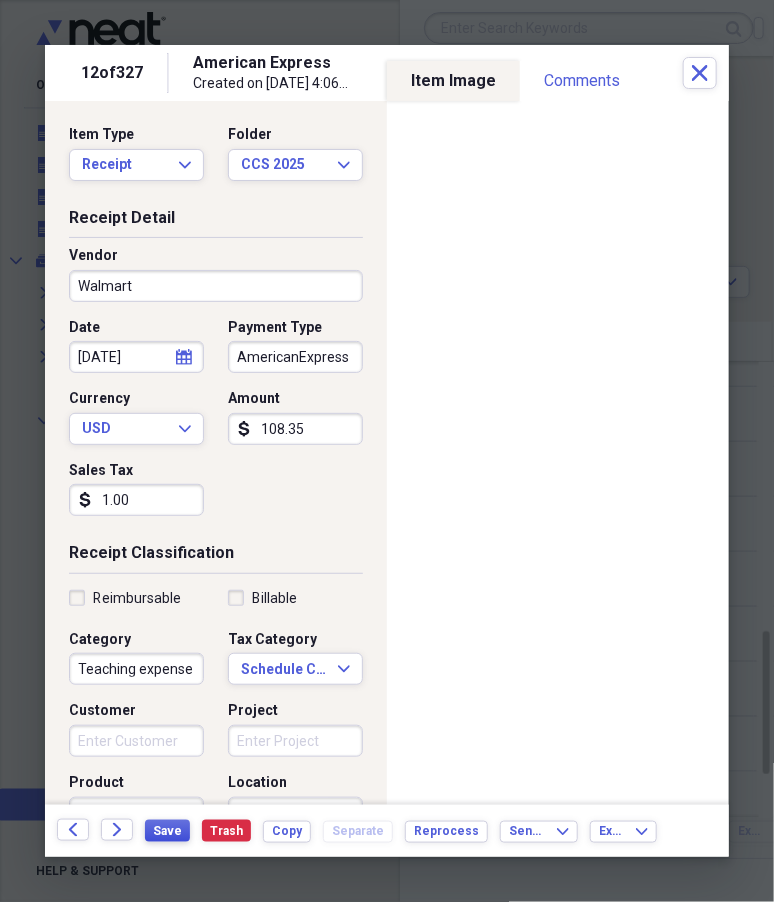 click on "Save" at bounding box center (167, 831) 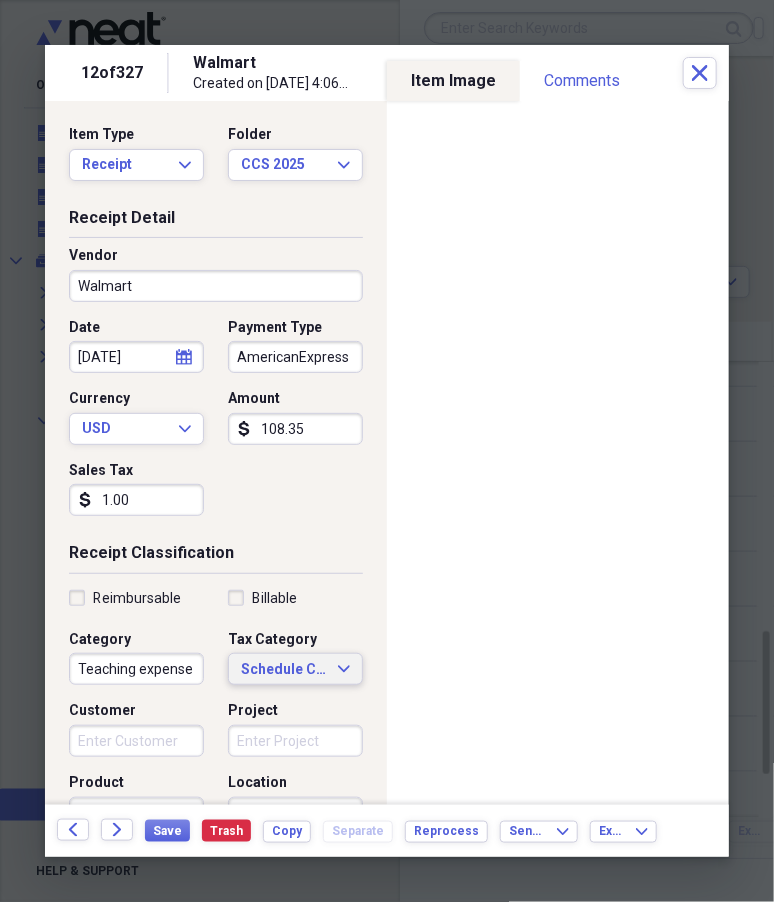 click on "Schedule C - Travel Expand" at bounding box center [295, 669] 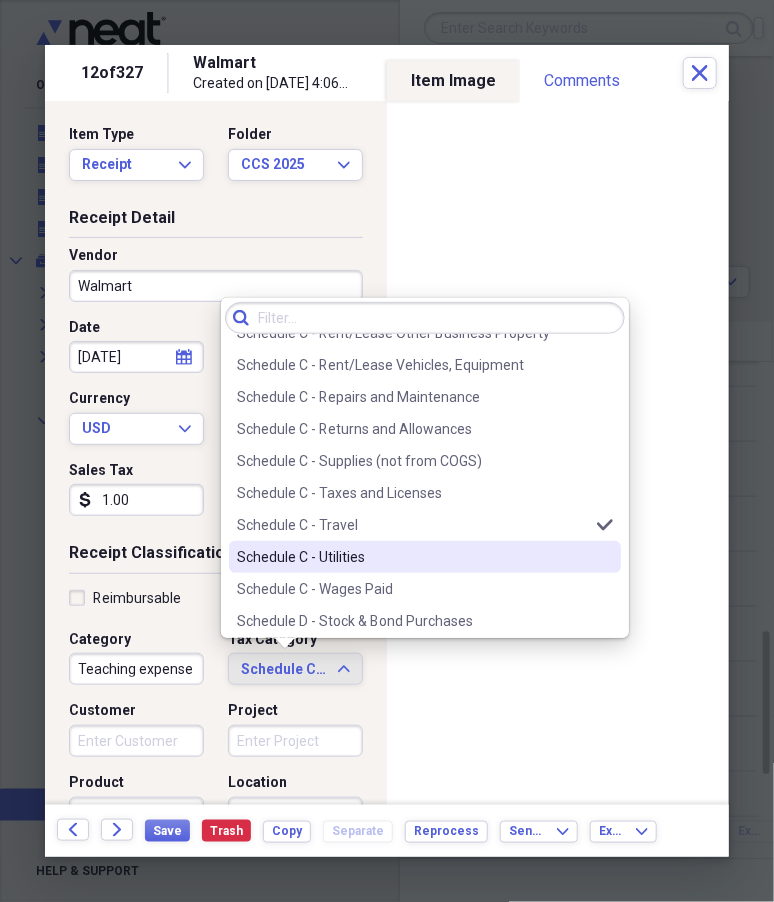 scroll, scrollTop: 4288, scrollLeft: 0, axis: vertical 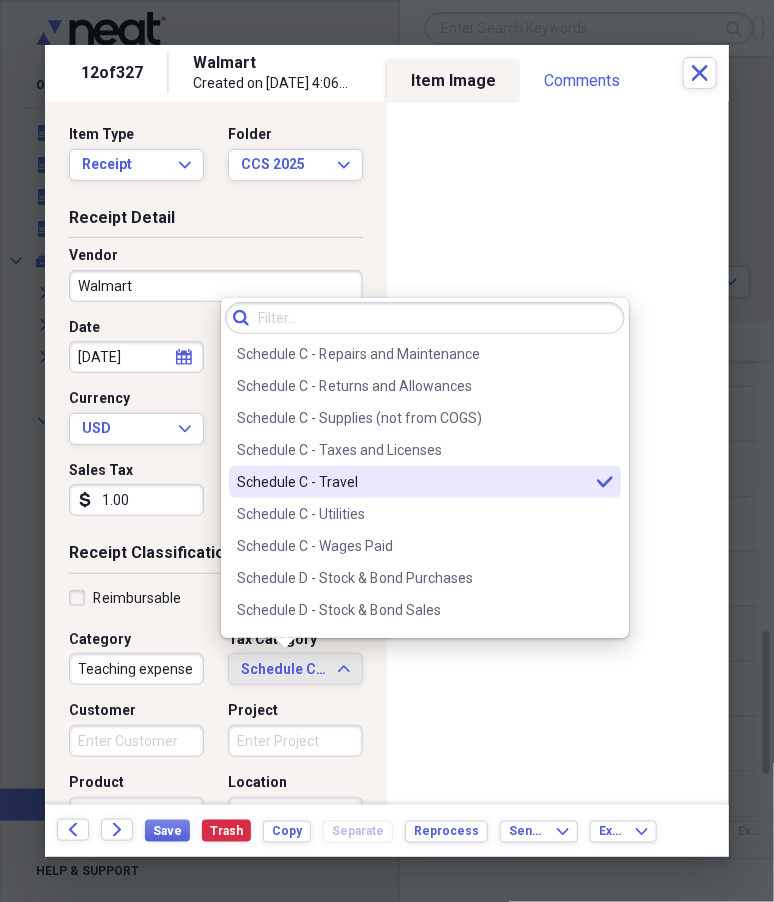 click on "Schedule C - Travel" at bounding box center (413, 482) 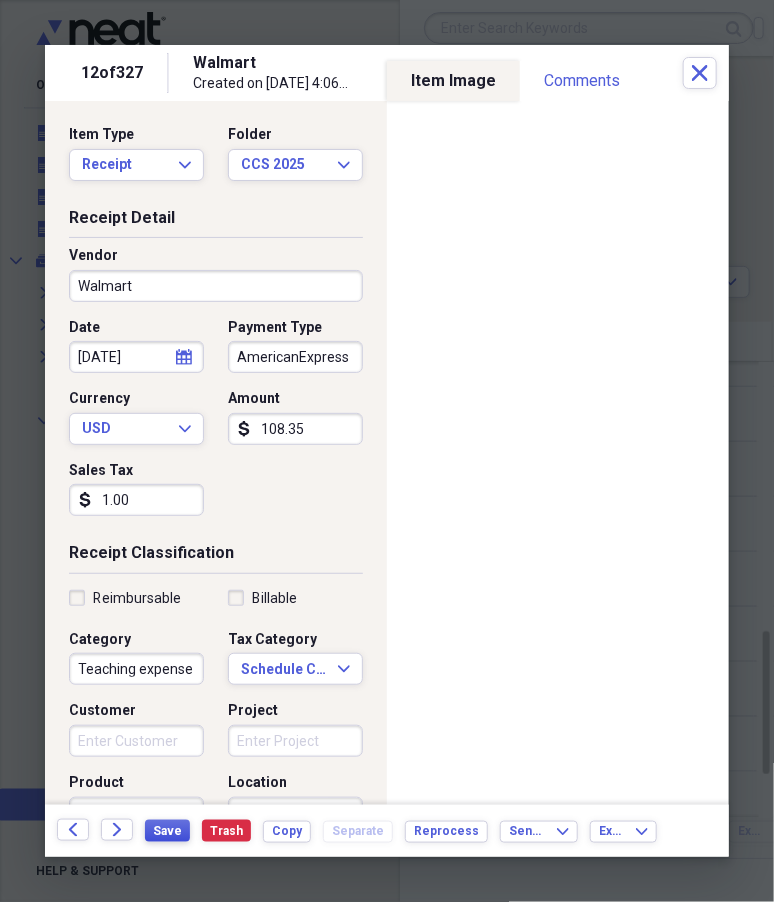 click on "Save" at bounding box center [167, 831] 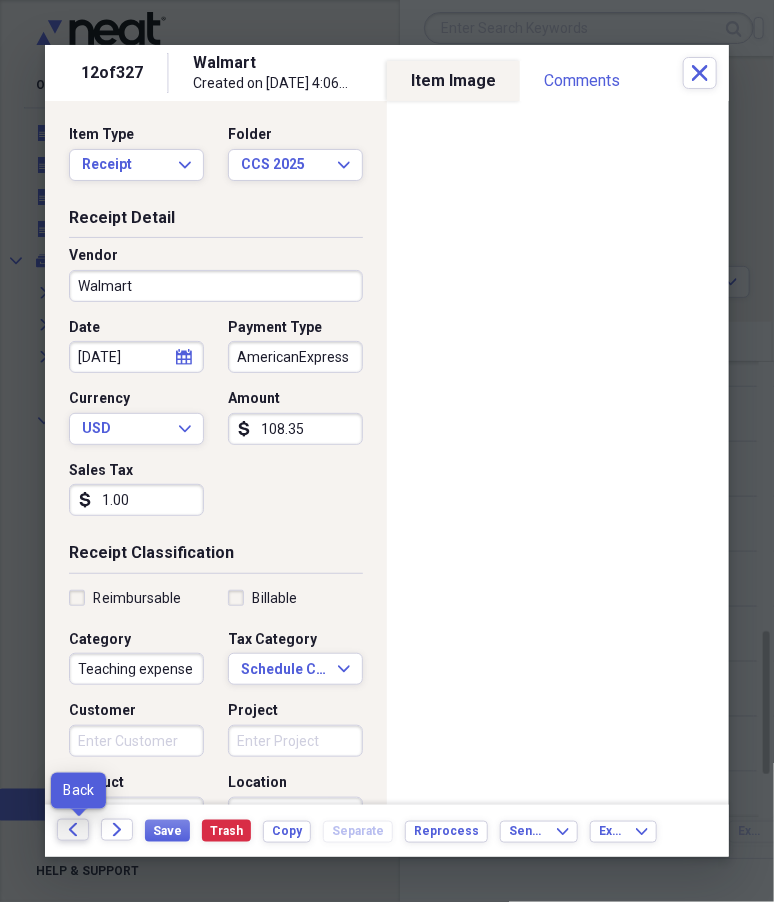 click 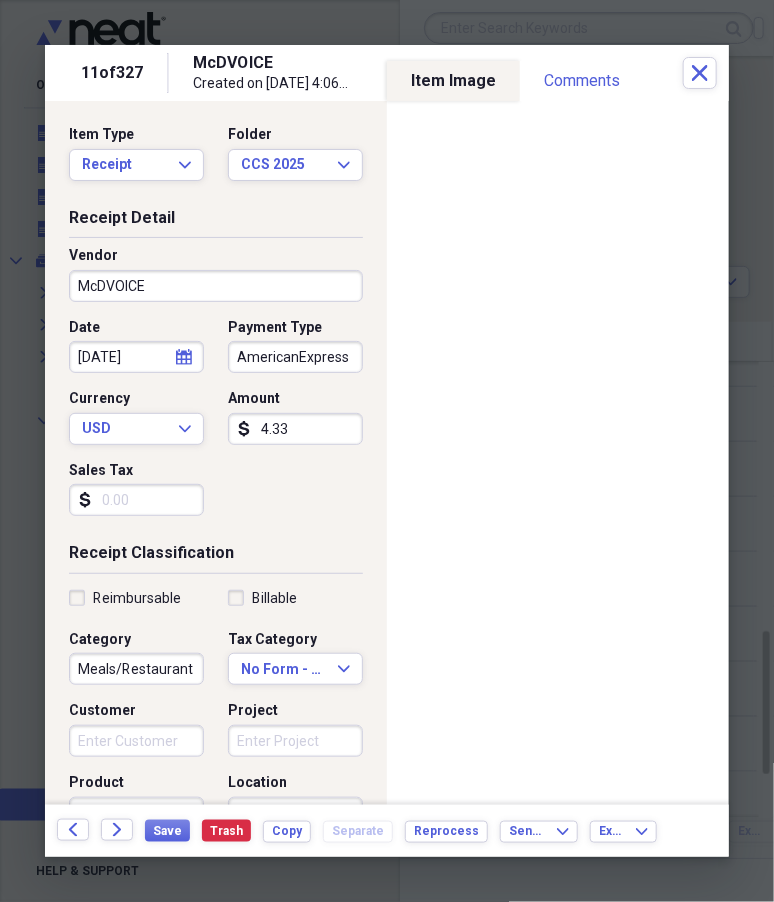 click on "McDVOICE" at bounding box center [216, 286] 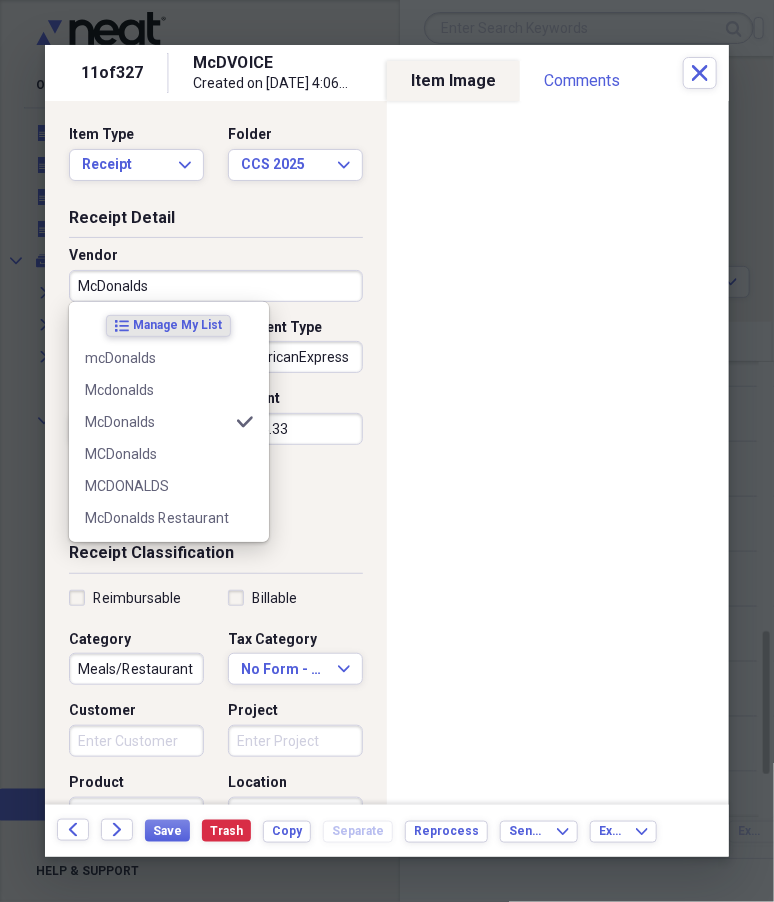type on "McDonalds" 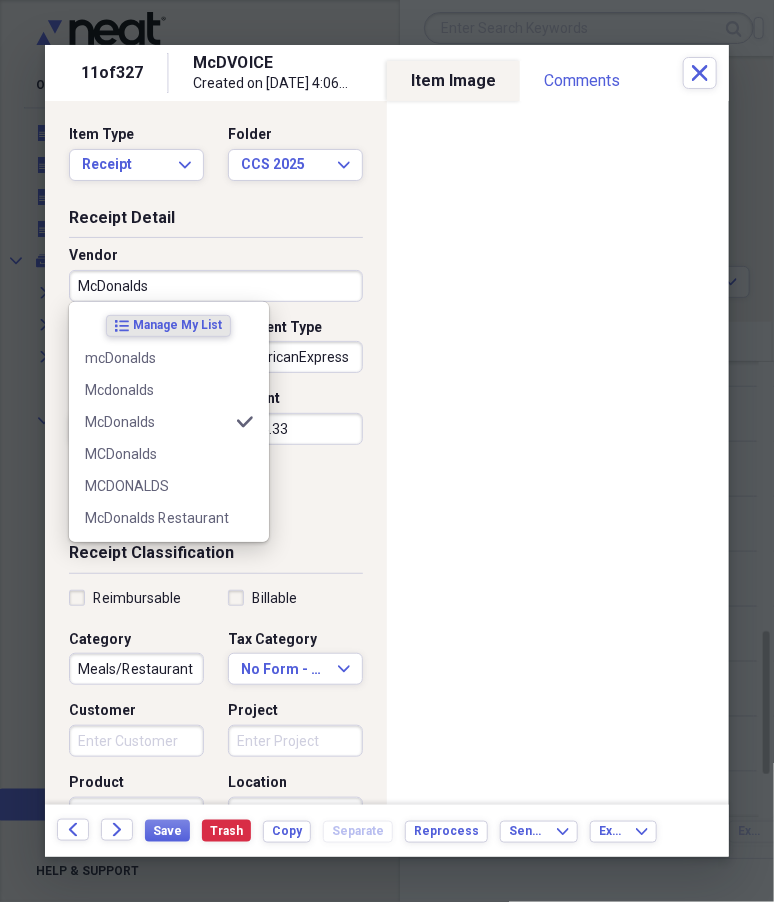 select on "6" 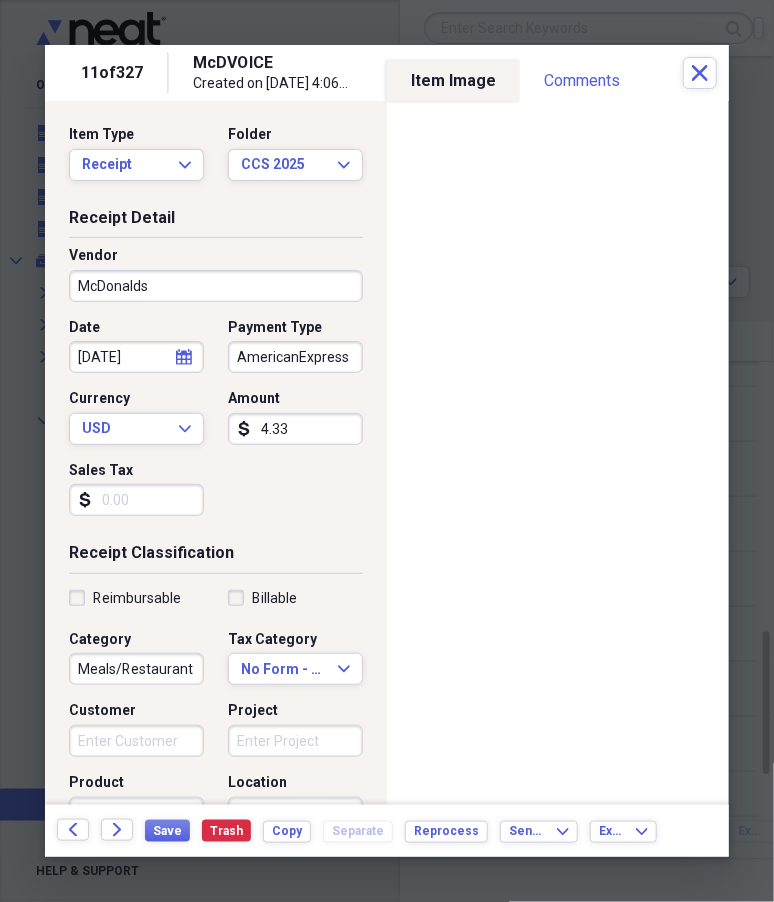 click on "Item Type Receipt Expand Folder CCS 2025 Expand" at bounding box center (216, 161) 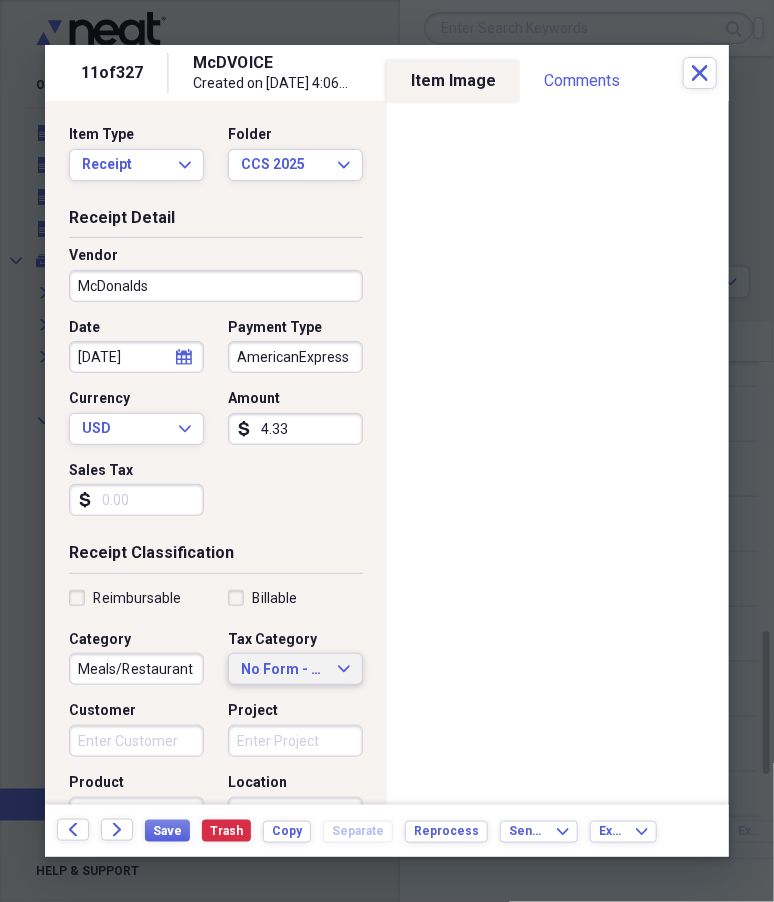 click on "No Form - Non-deductible" at bounding box center [283, 670] 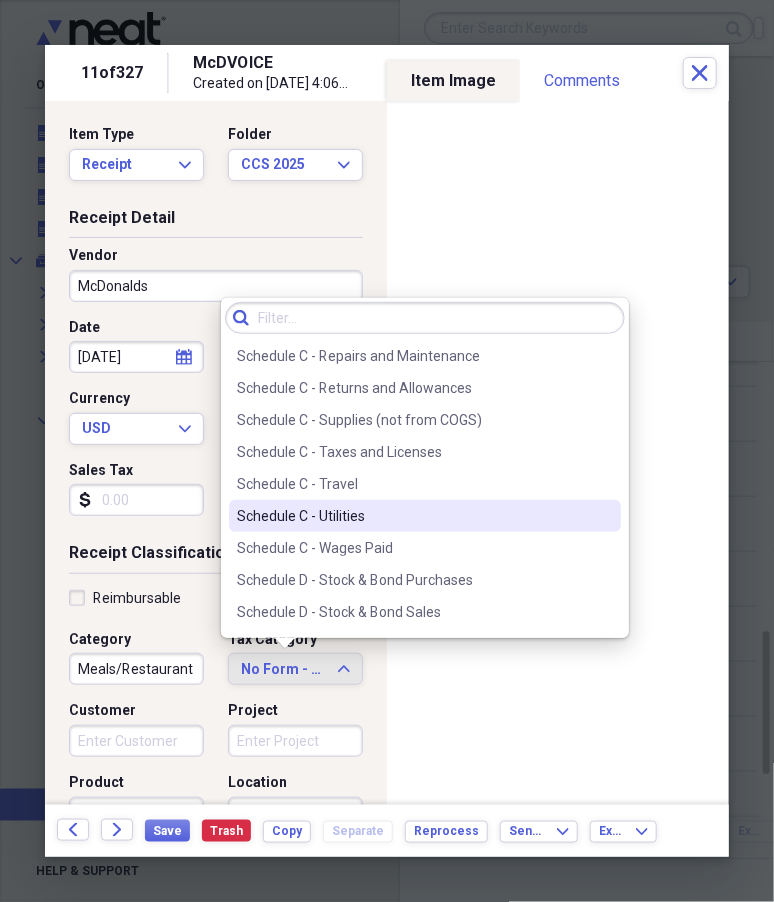 scroll, scrollTop: 4343, scrollLeft: 0, axis: vertical 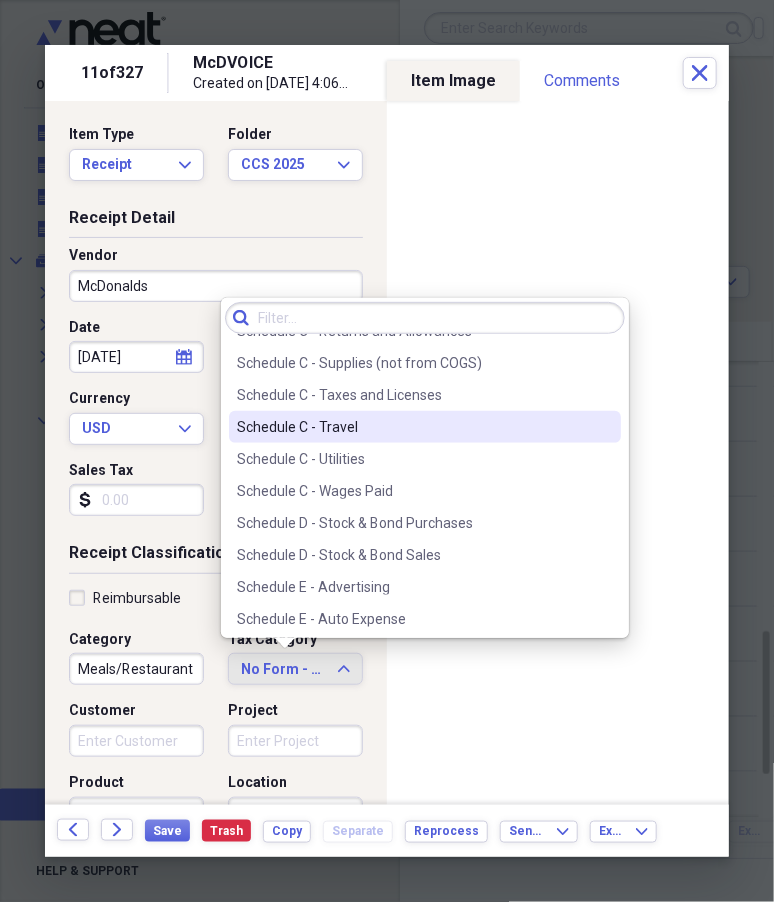 click on "Schedule C - Travel" at bounding box center (413, 427) 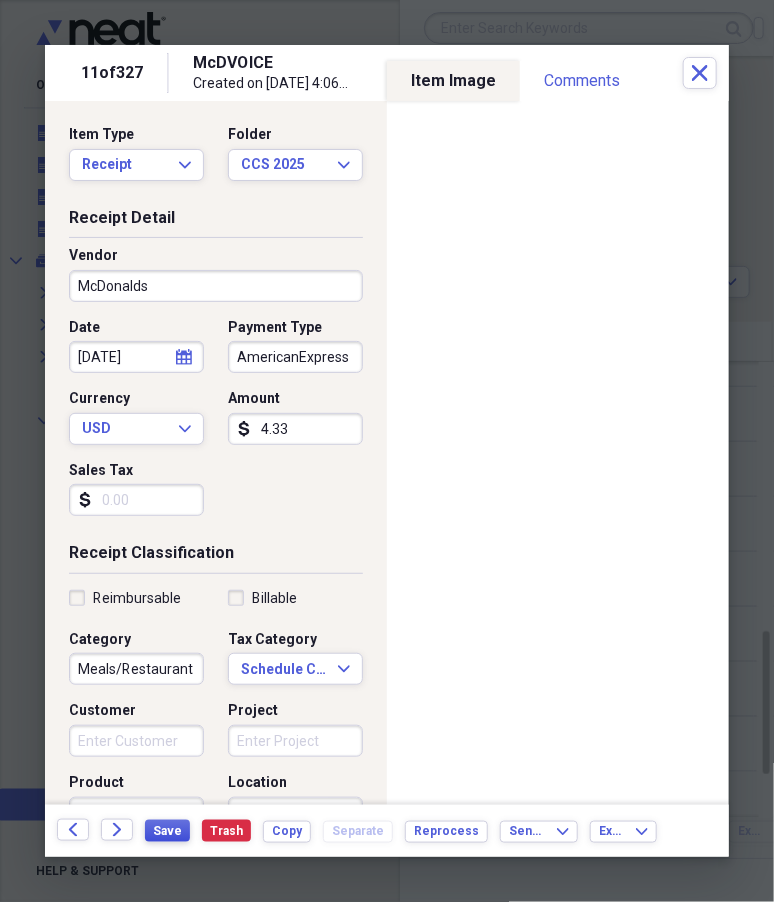 click on "Save" at bounding box center [167, 831] 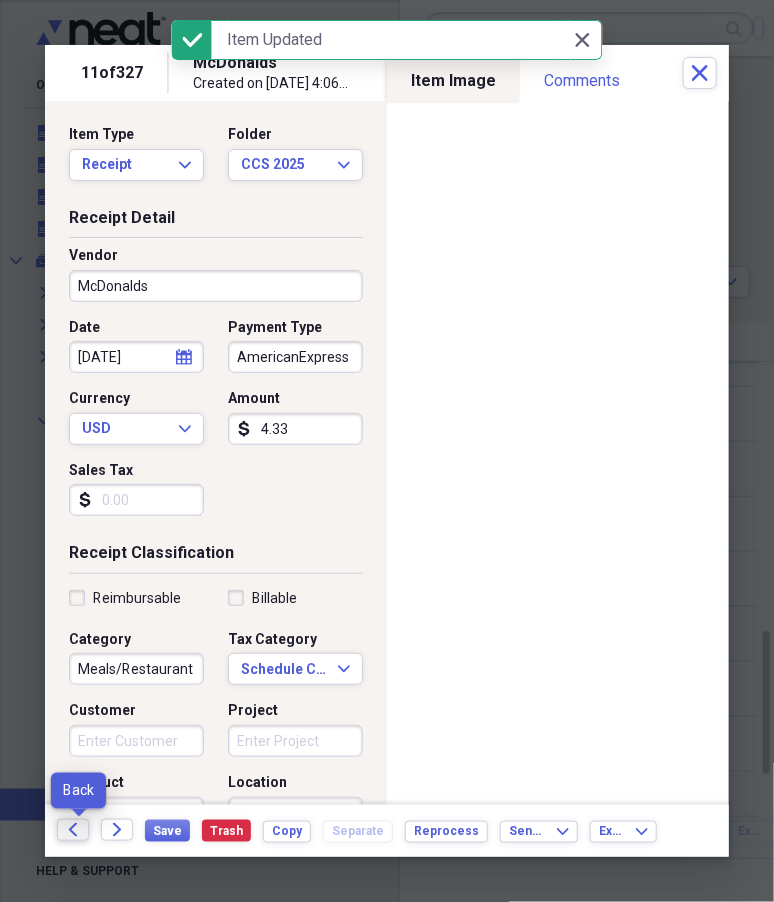 click on "Back" 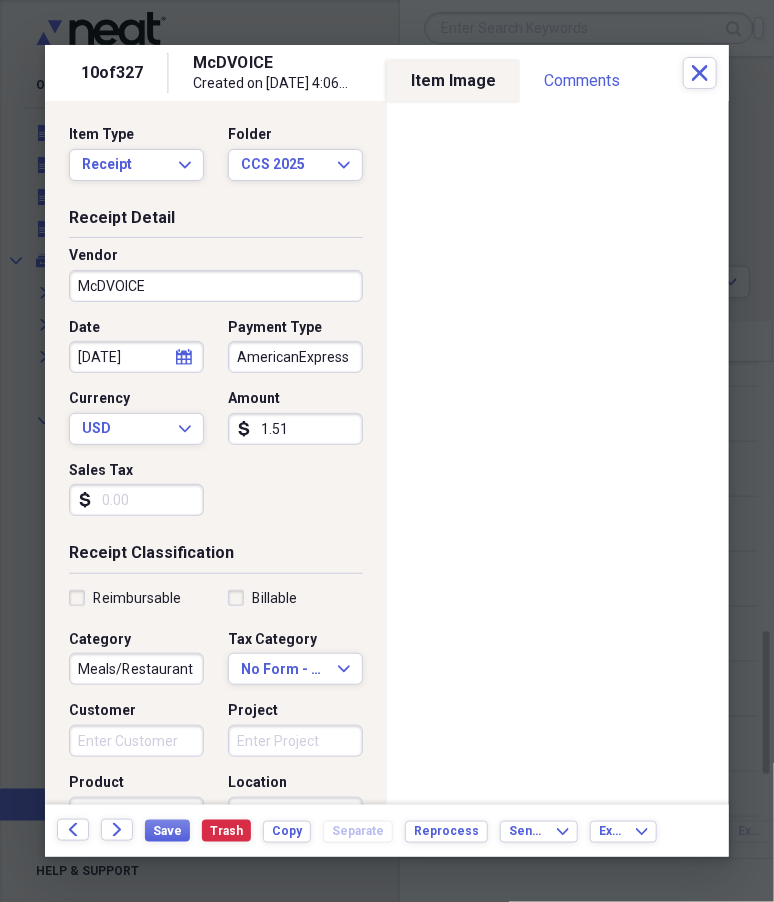 click on "McDVOICE" at bounding box center (216, 286) 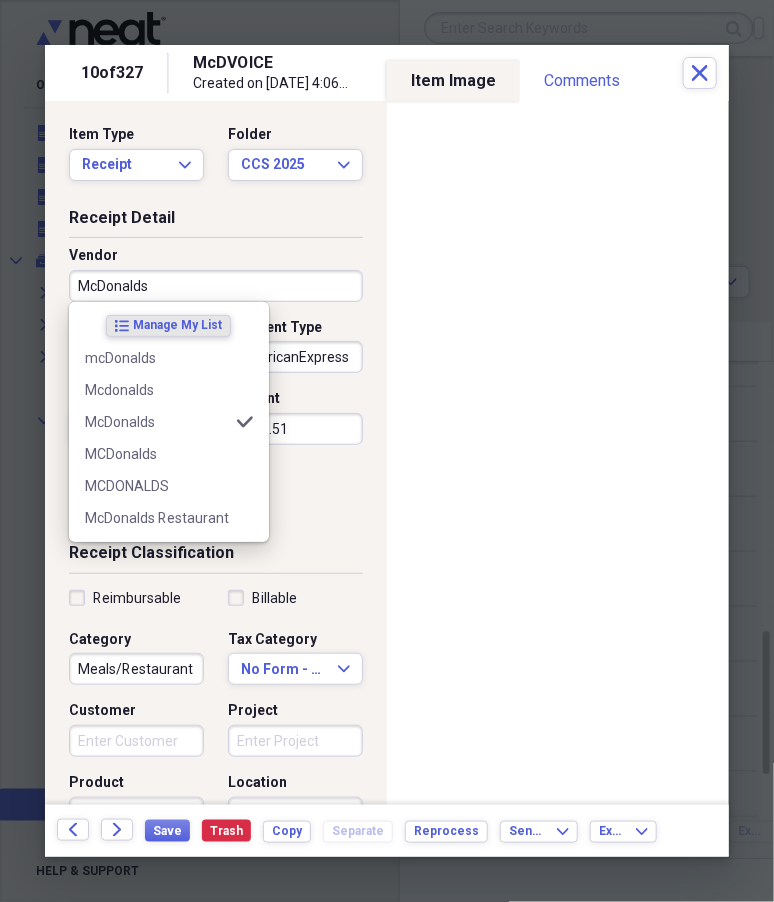 type on "McDonalds" 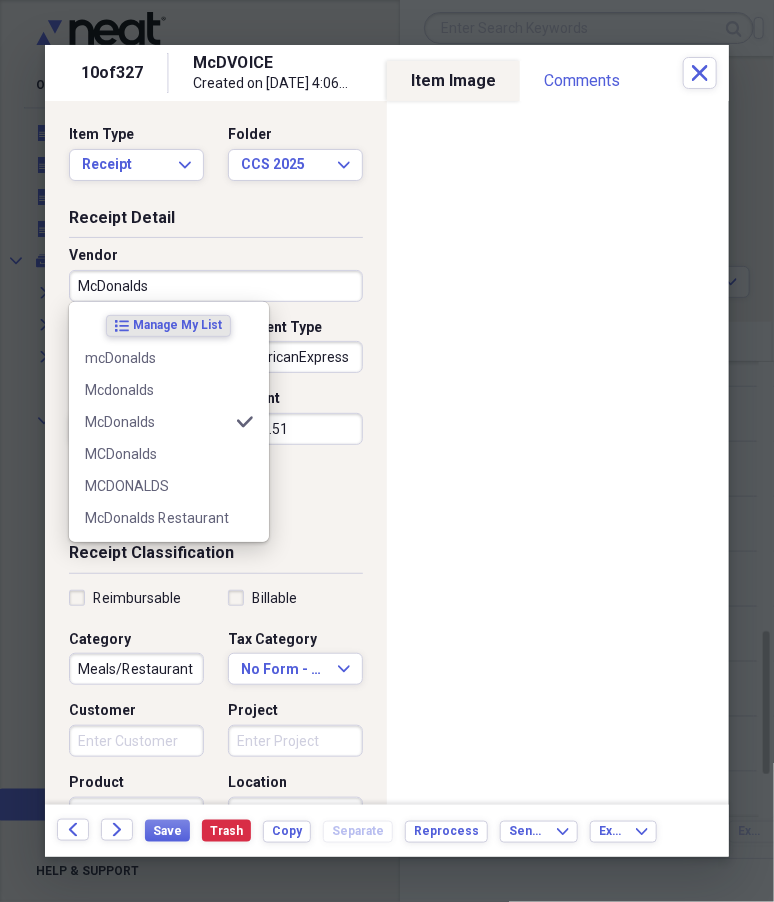 select on "6" 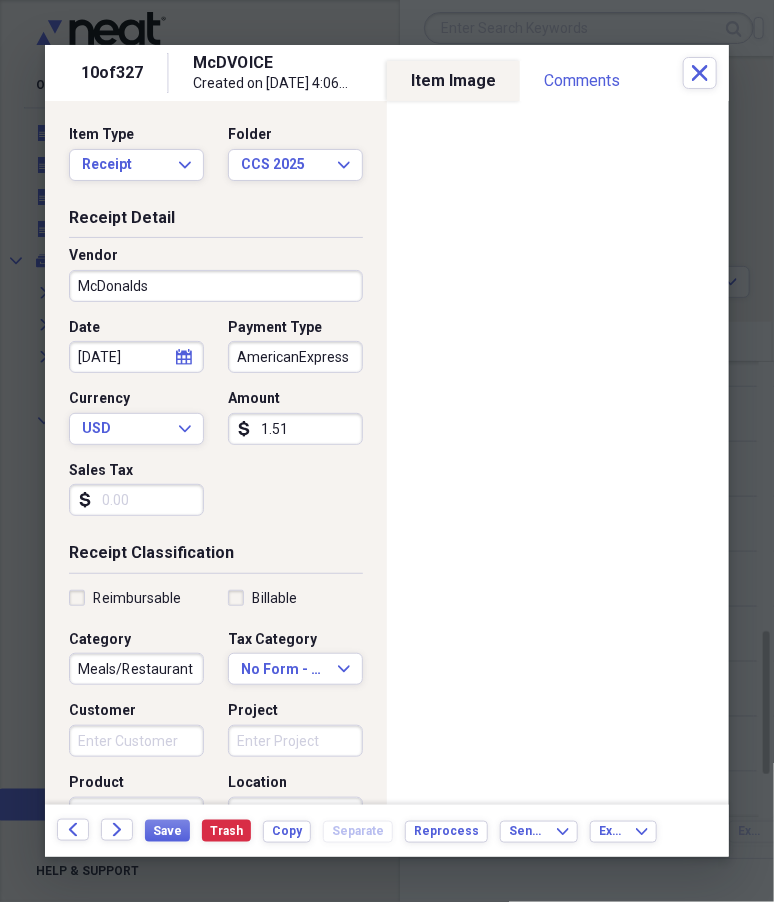 click on "Receipt Detail Vendor McDonalds Date [DATE] calendar Calendar Payment Type AmericanExpress Currency USD Expand Amount dollar-sign 1.51 Sales Tax dollar-sign" at bounding box center [216, 375] 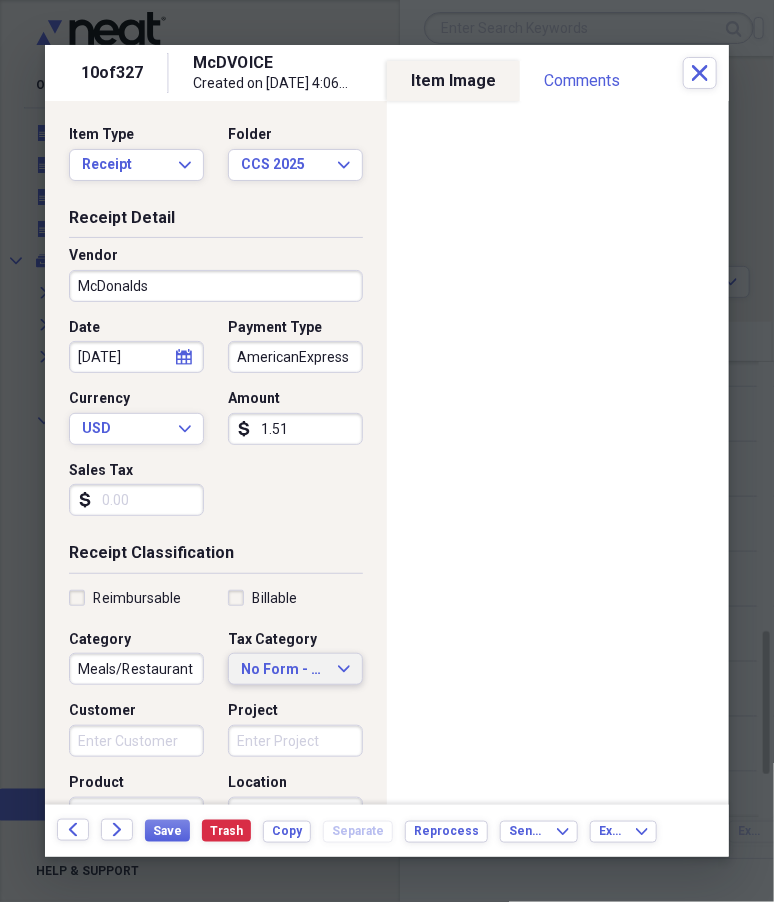 click on "No Form - Non-deductible Expand" at bounding box center (295, 670) 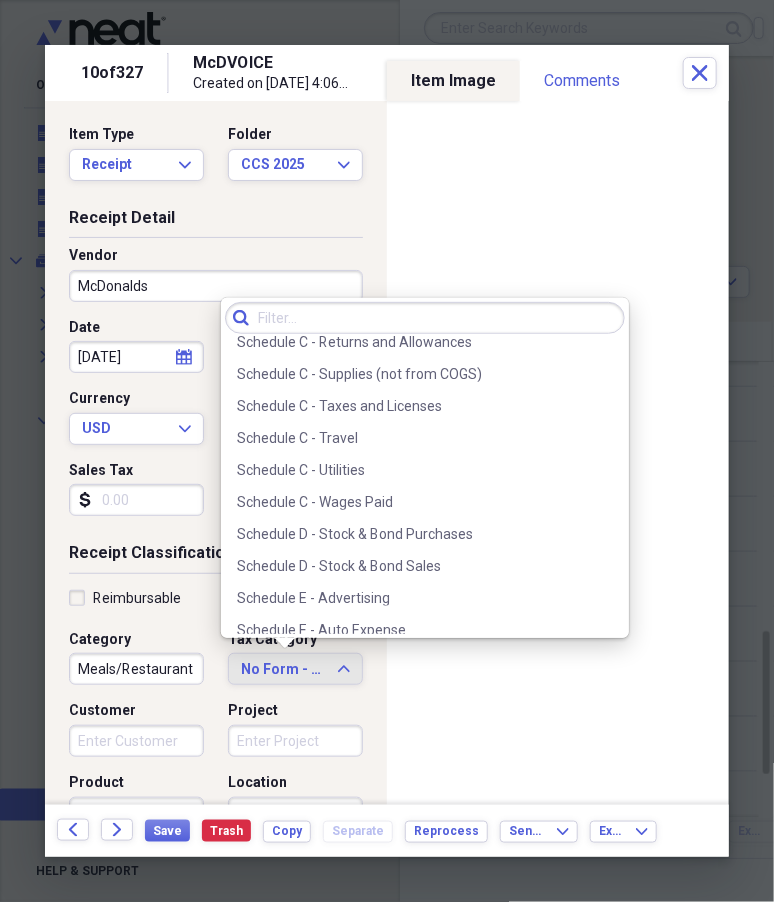 scroll, scrollTop: 4371, scrollLeft: 0, axis: vertical 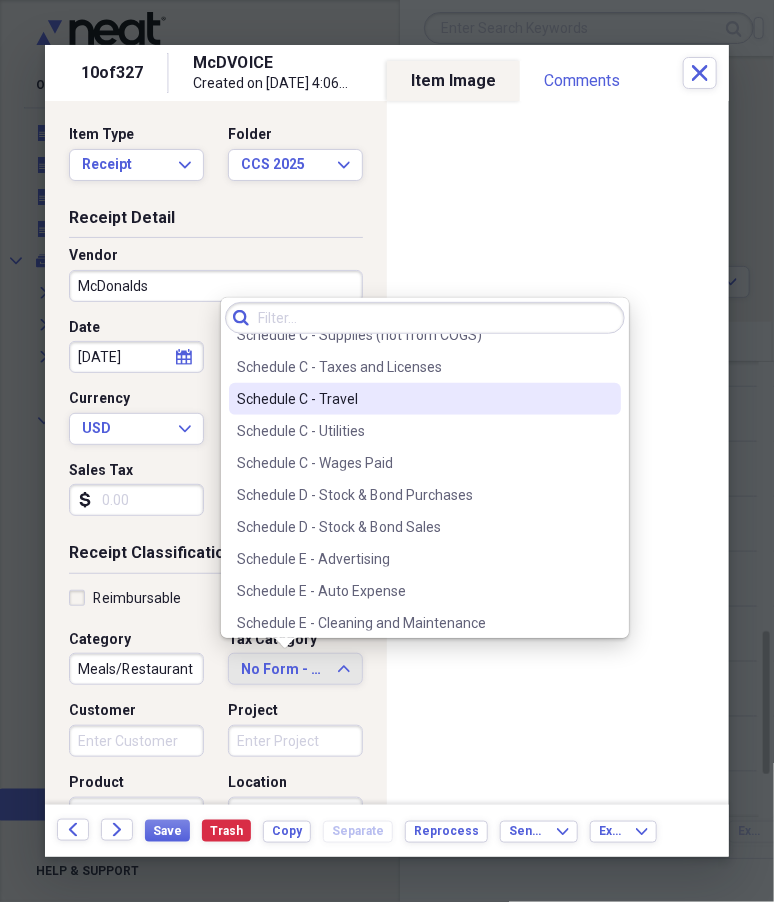 click on "Schedule C - Travel" at bounding box center [413, 399] 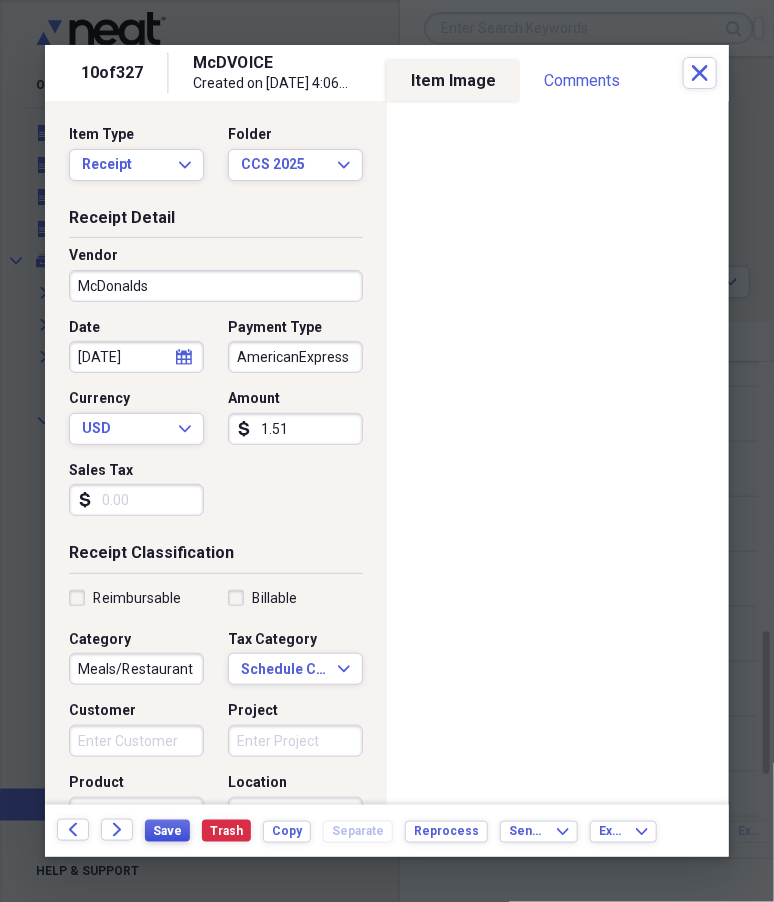 click on "Save" at bounding box center [167, 831] 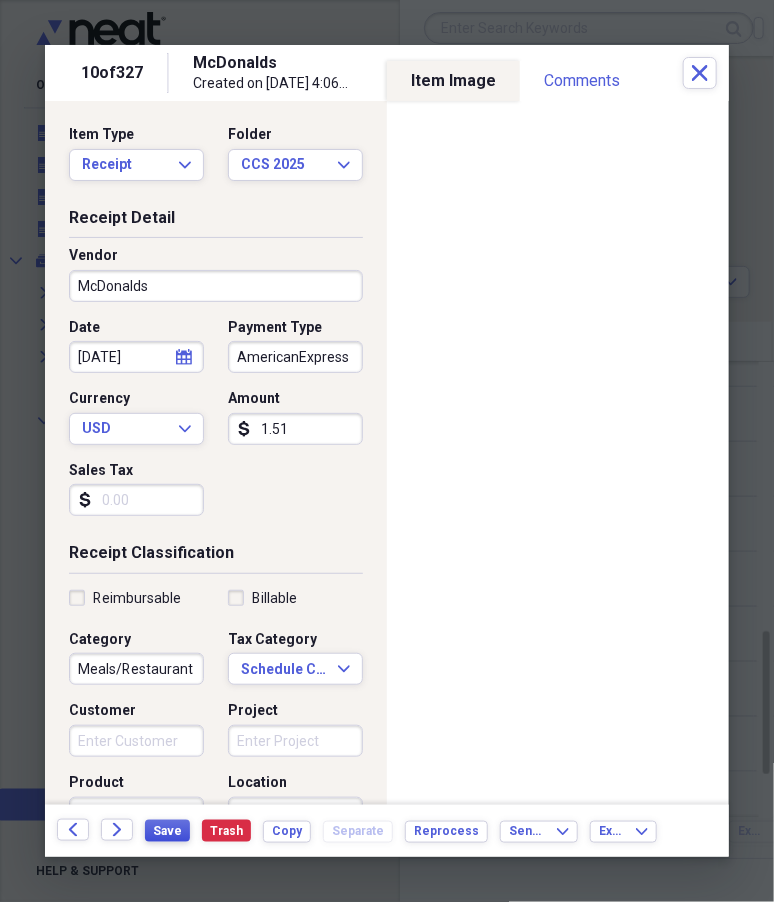 click on "Save" at bounding box center (167, 831) 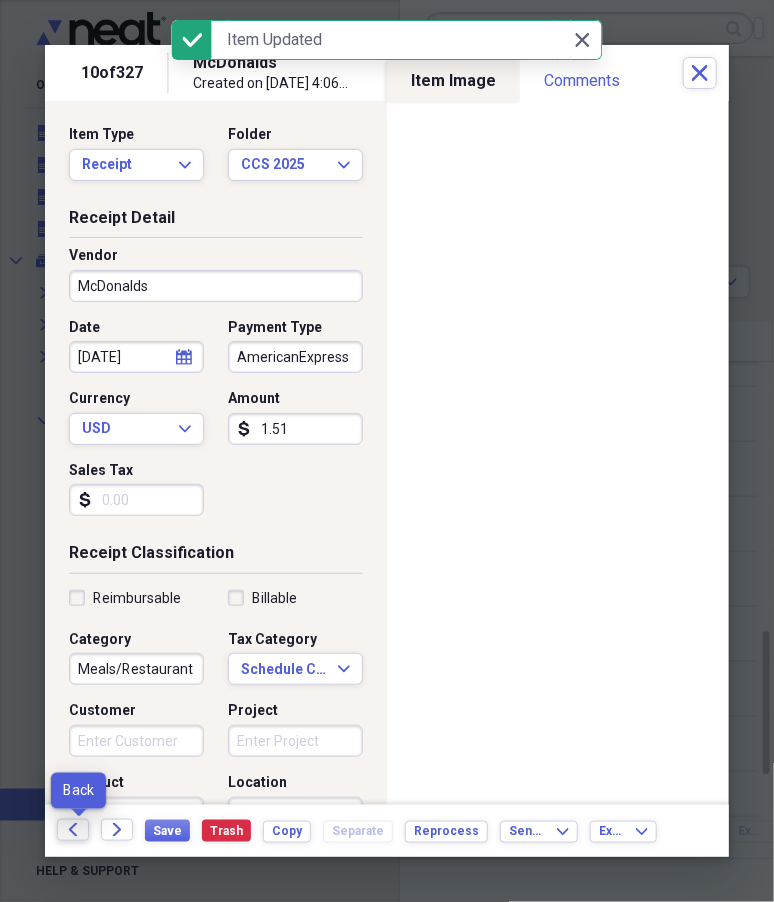 click on "Back" at bounding box center [73, 830] 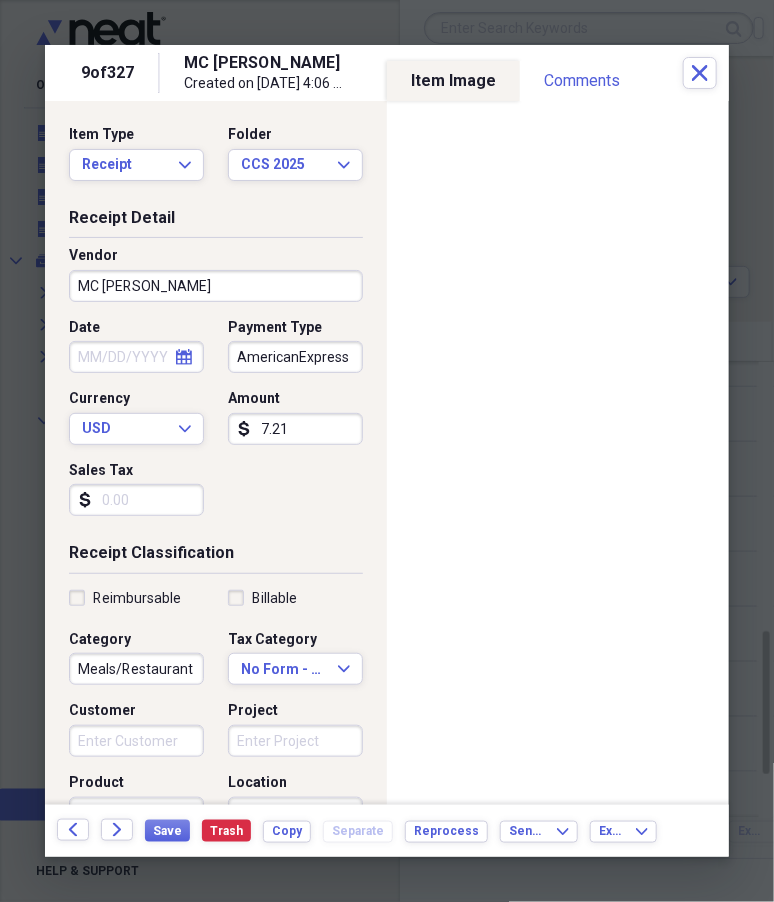 click on "MC [PERSON_NAME]" at bounding box center (216, 286) 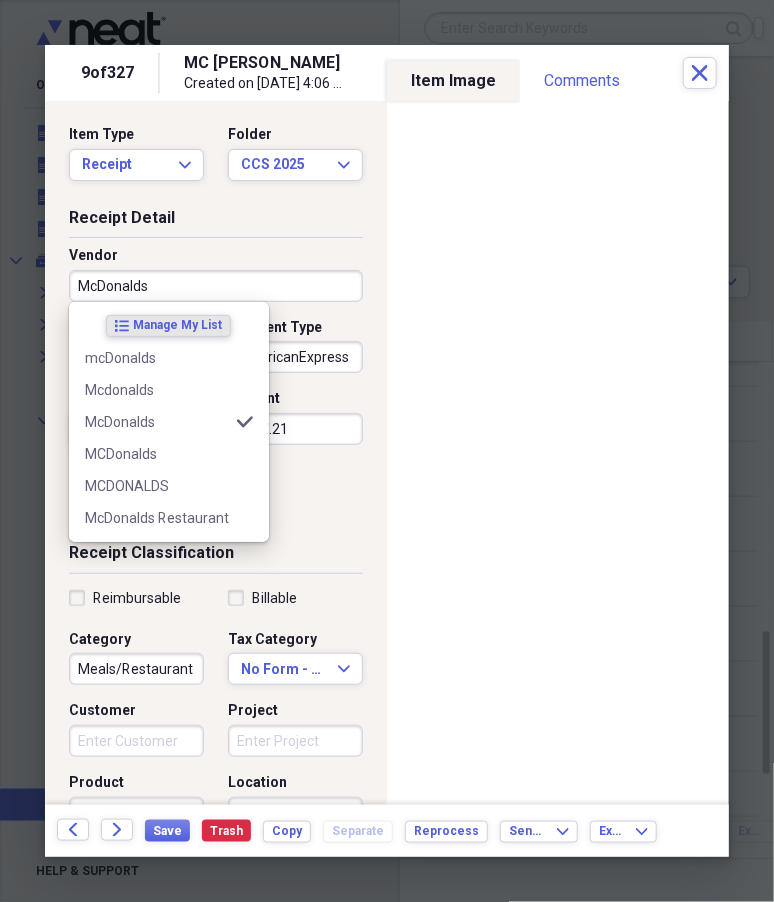 type on "McDonalds" 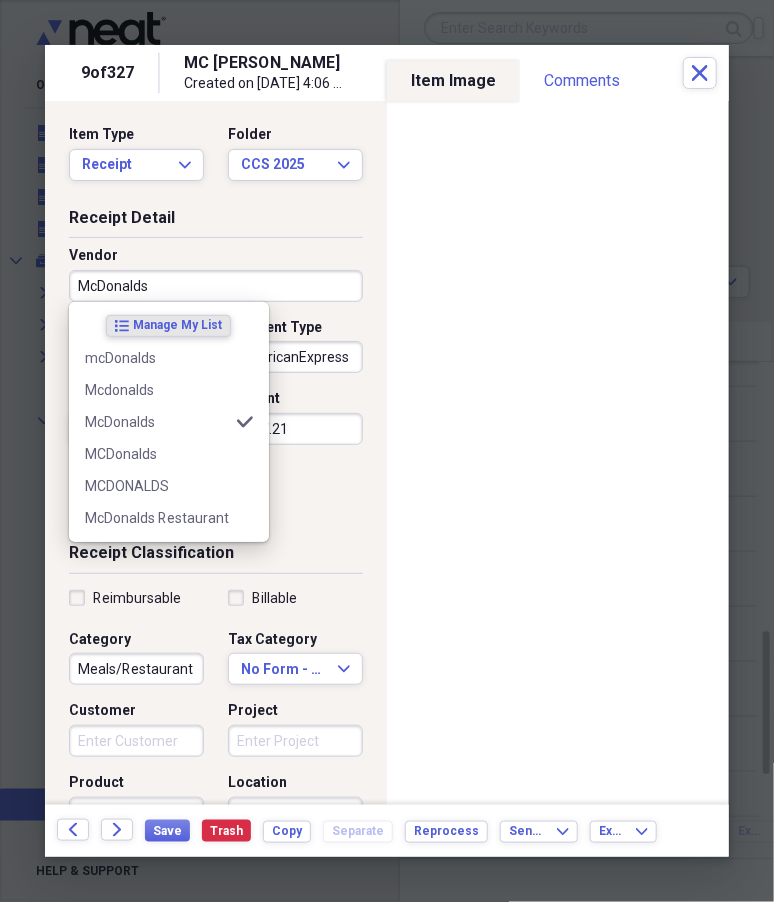 select on "6" 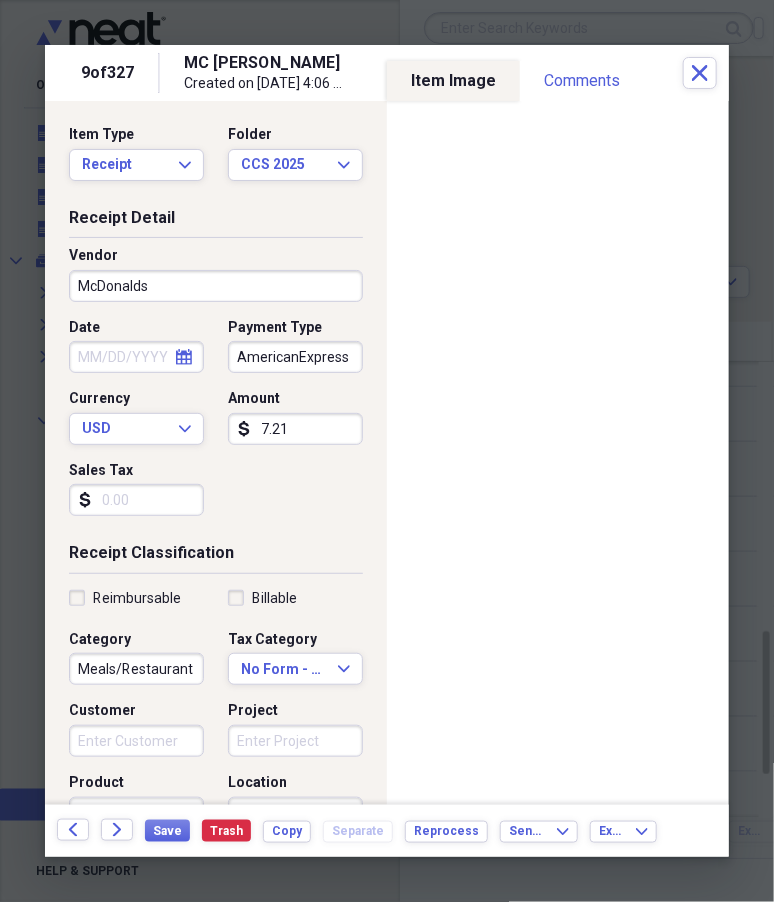 click on "Receipt Detail Vendor McDonalds Date calendar Calendar Payment Type AmericanExpress Currency USD Expand Amount dollar-sign 7.21 Sales Tax dollar-sign" at bounding box center [216, 375] 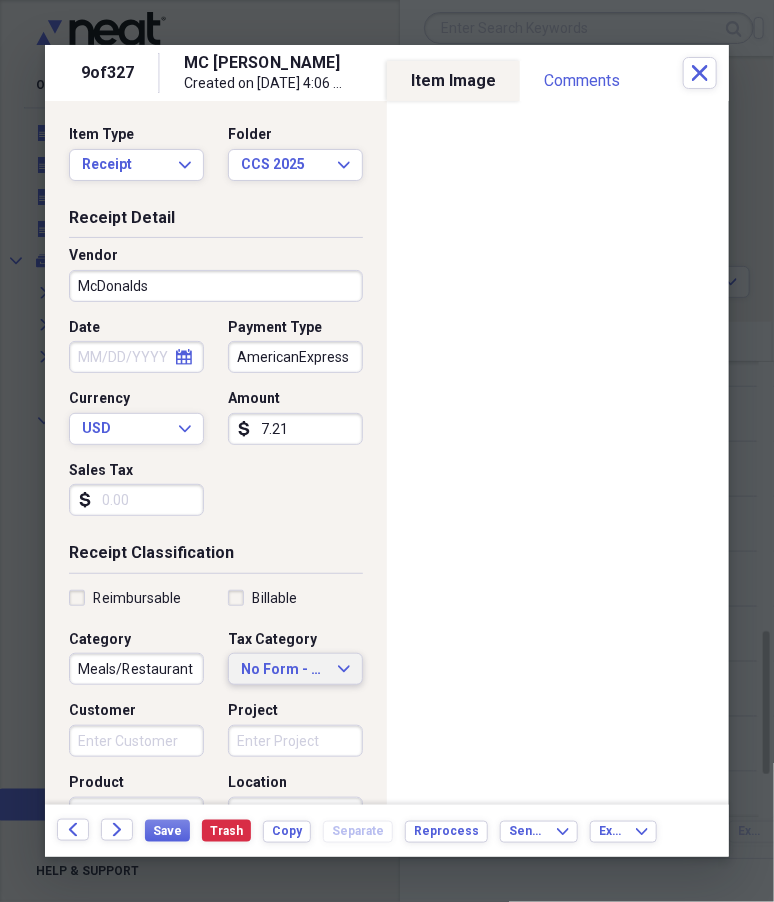 click on "No Form - Non-deductible" at bounding box center (283, 670) 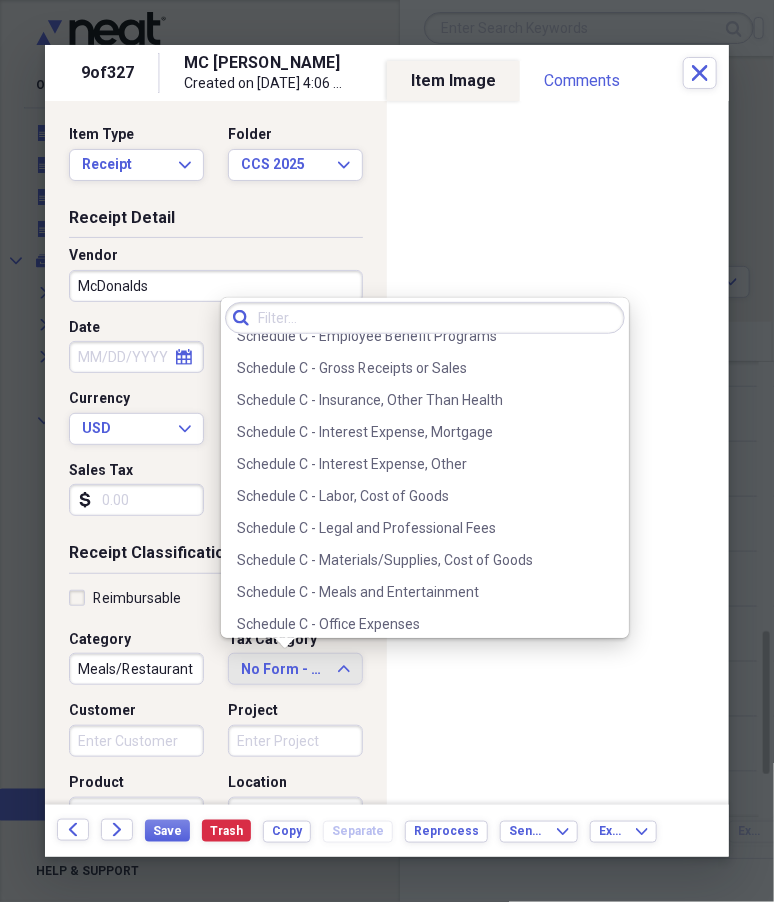 scroll, scrollTop: 3880, scrollLeft: 0, axis: vertical 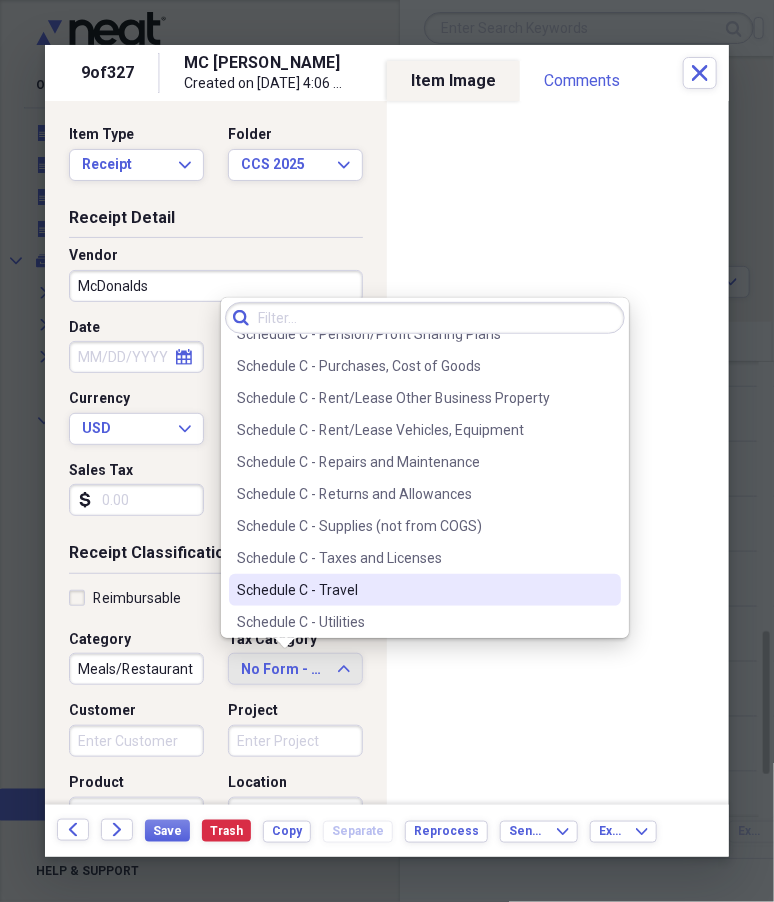 click on "Schedule C - Travel" at bounding box center (413, 590) 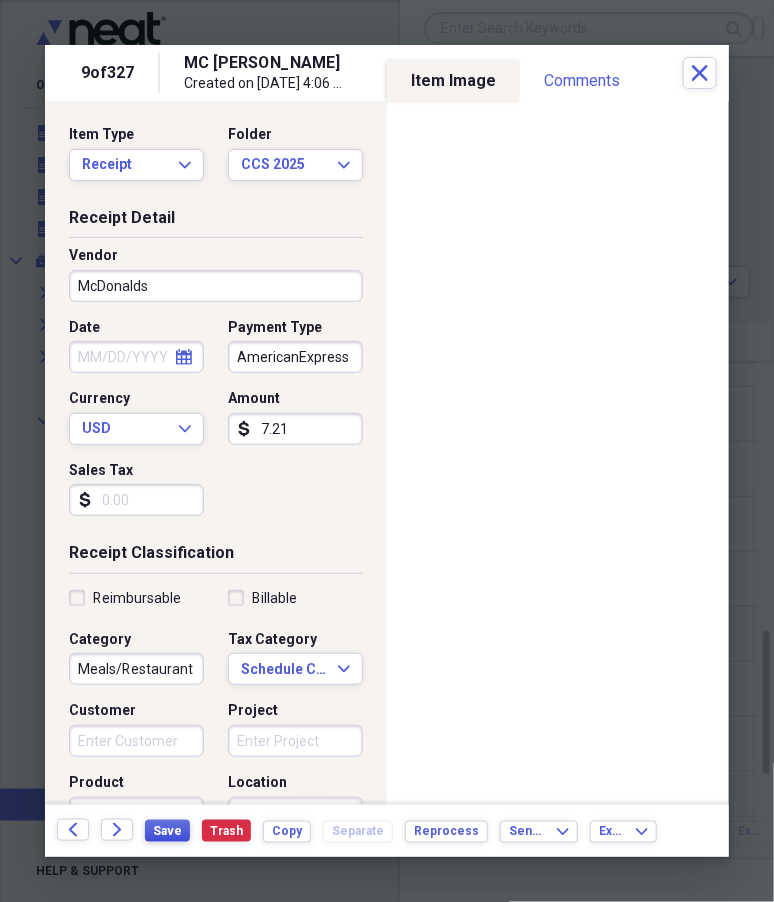 click on "Save" at bounding box center (167, 831) 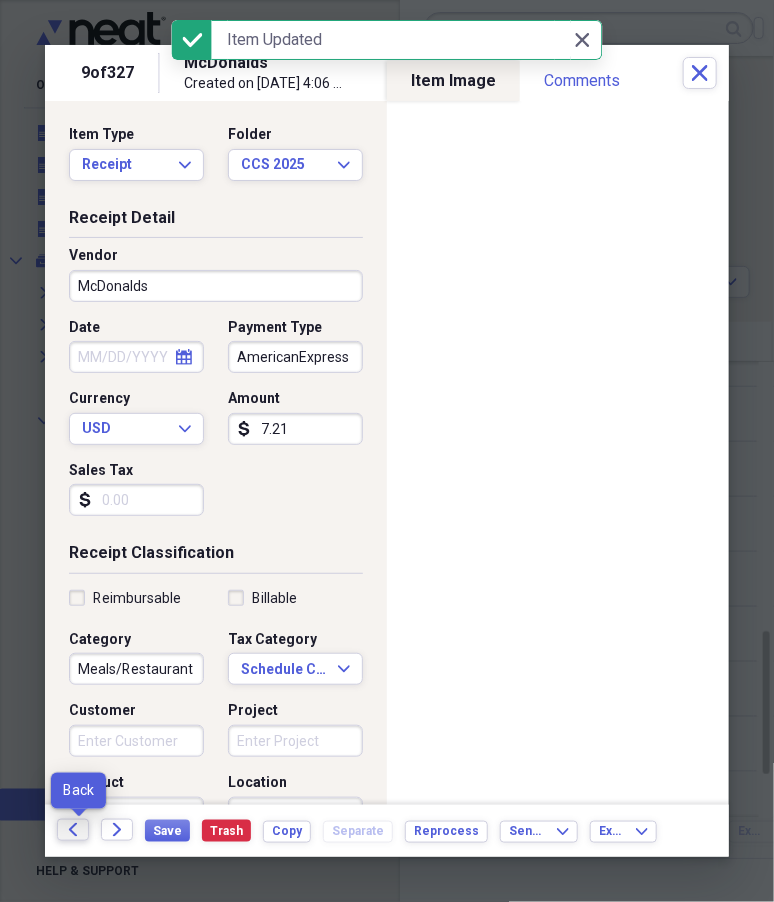 click on "Back" 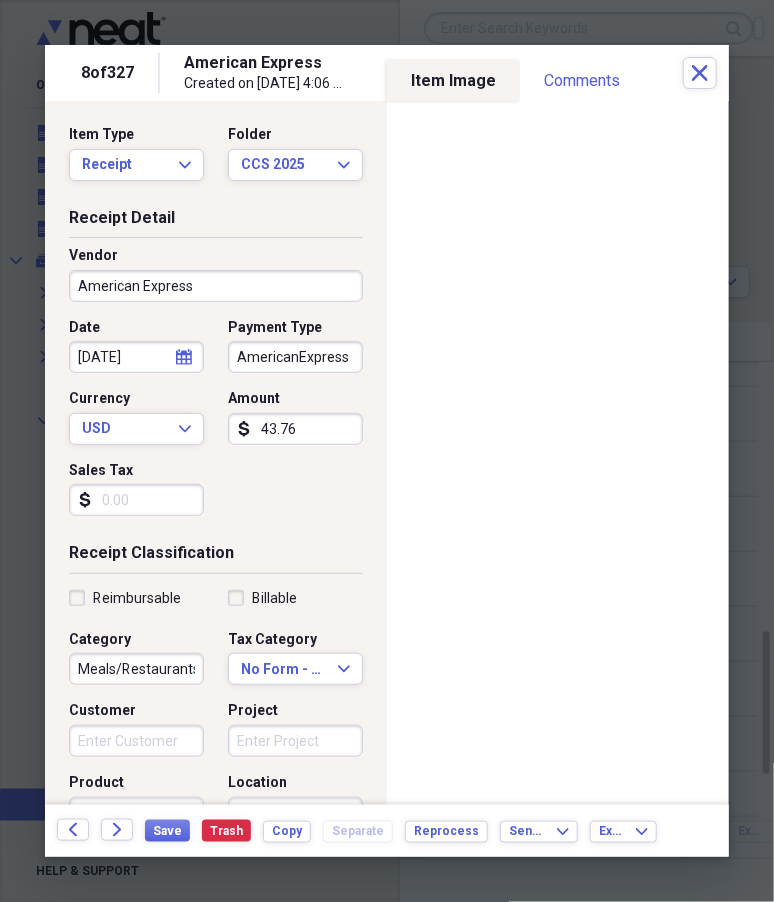 click on "American Express" at bounding box center [216, 286] 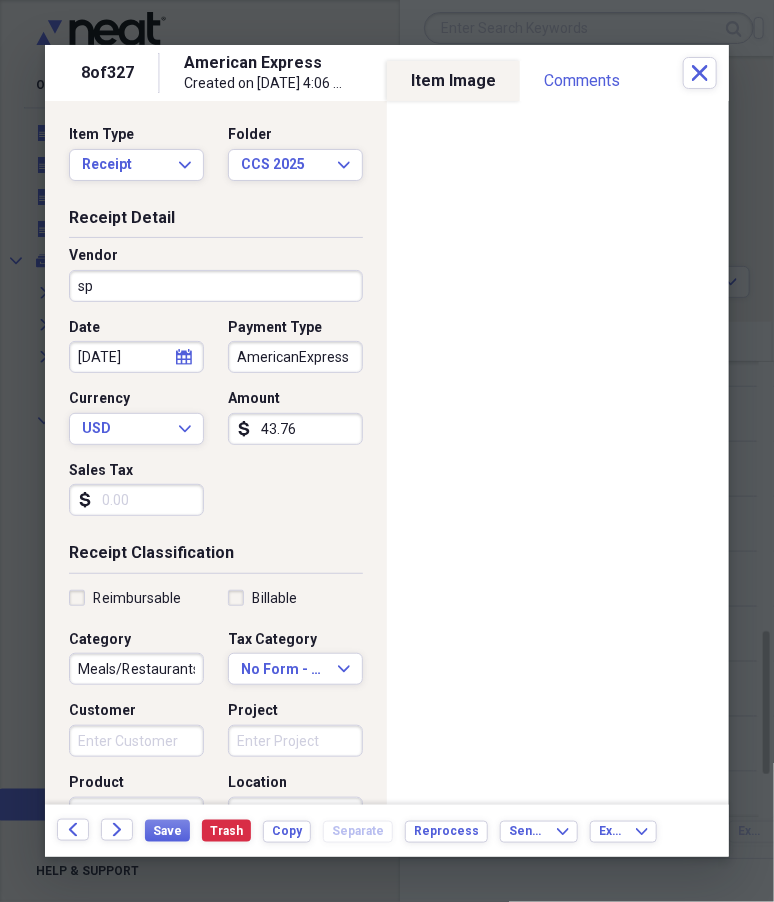 type on "s" 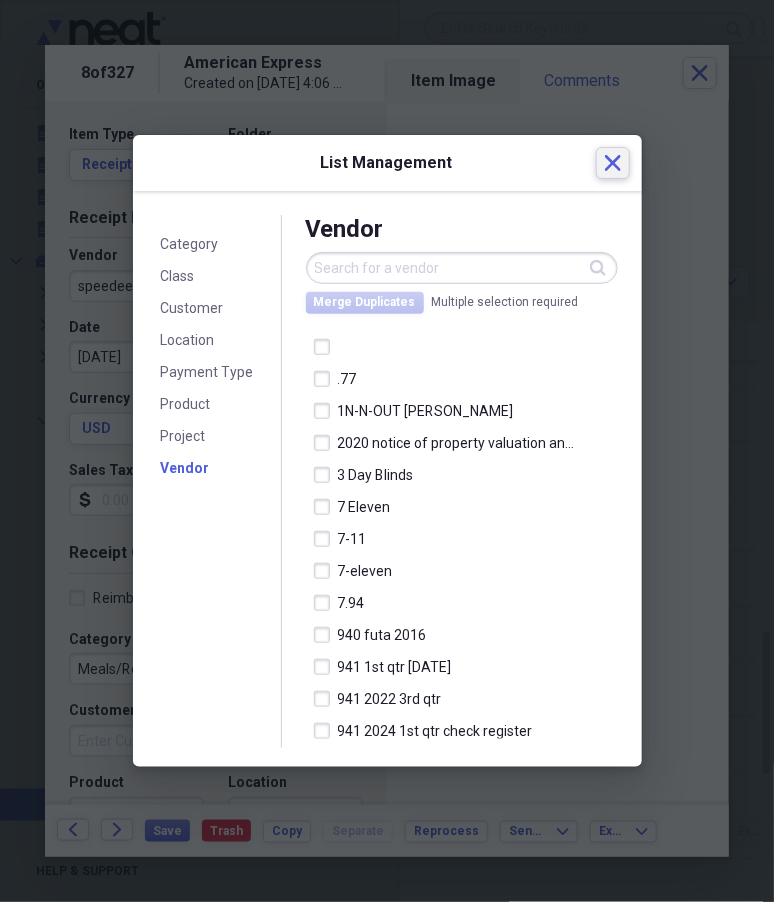 click on "Close" 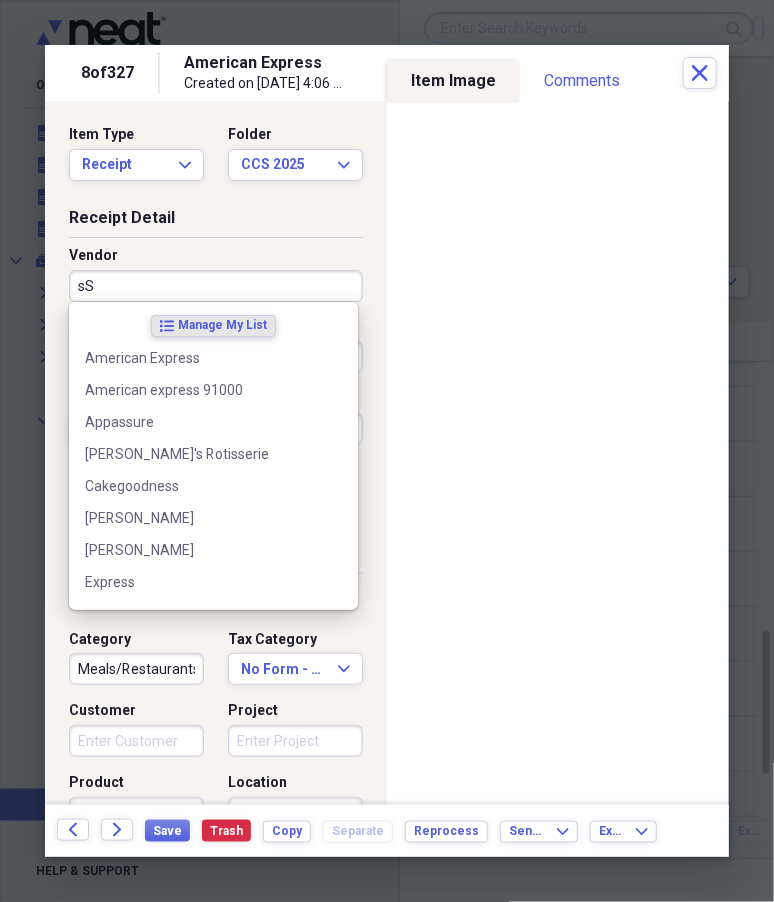 type on "s" 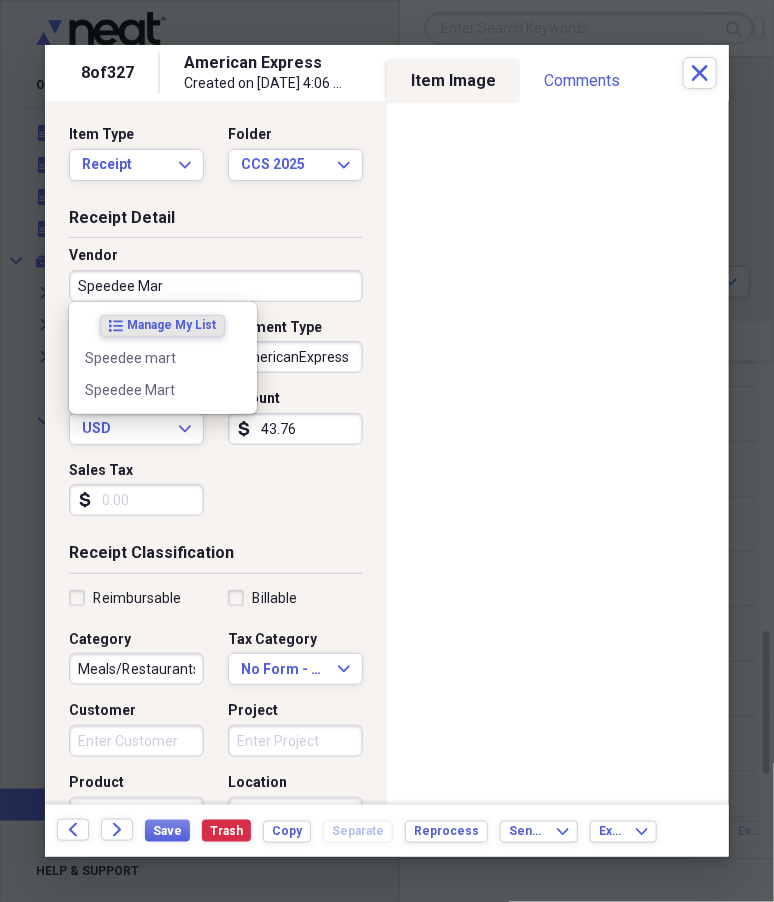 type on "Speedee Mart" 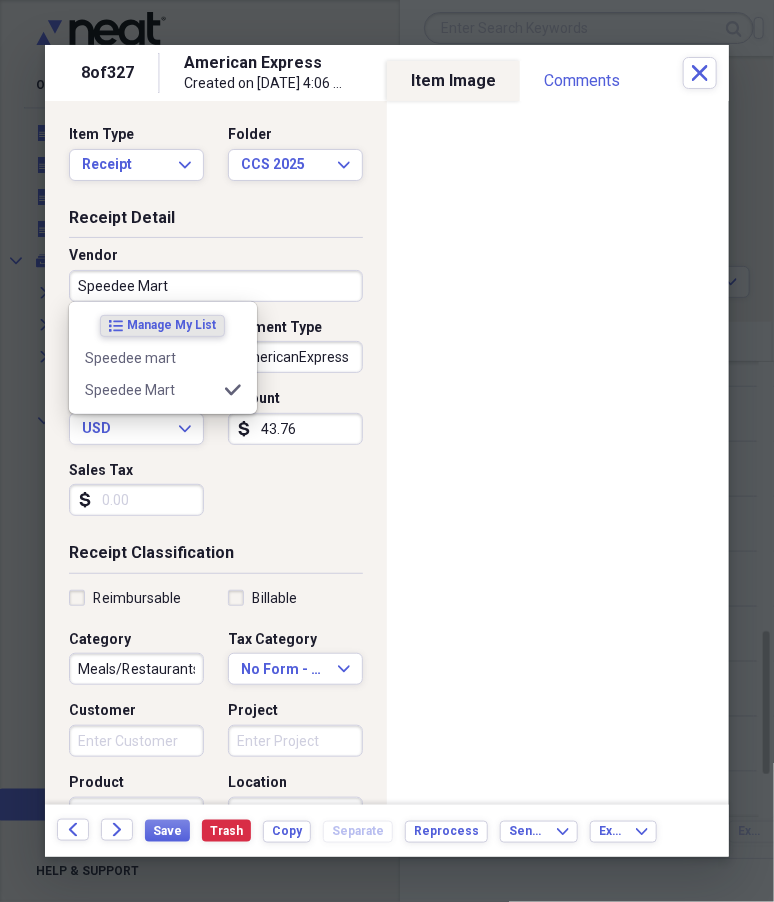 type on "Convenience Store" 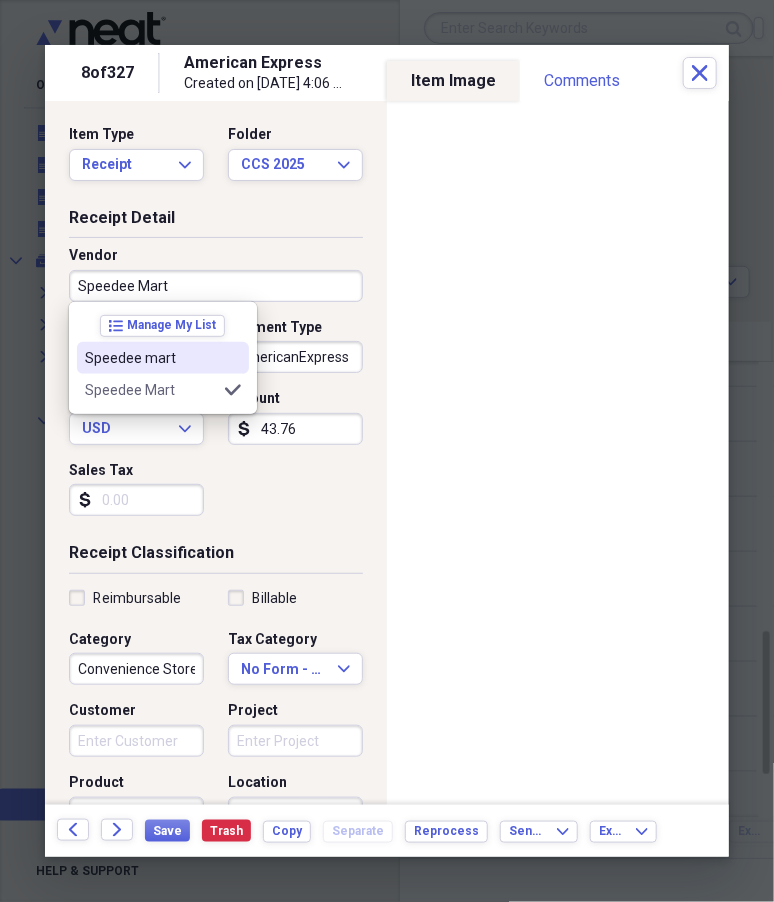 click on "Speedee mart" at bounding box center (151, 358) 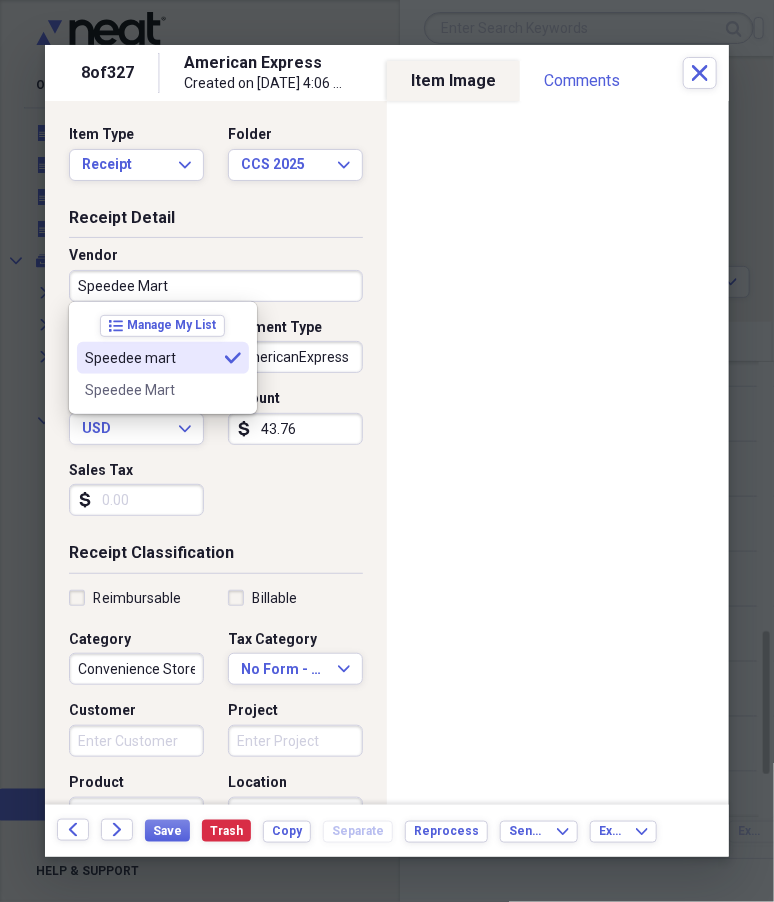 type on "Speedee mart" 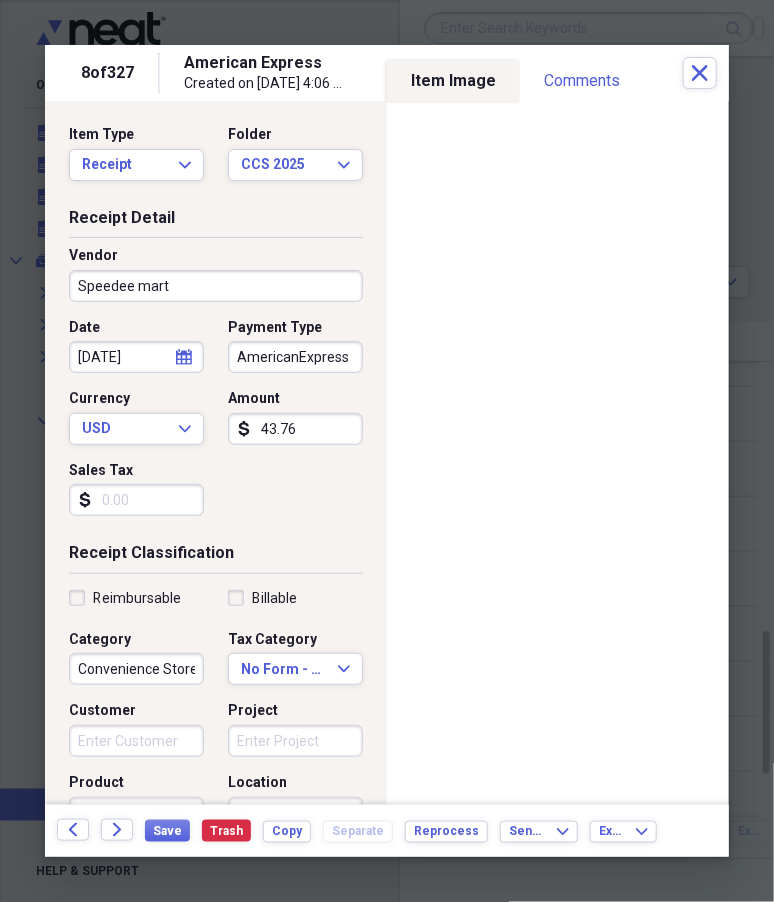 type on "Fuel/Auto" 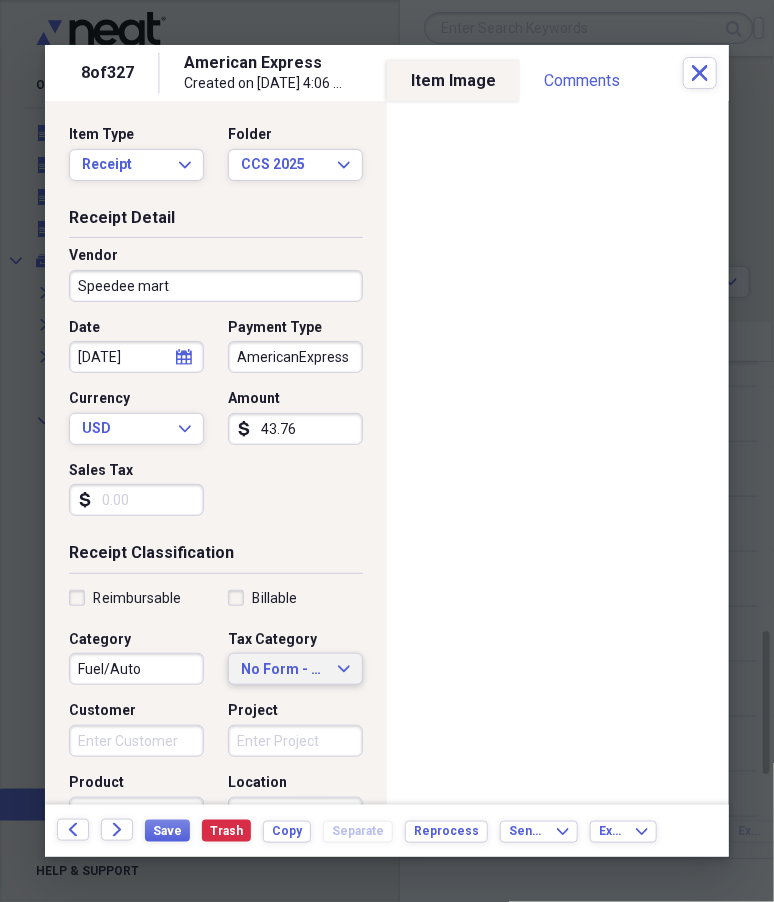 click on "No Form - Non-deductible" at bounding box center (283, 670) 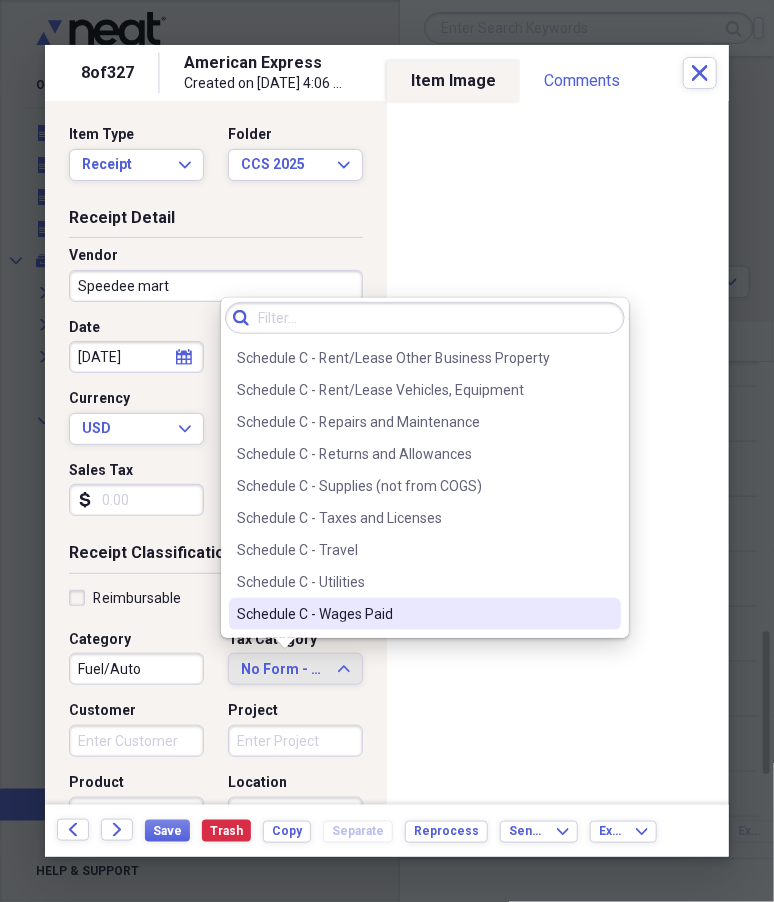 scroll, scrollTop: 4305, scrollLeft: 0, axis: vertical 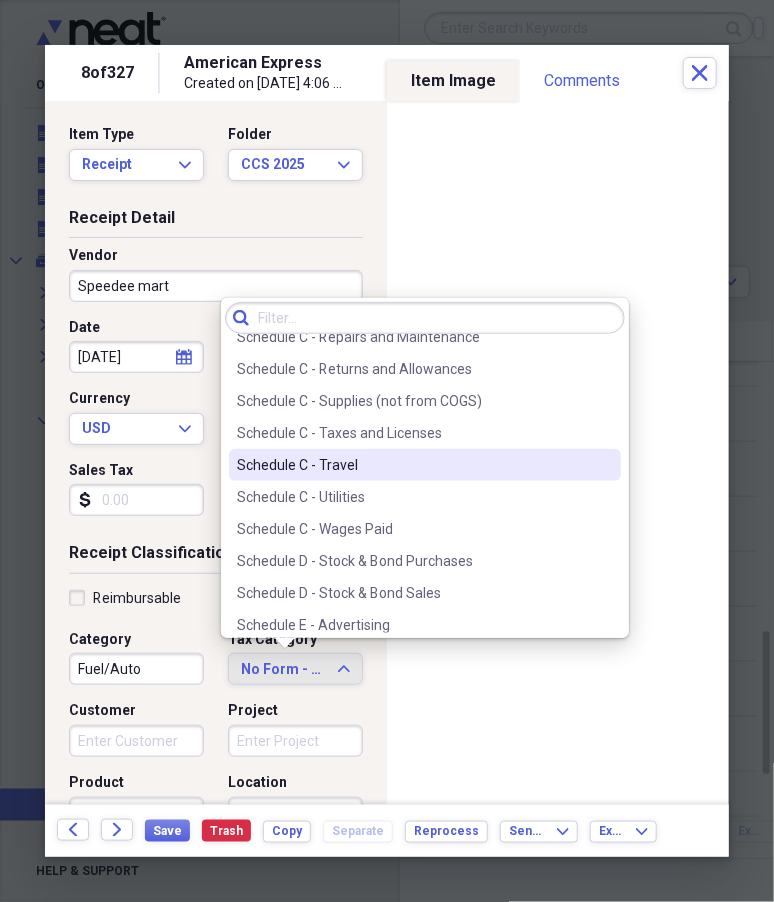click on "Schedule C - Travel" at bounding box center [413, 465] 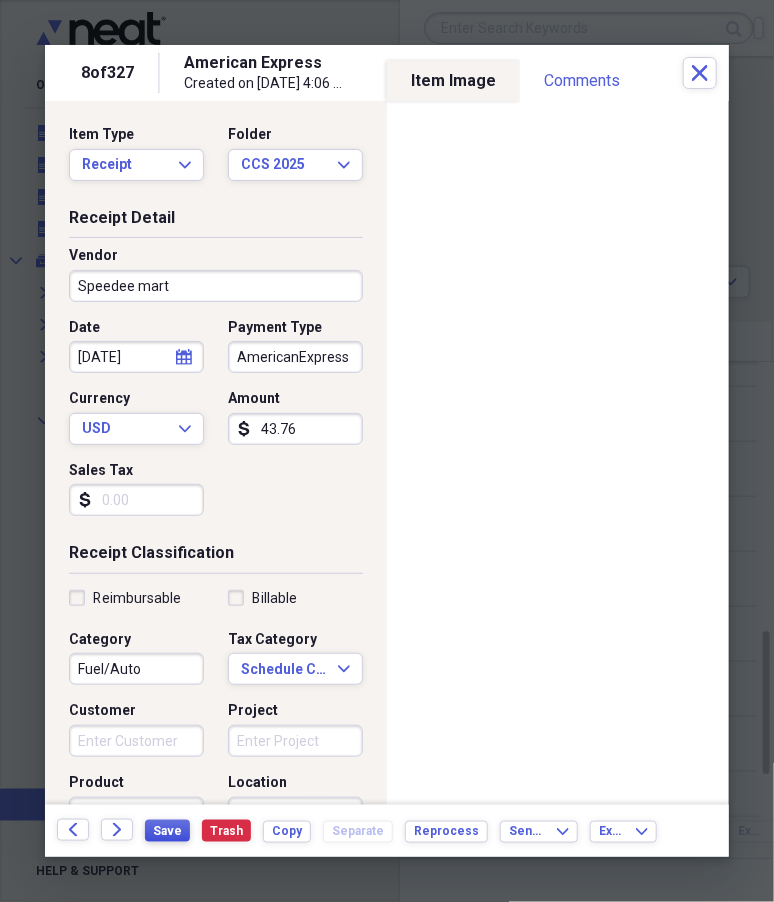 click on "Save" at bounding box center (167, 831) 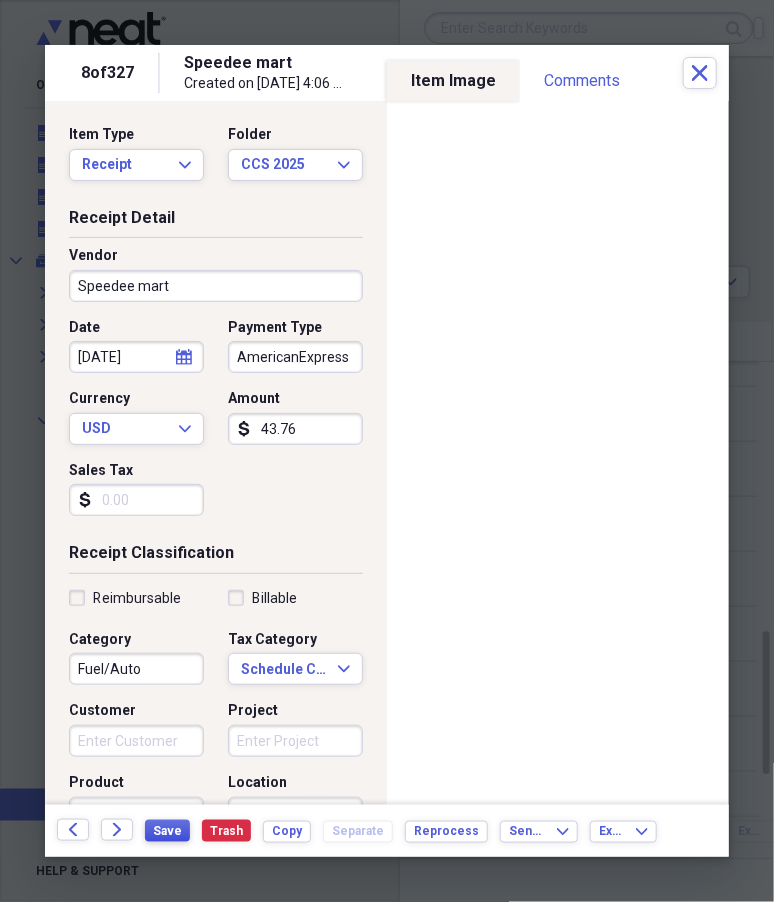 click on "Save" at bounding box center (167, 831) 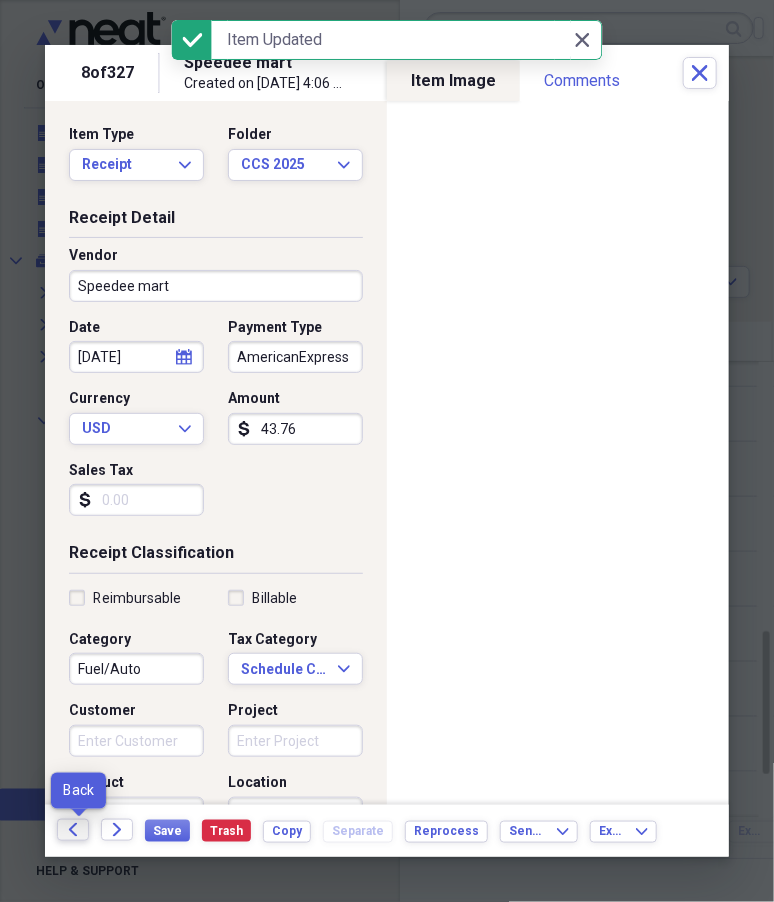 click on "Back" 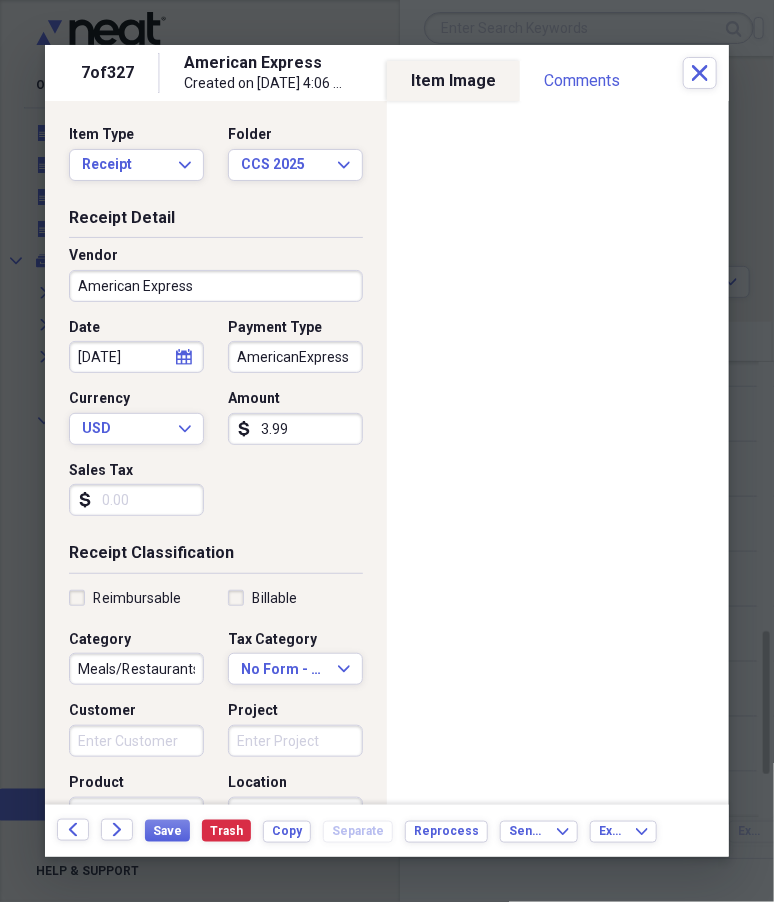 click on "American Express" at bounding box center (216, 286) 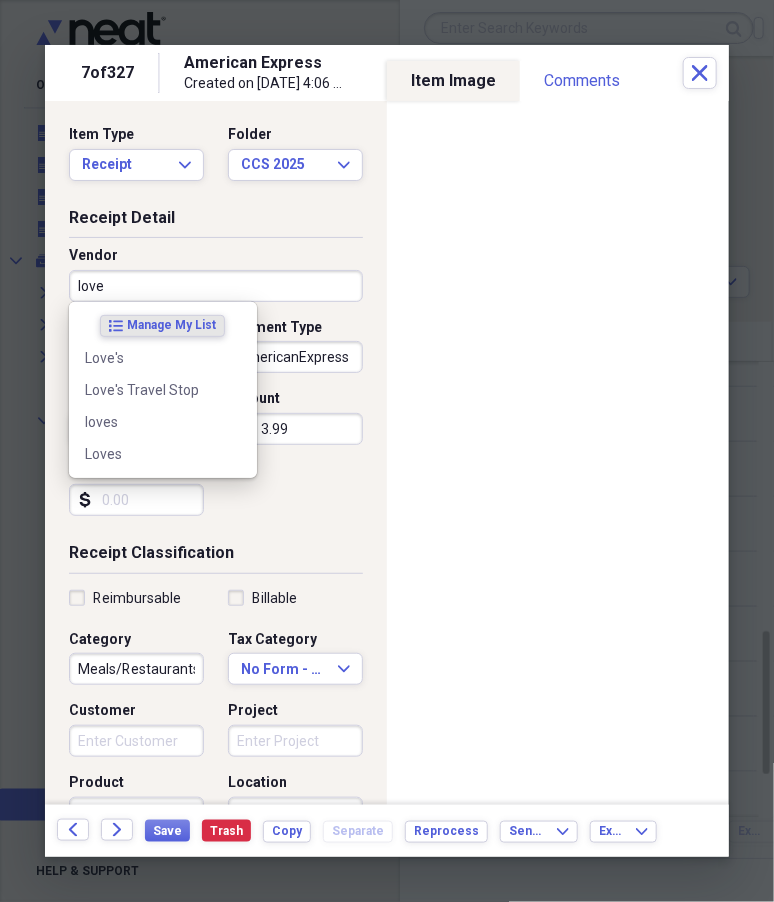 type on "loves" 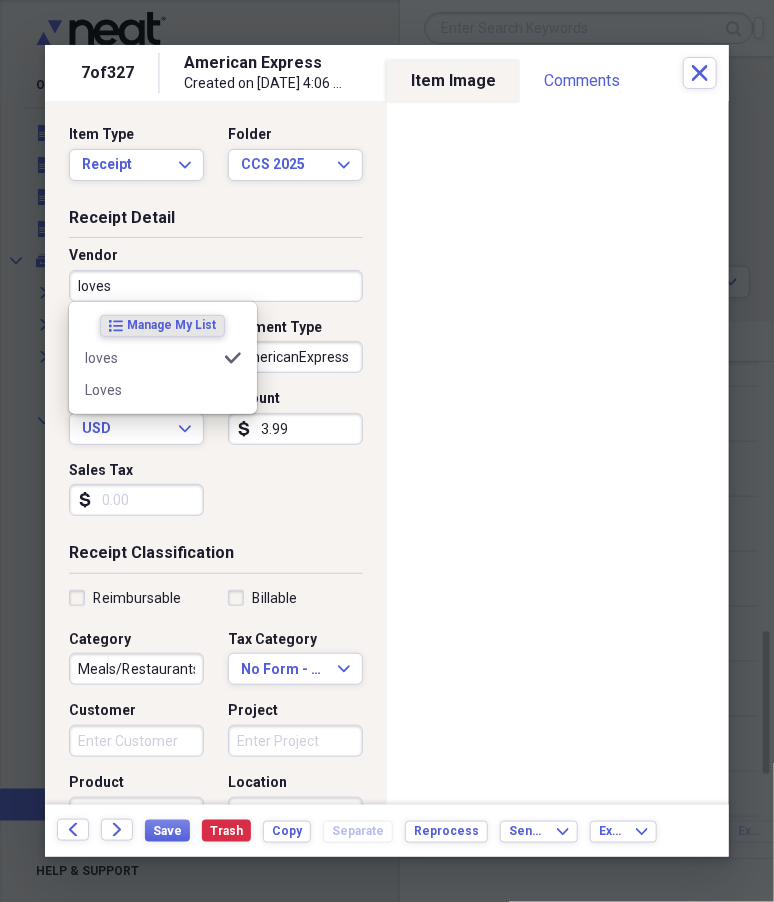 type on "Fuel/Auto" 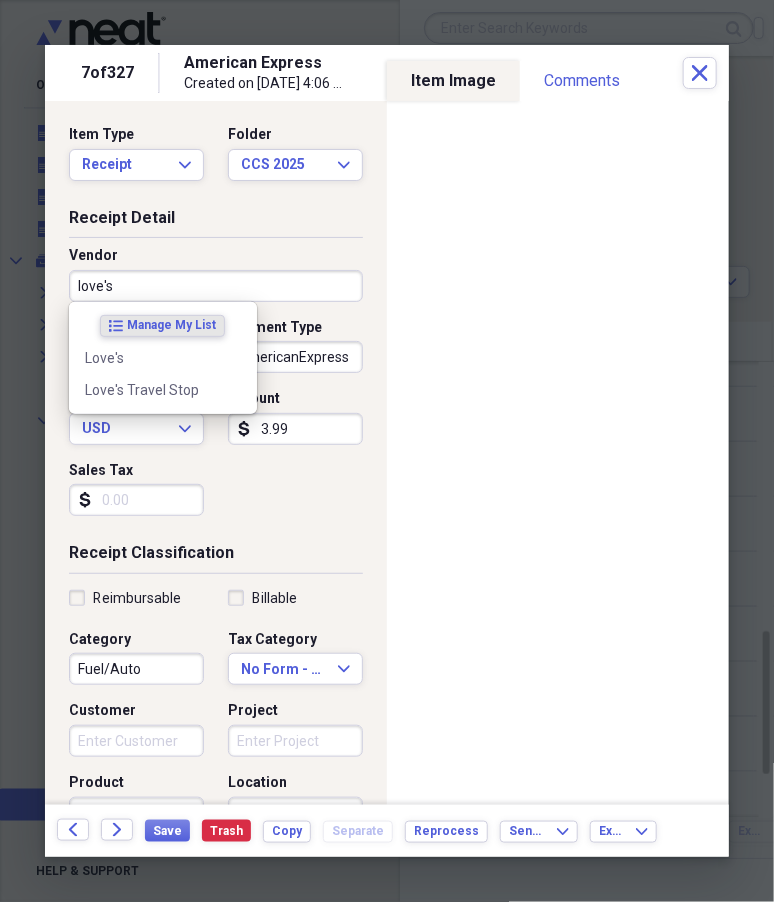 type on "love's" 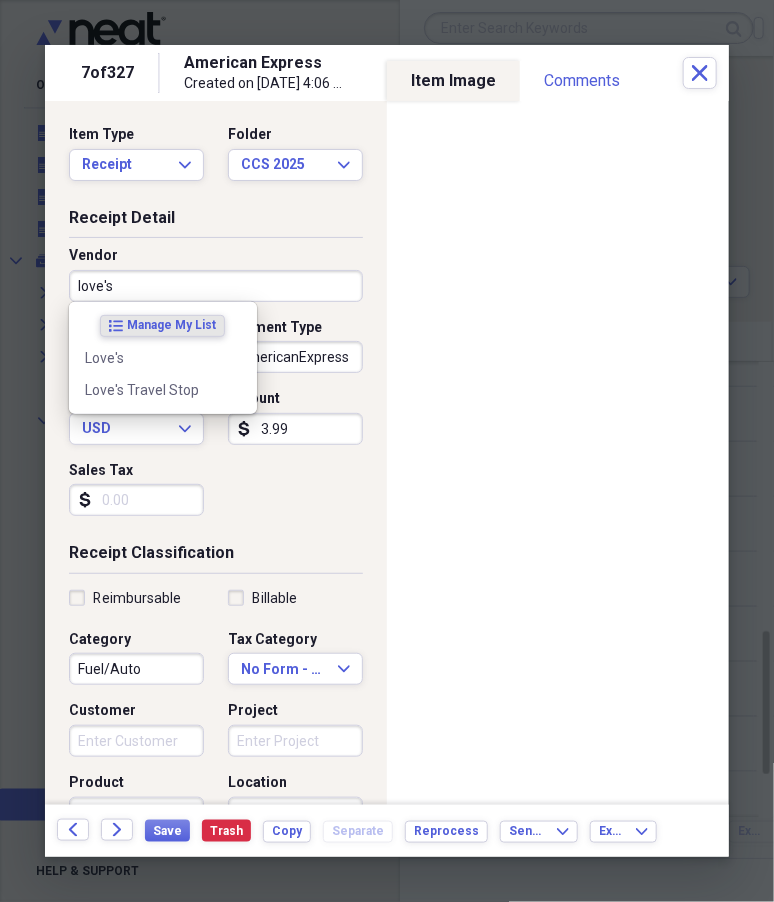 select on "6" 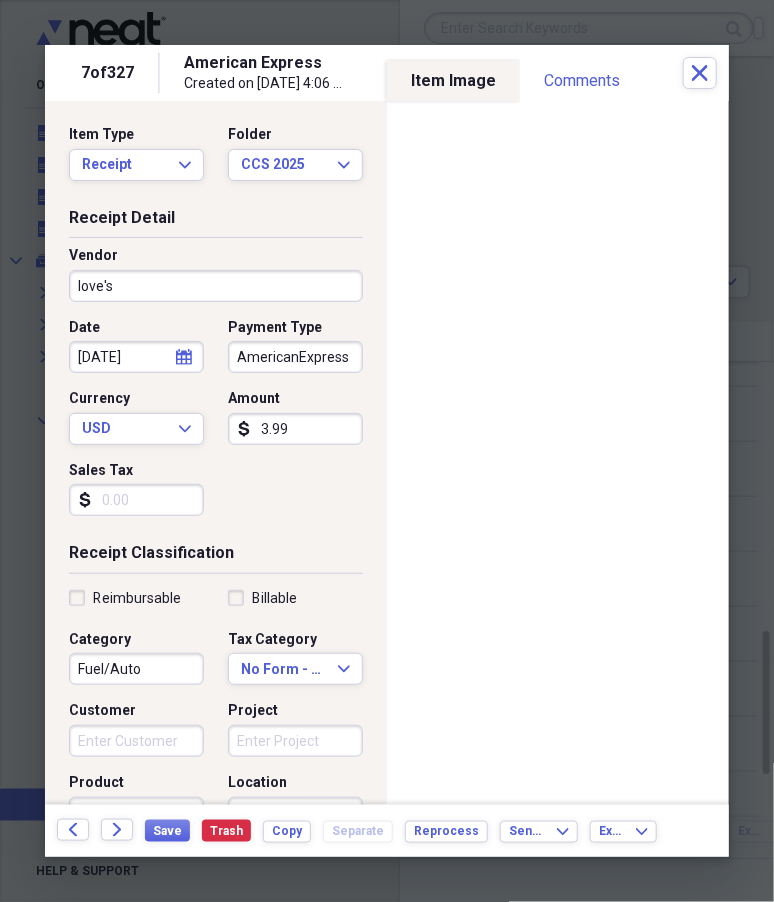 click on "Date [DATE] calendar Calendar Payment Type AmericanExpress Currency USD Expand Amount dollar-sign 3.99 Sales Tax dollar-sign" at bounding box center [216, 425] 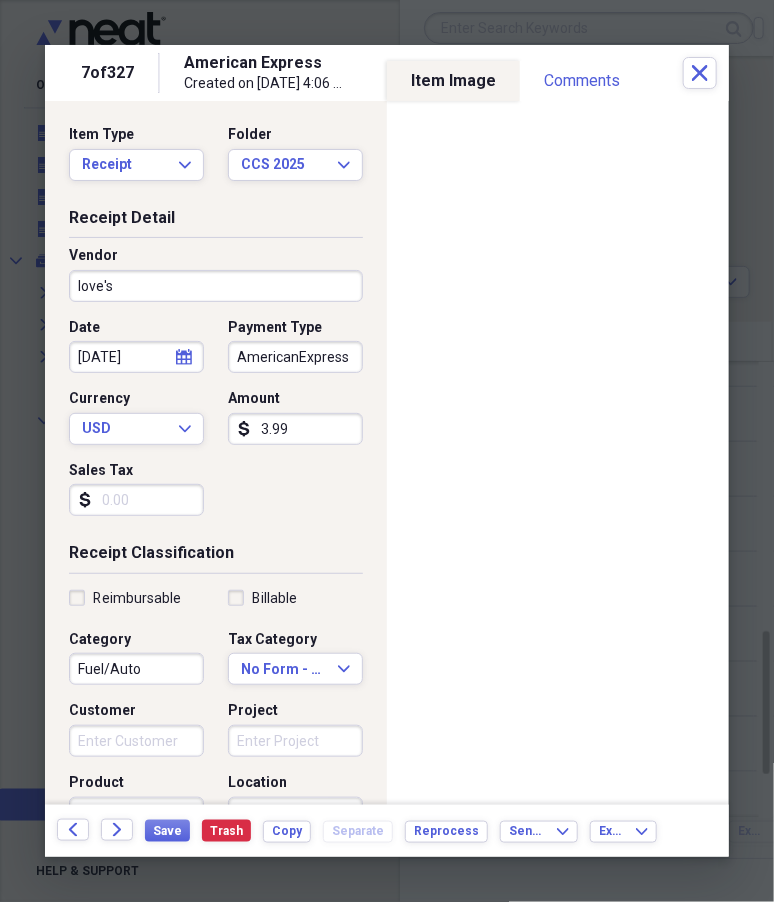 click on "3.99" at bounding box center [295, 429] 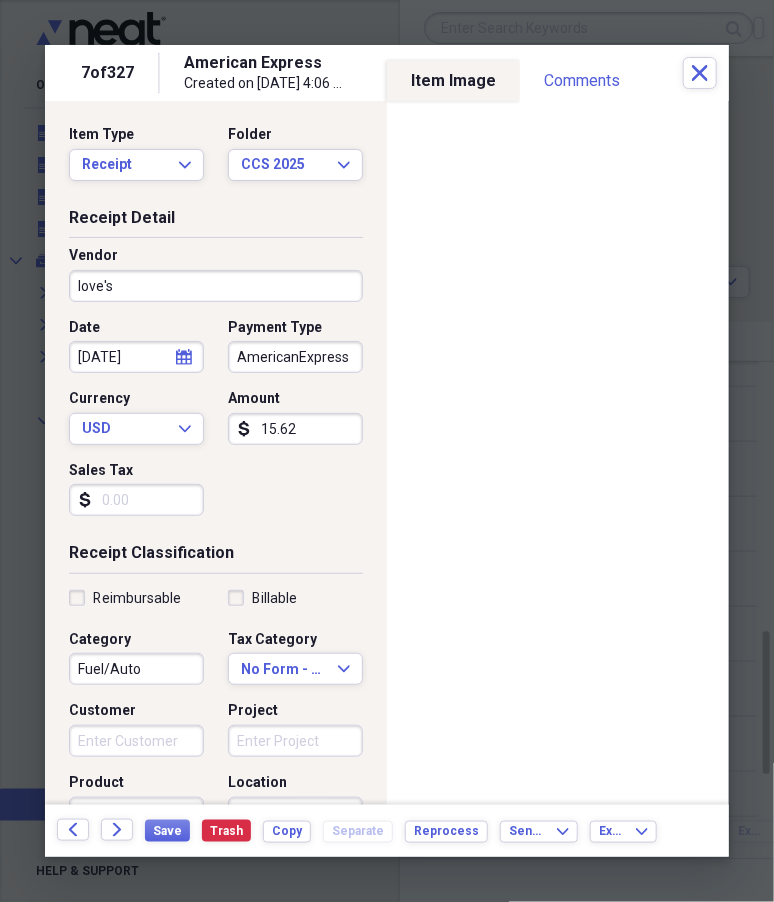 type on "15.62" 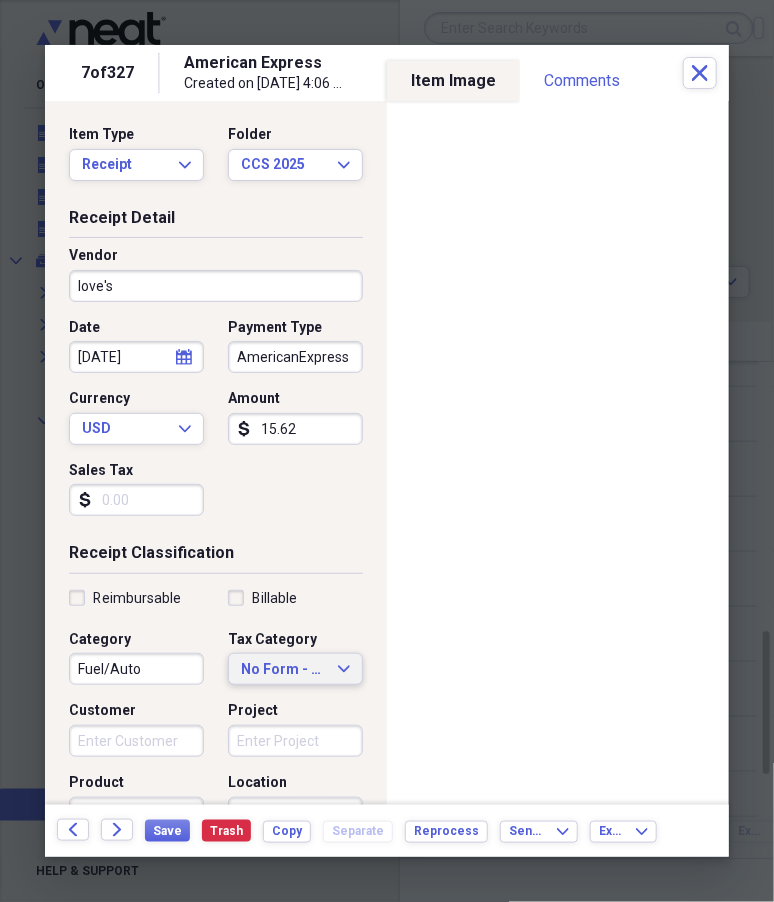 click on "No Form - Non-deductible" at bounding box center [283, 670] 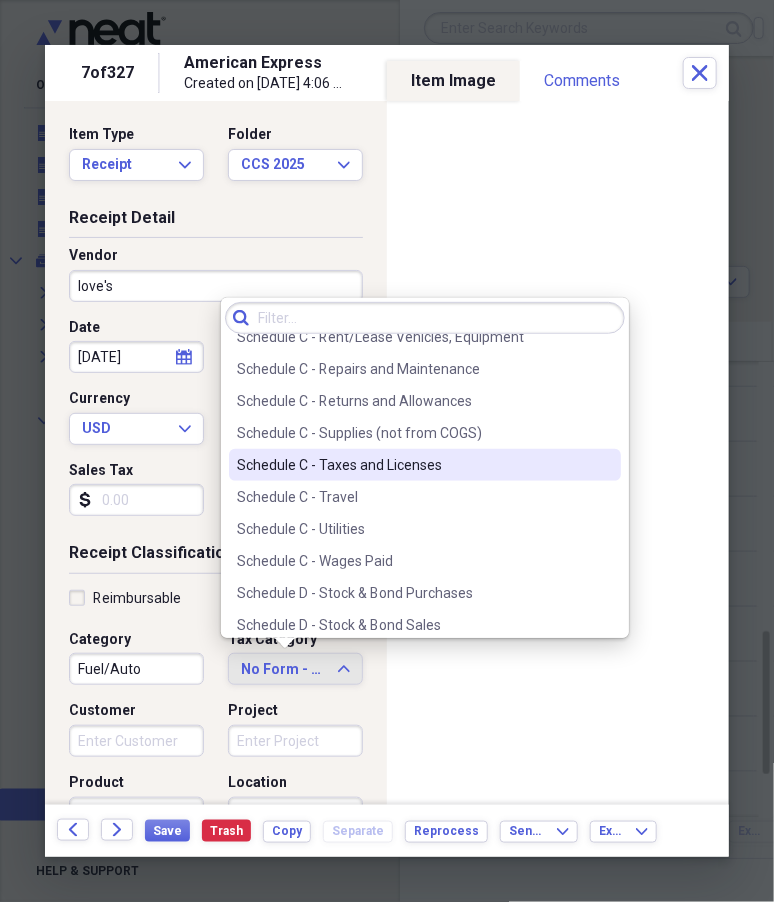 scroll, scrollTop: 4305, scrollLeft: 0, axis: vertical 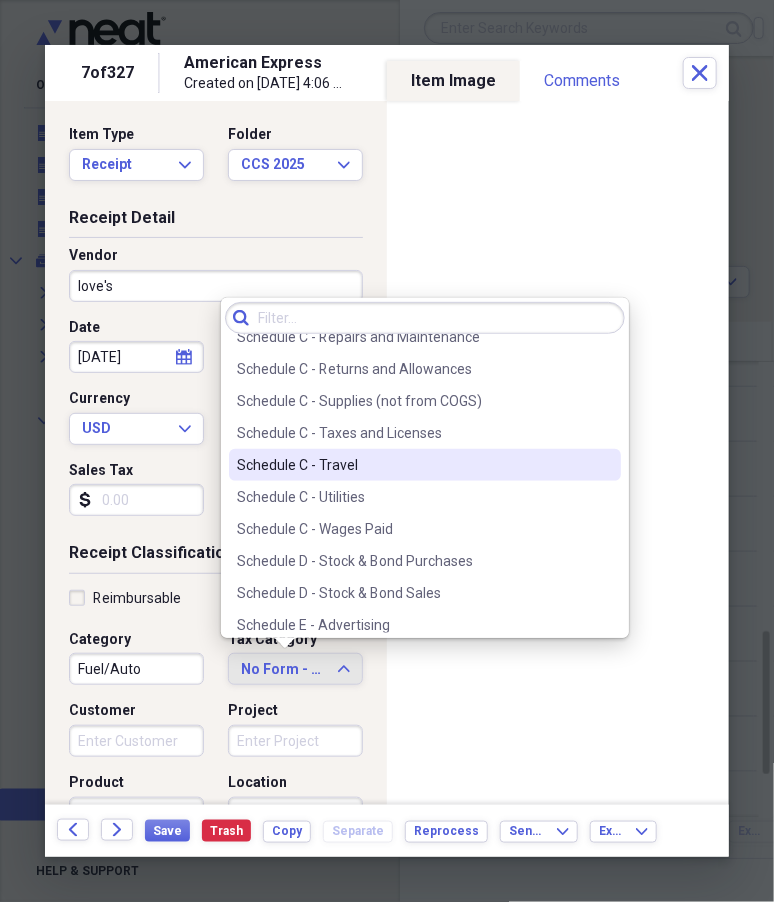 click on "Schedule C - Travel" at bounding box center [413, 465] 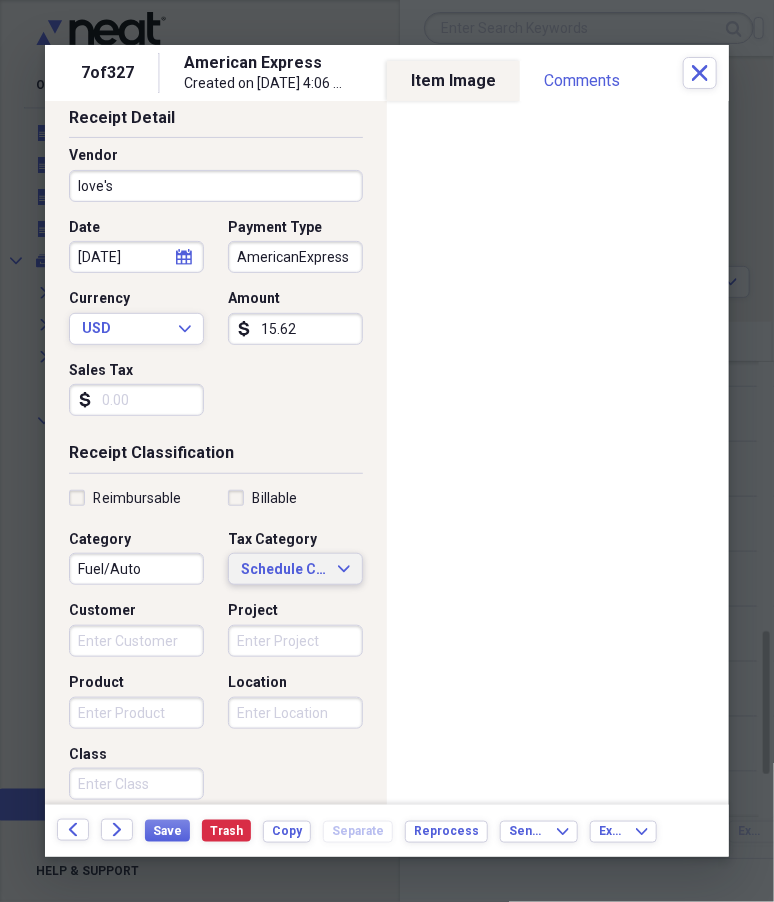 scroll, scrollTop: 0, scrollLeft: 0, axis: both 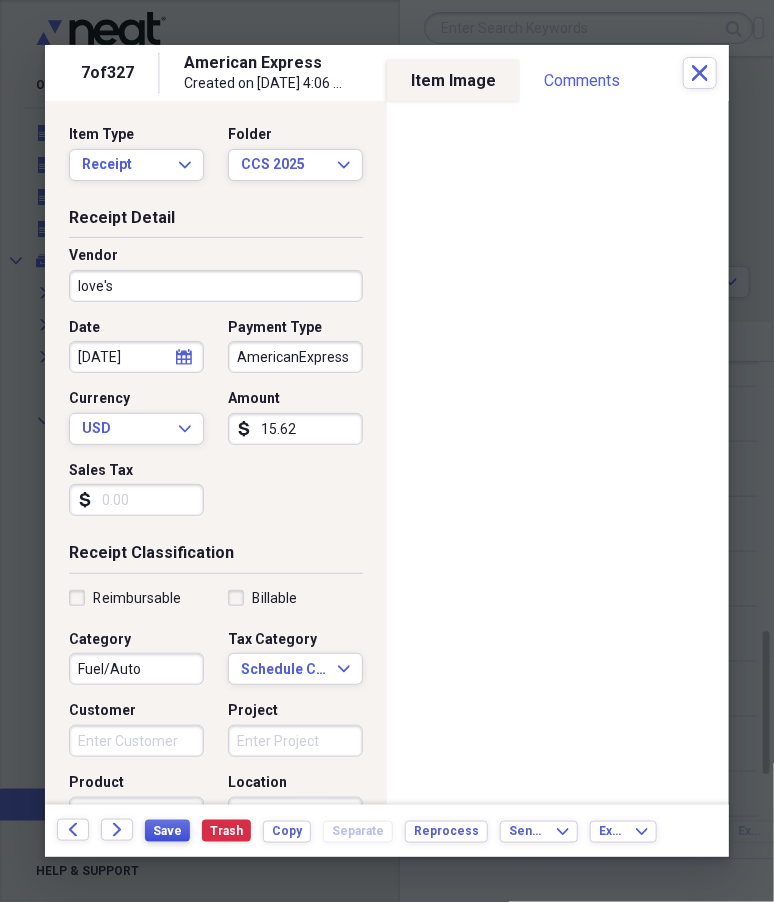 click on "Save" at bounding box center [167, 831] 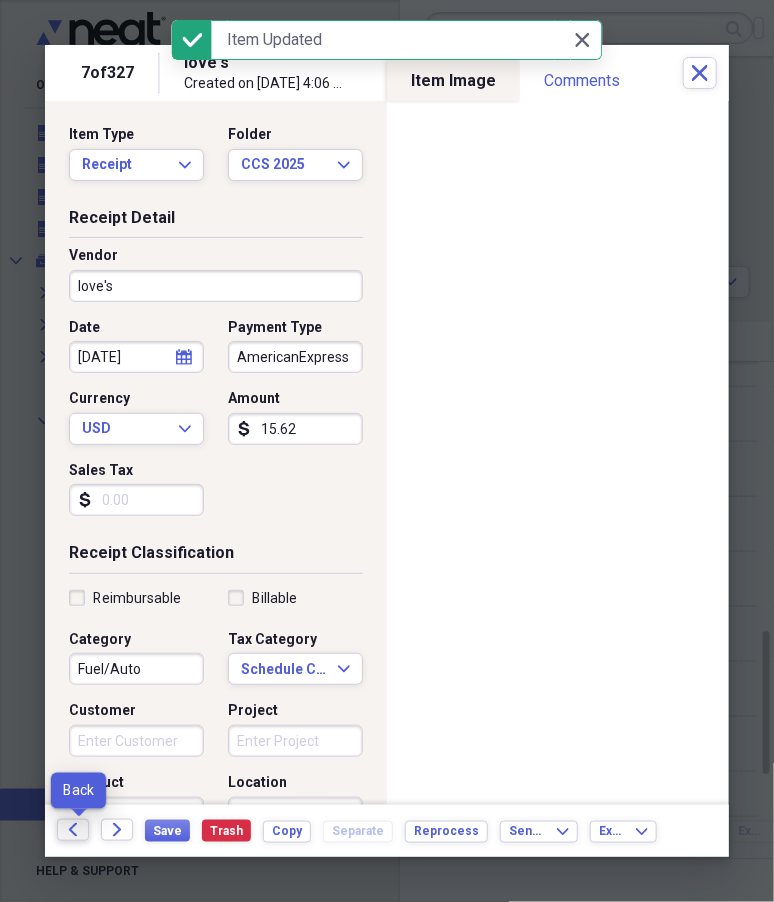 click 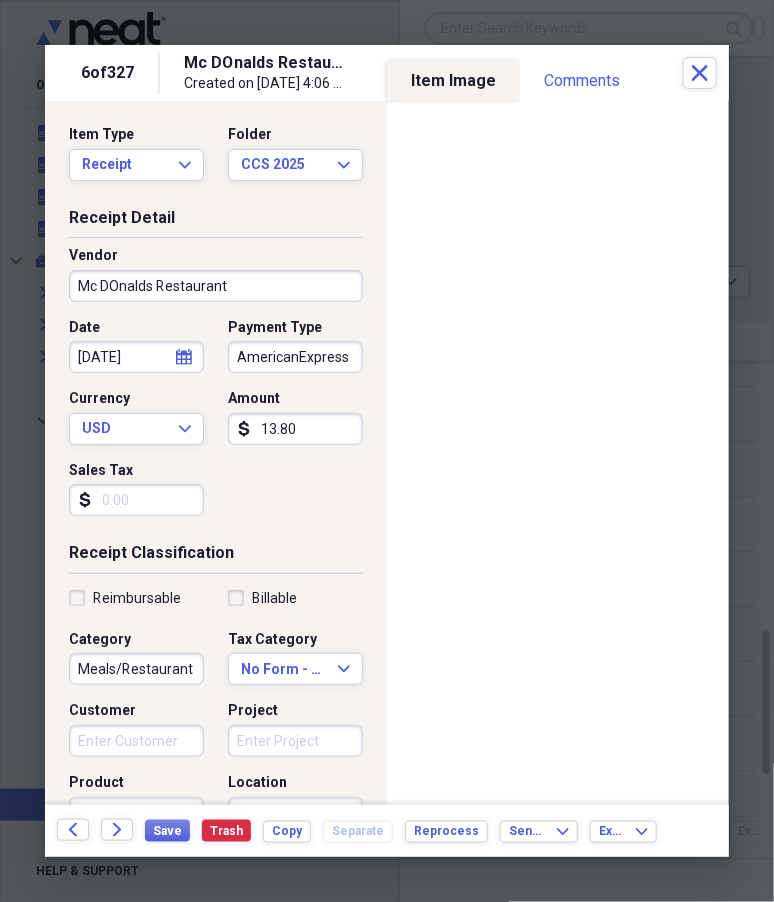 click on "Mc DOnalds Restaurant" at bounding box center [216, 286] 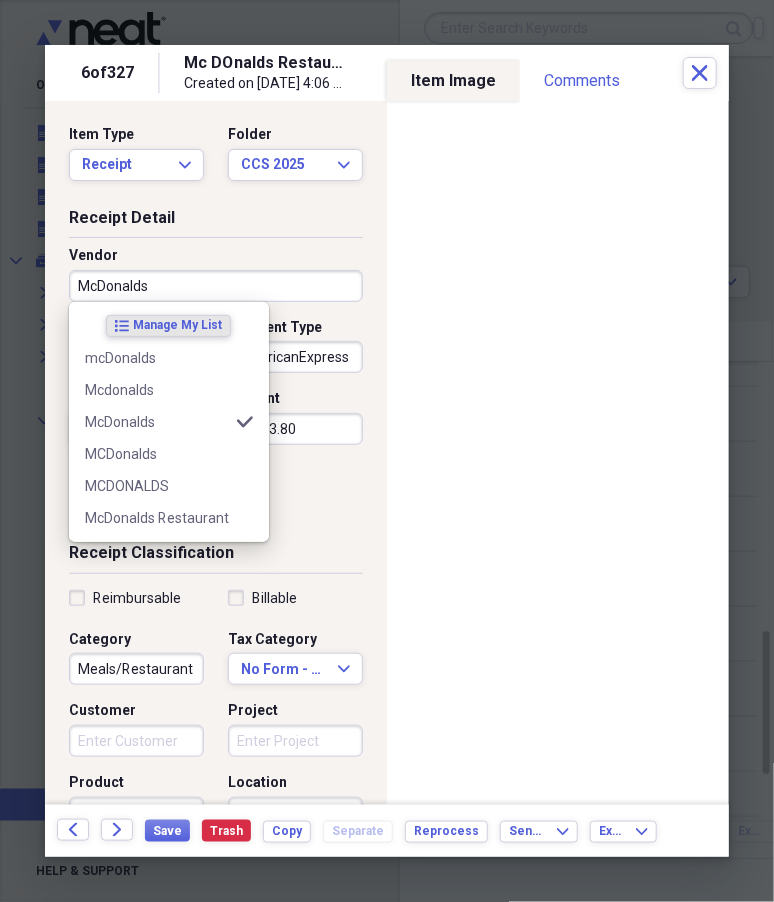 type on "McDonalds" 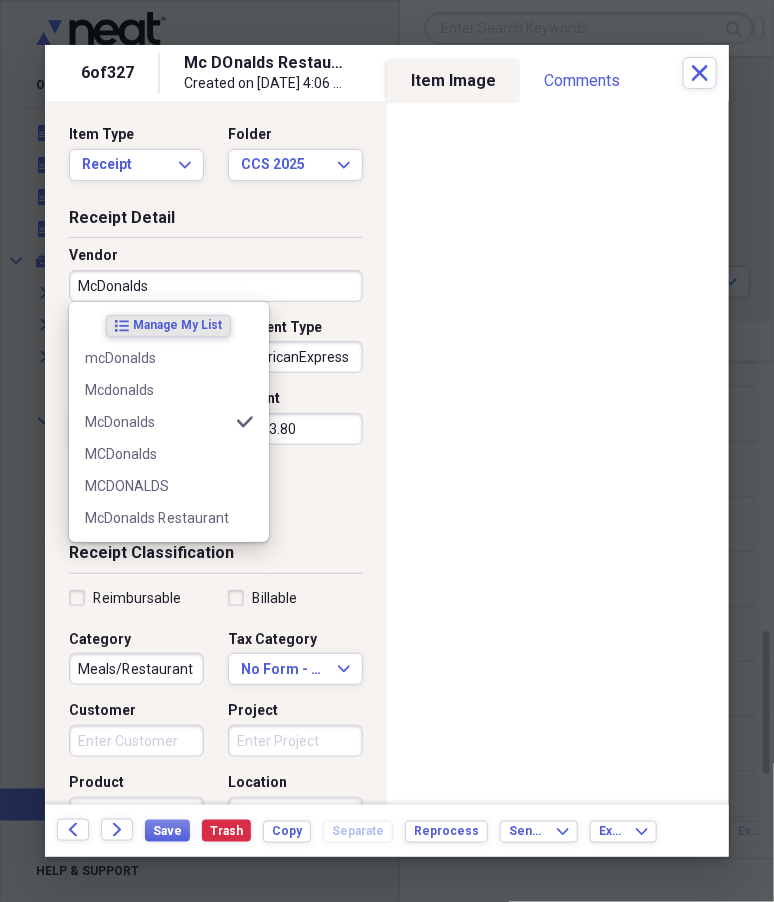 select on "6" 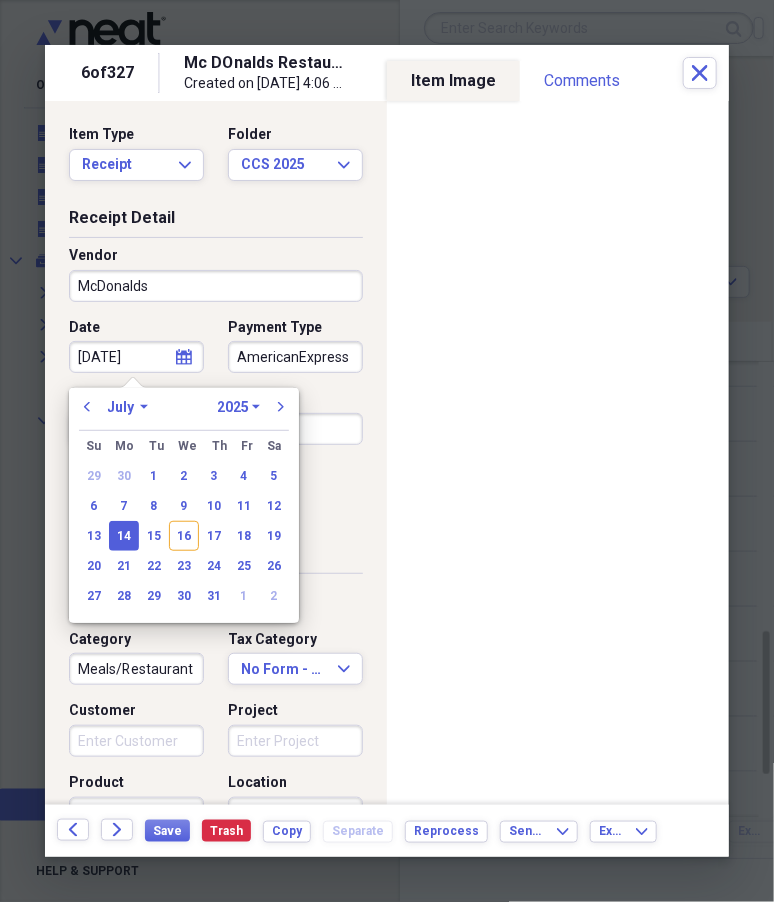 click on "Date [DATE] calendar Calendar Payment Type AmericanExpress Currency USD Expand Amount dollar-sign 13.80 Sales Tax dollar-sign" at bounding box center (216, 425) 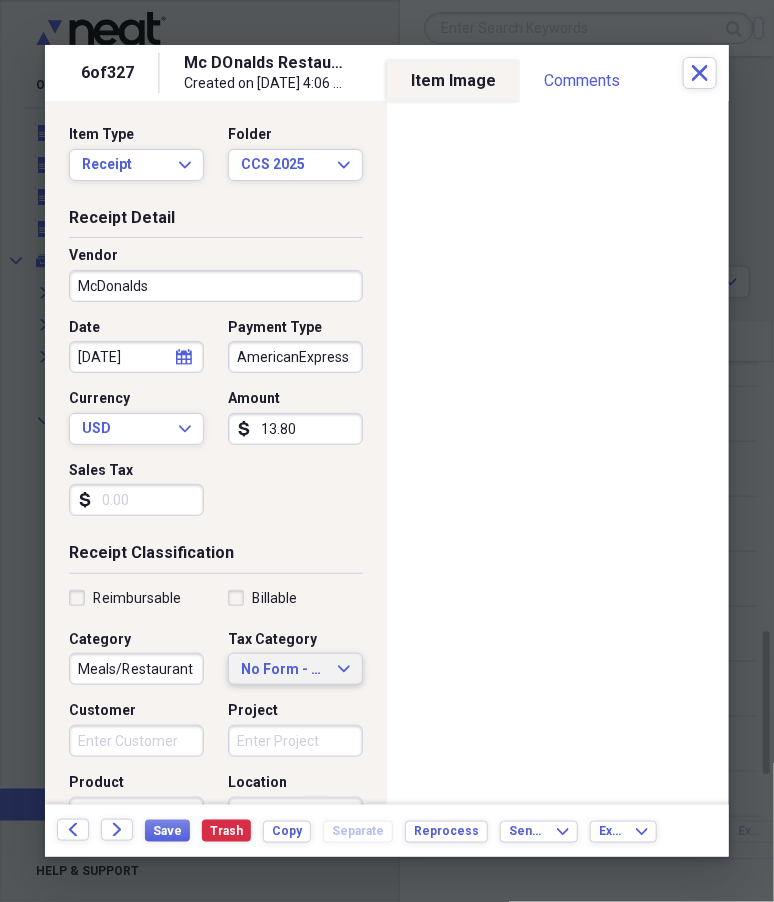click on "No Form - Non-deductible" at bounding box center [283, 670] 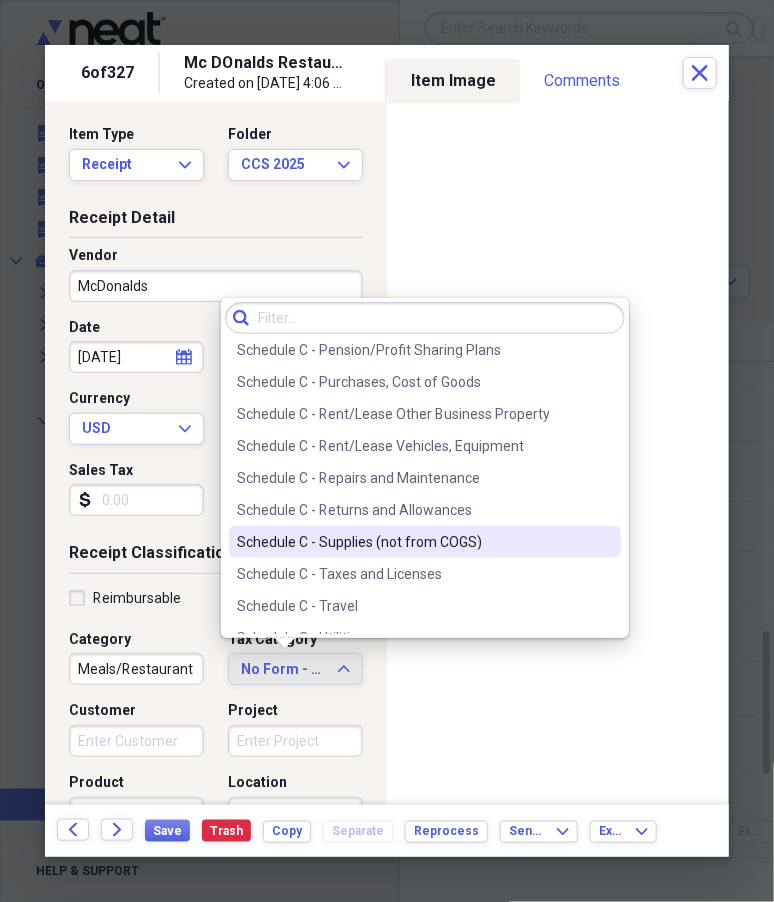 scroll, scrollTop: 4296, scrollLeft: 0, axis: vertical 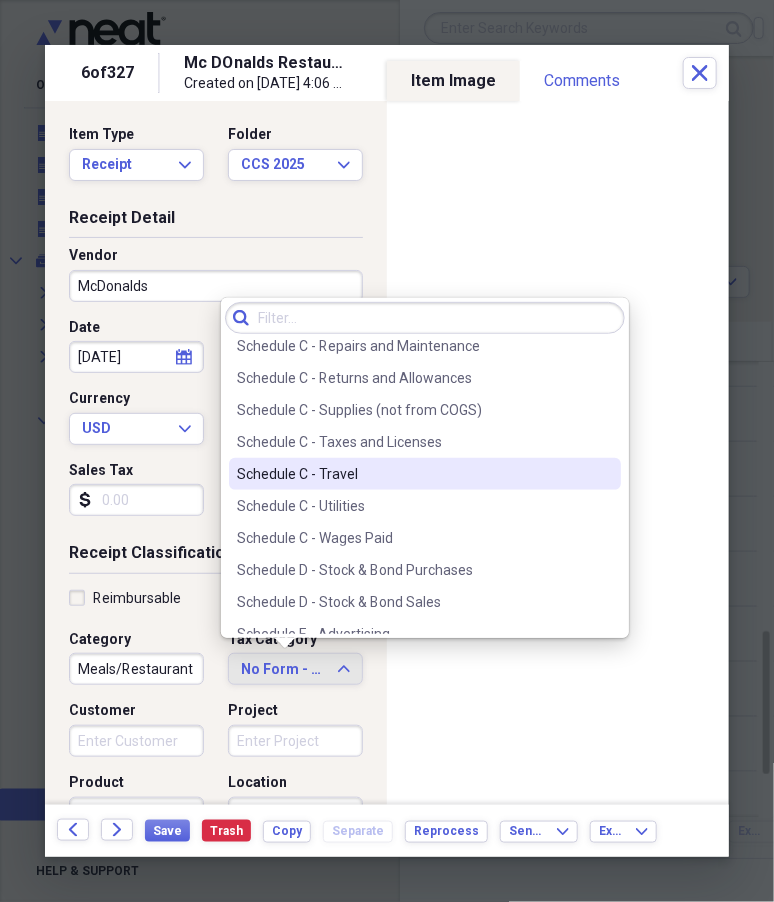 click on "Schedule C - Travel" at bounding box center [413, 474] 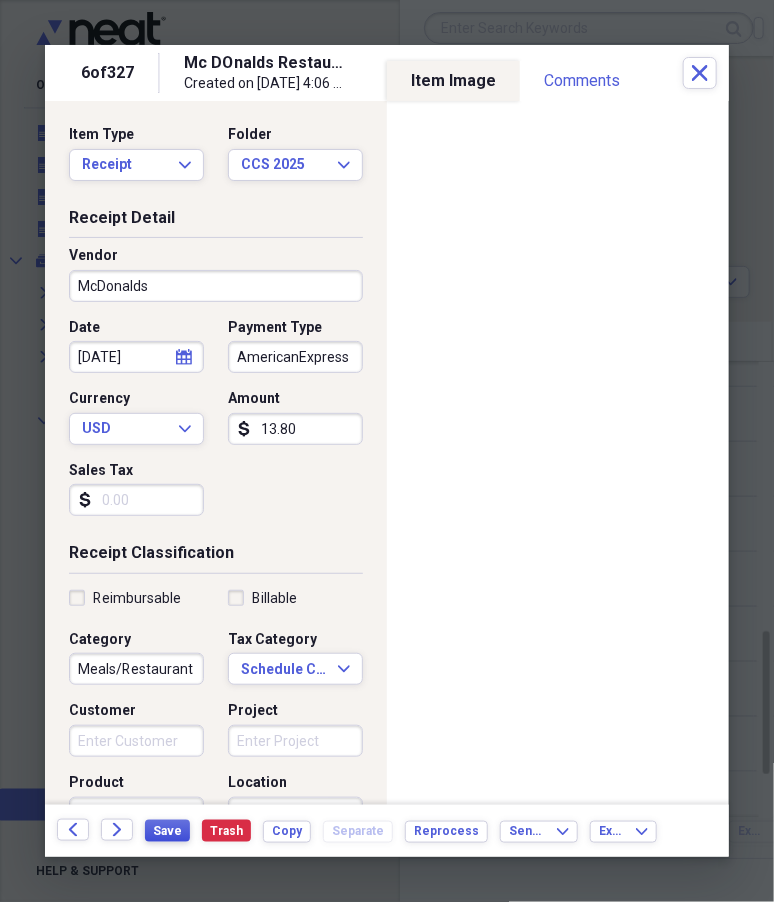 click on "Save" at bounding box center [167, 831] 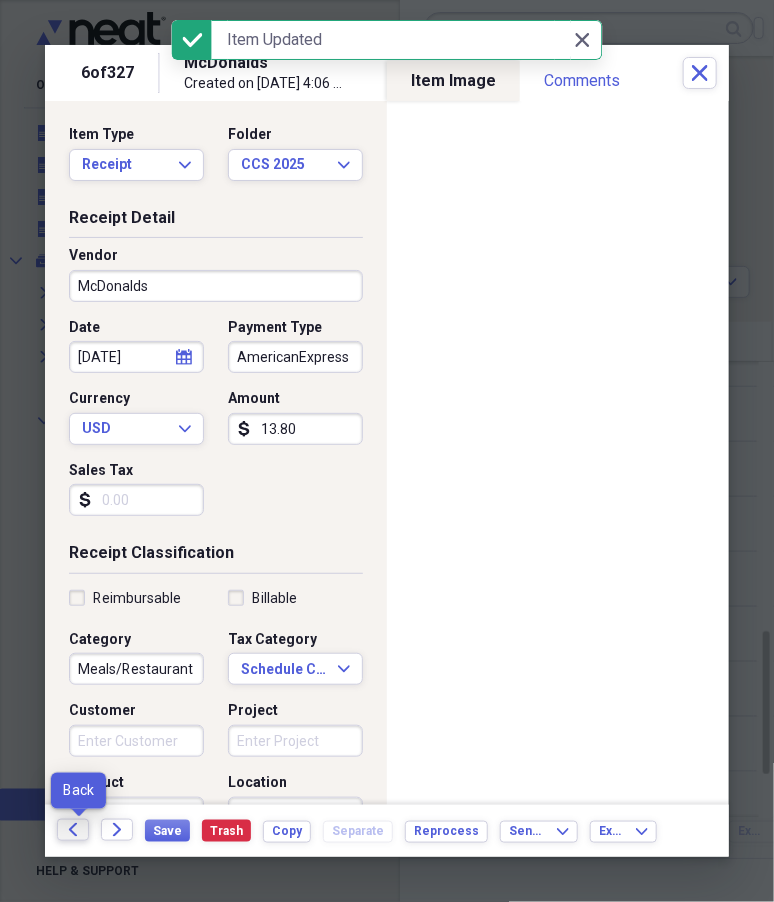 click on "Back" 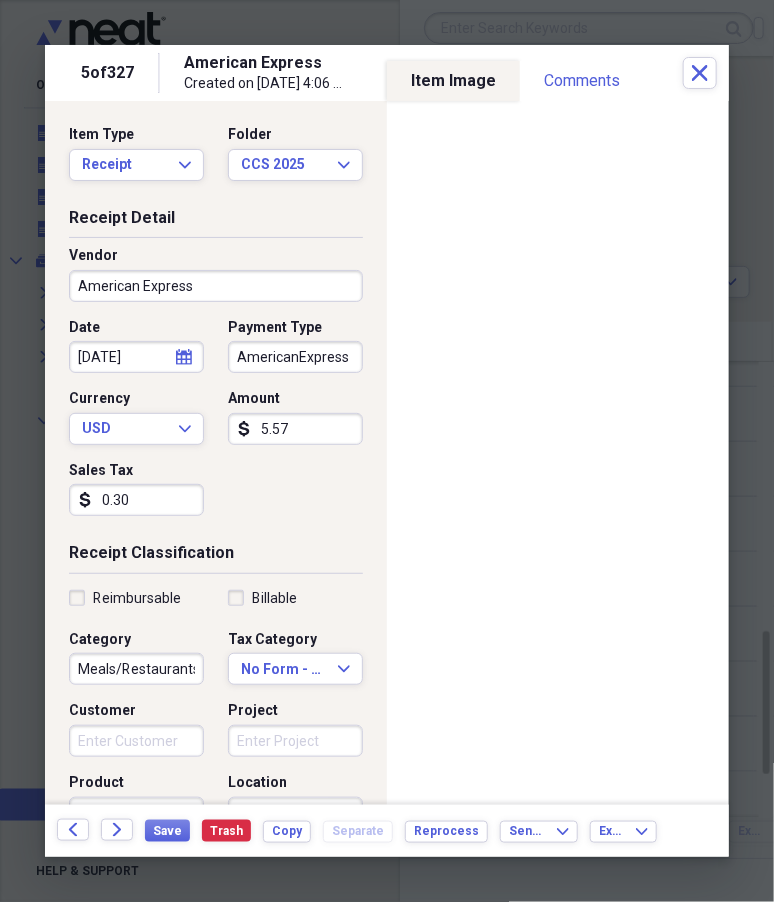 click on "American Express" at bounding box center (216, 286) 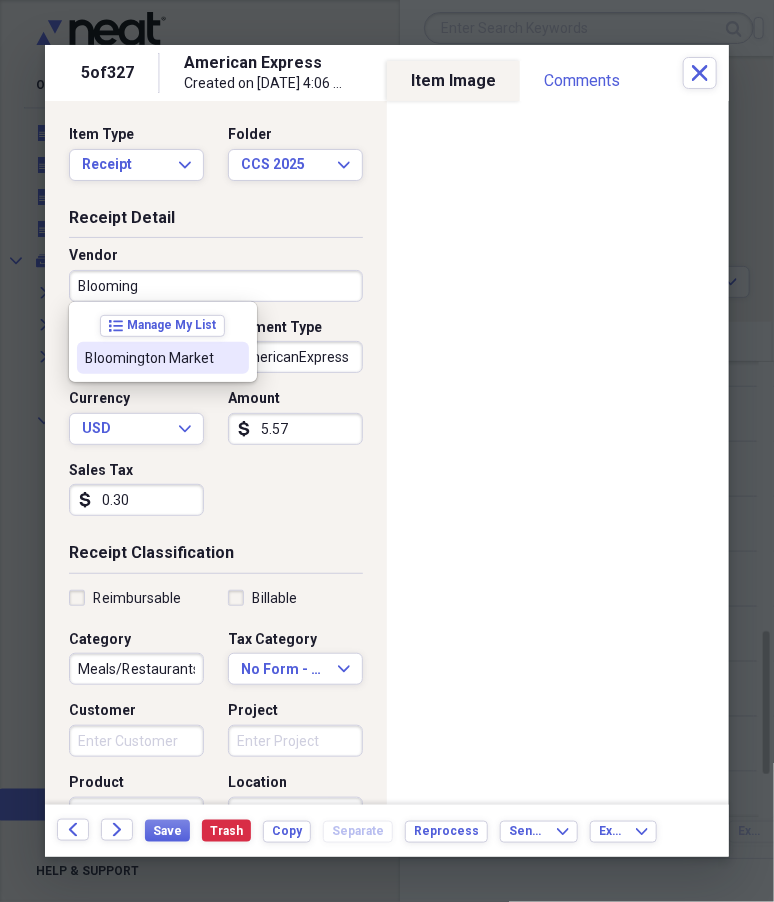 click on "Bloomington Market" at bounding box center [151, 358] 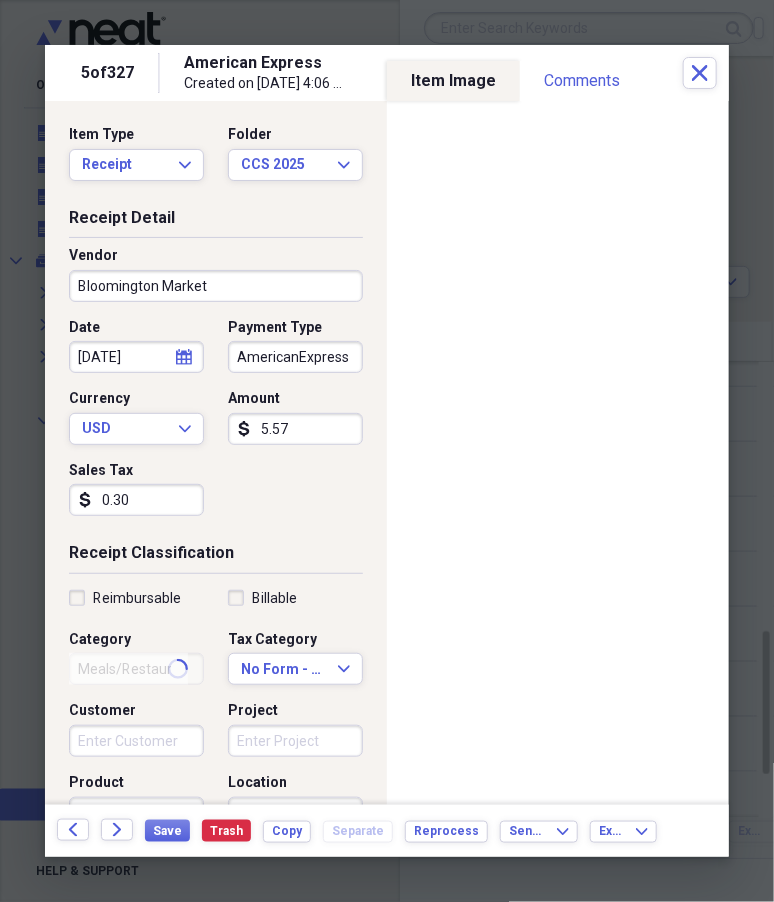 type on "General Retail" 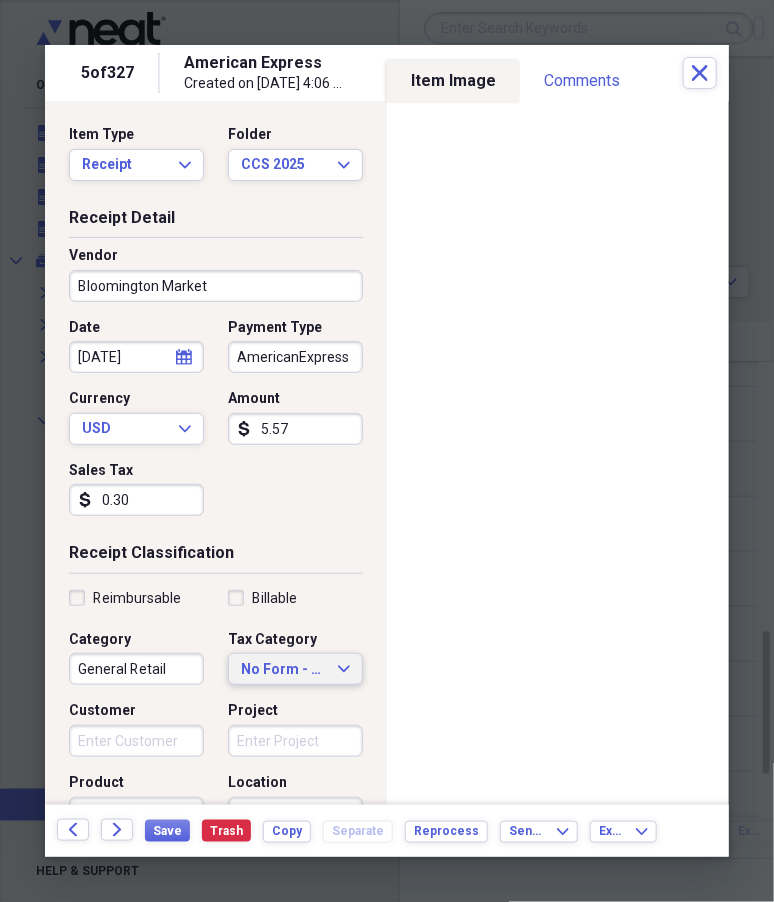 drag, startPoint x: 306, startPoint y: 665, endPoint x: 329, endPoint y: 661, distance: 23.345236 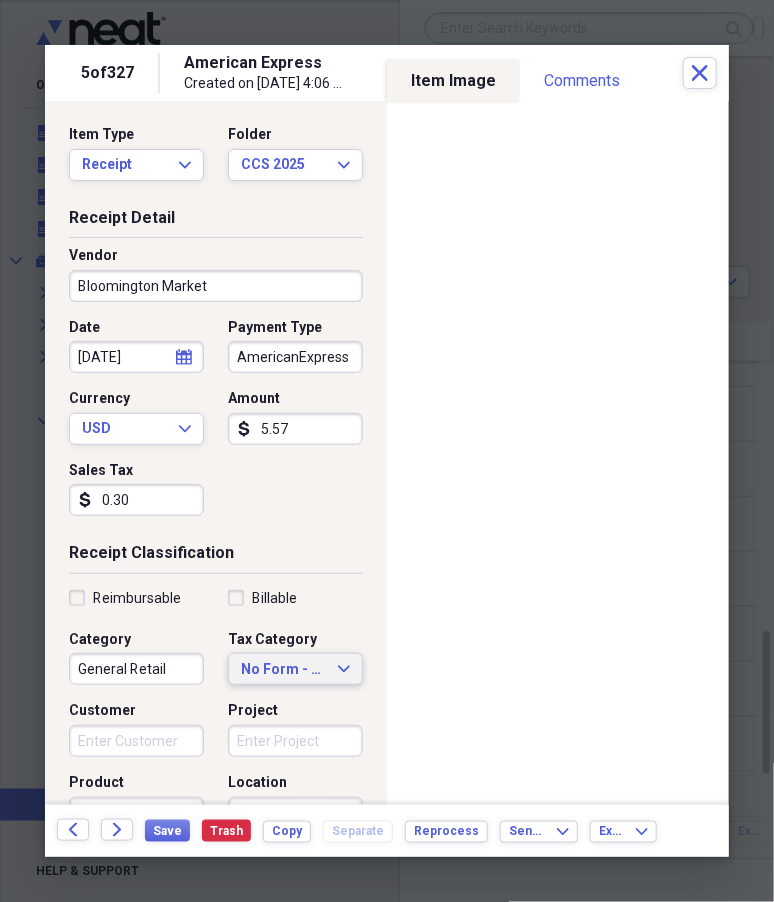 click on "No Form - Non-deductible Expand" at bounding box center (295, 670) 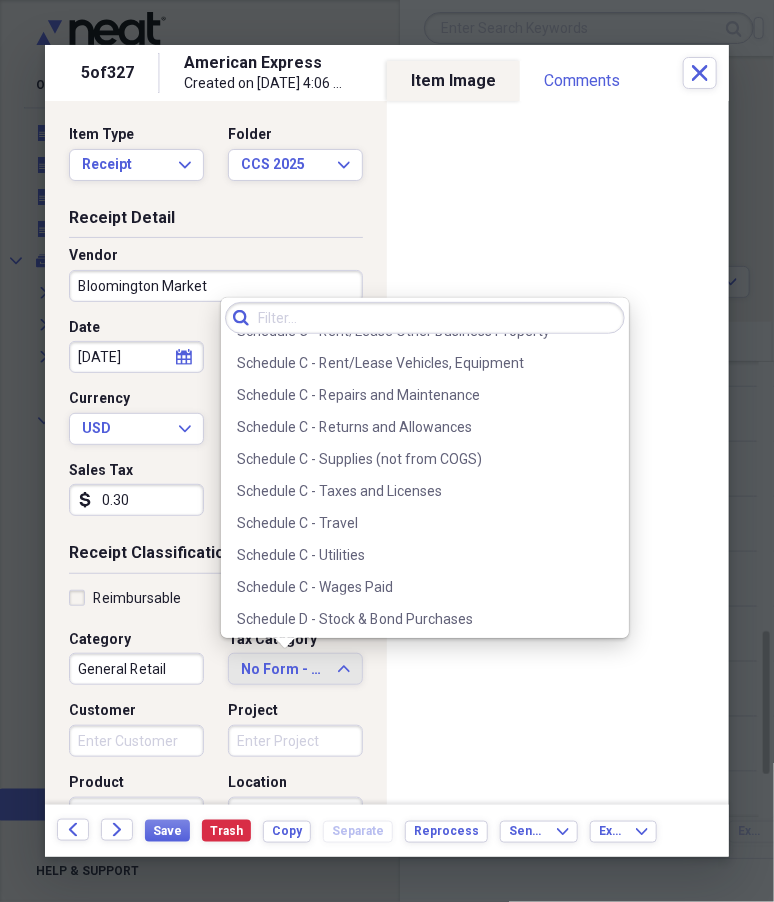 scroll, scrollTop: 4249, scrollLeft: 0, axis: vertical 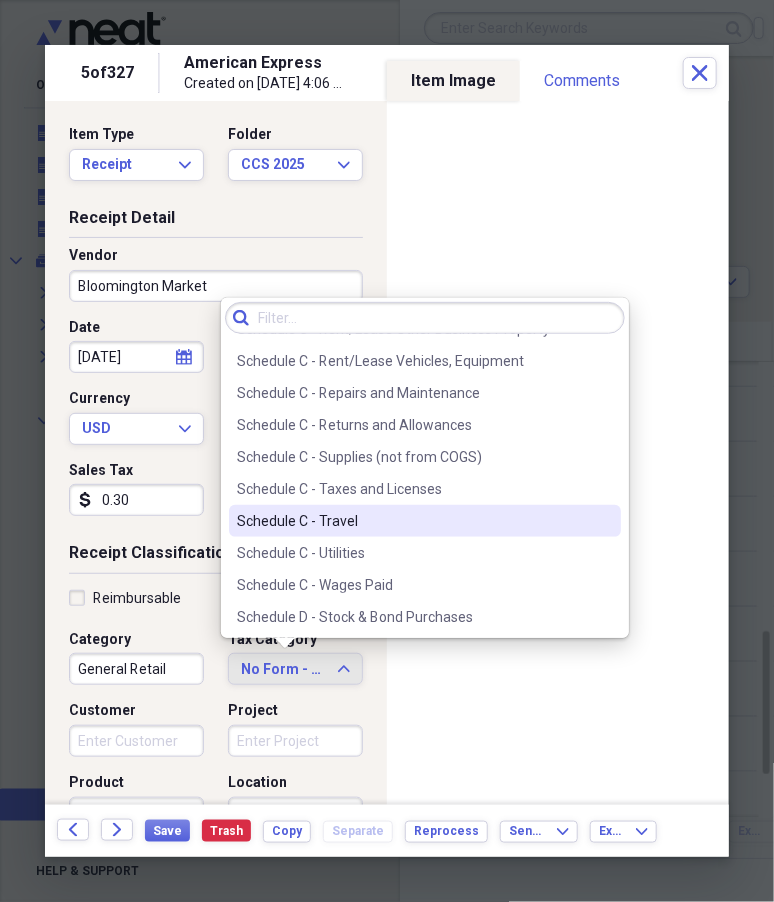 click on "Schedule C - Travel" at bounding box center (413, 521) 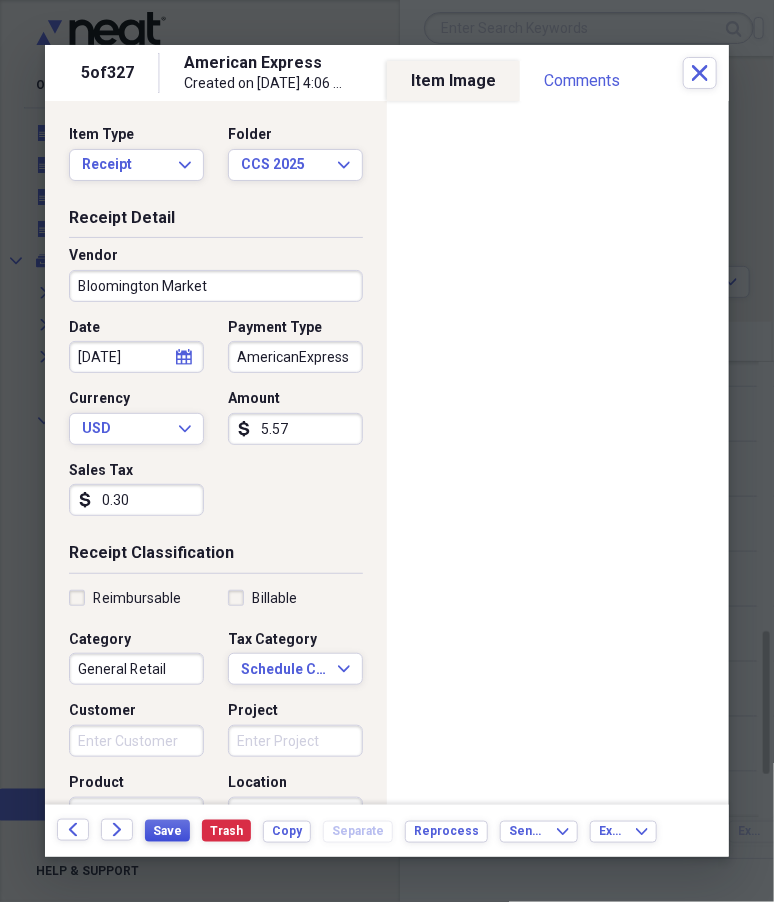 click on "Save" at bounding box center [167, 831] 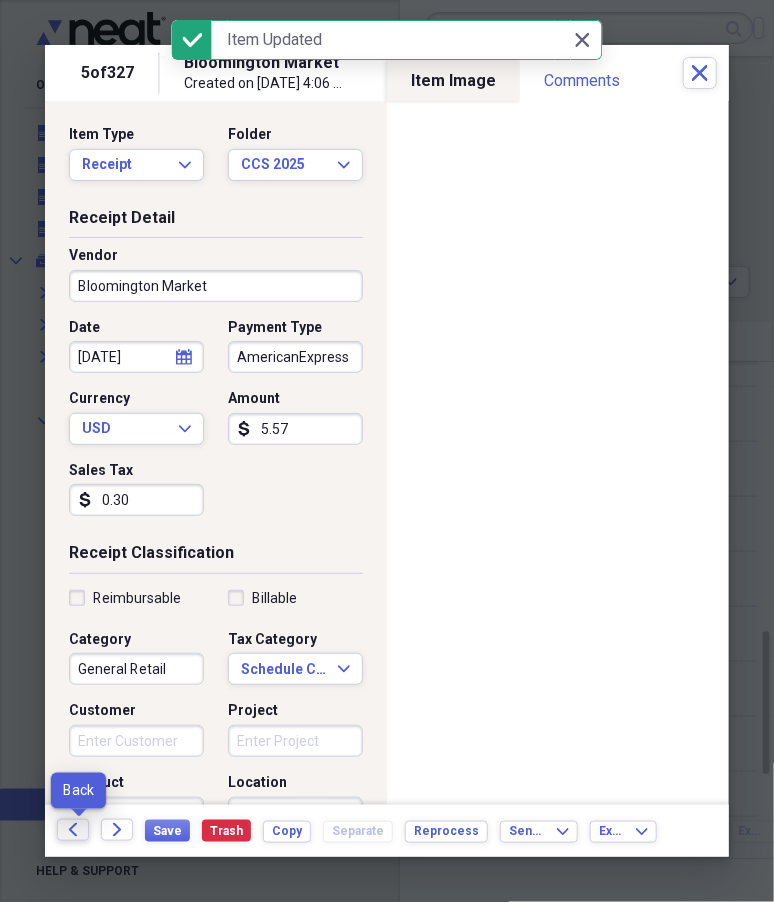 click on "Back" 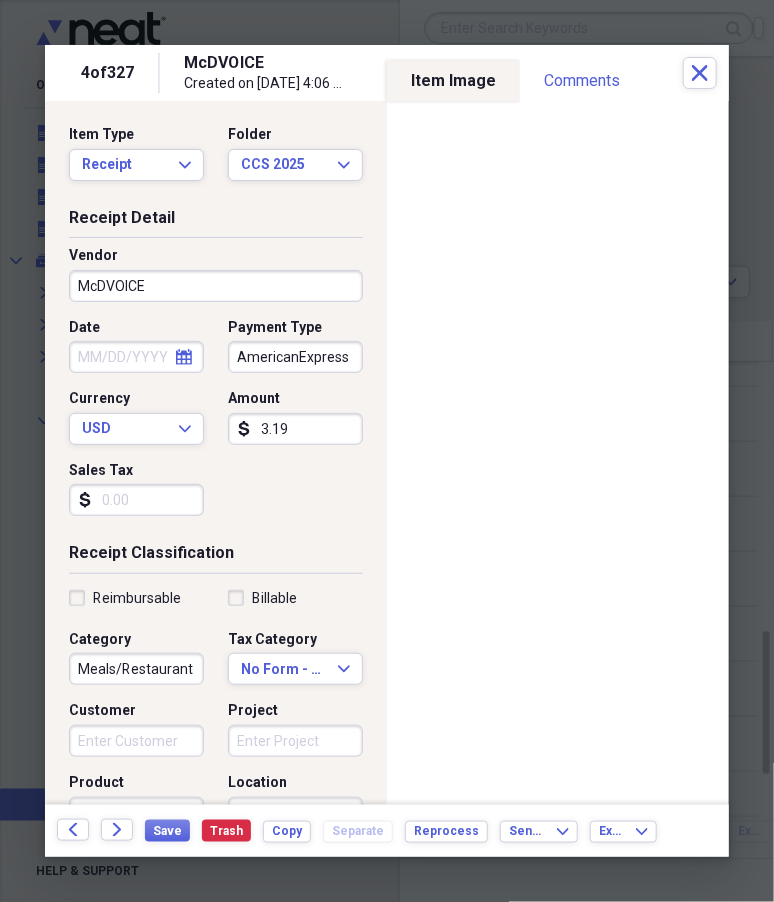 click on "McDVOICE" at bounding box center [216, 286] 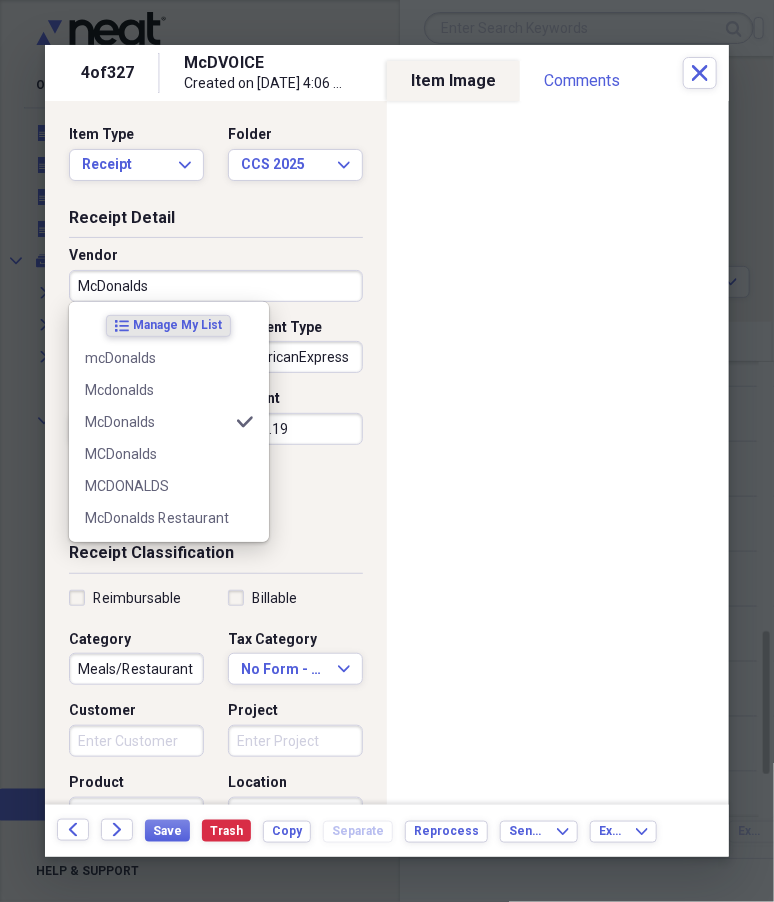 type on "McDonalds" 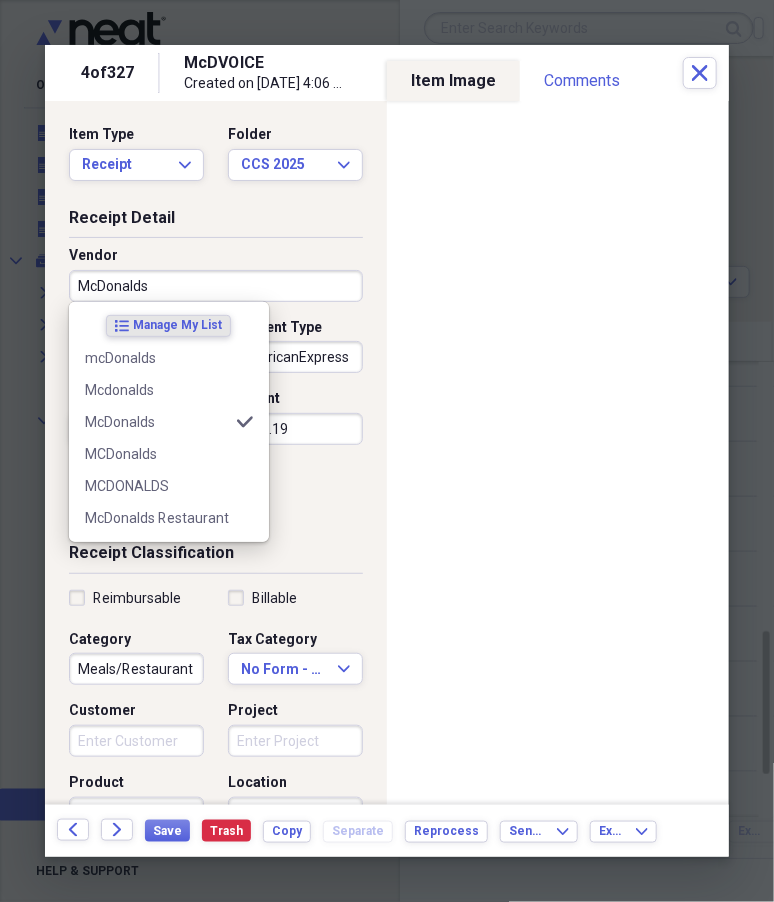 select on "6" 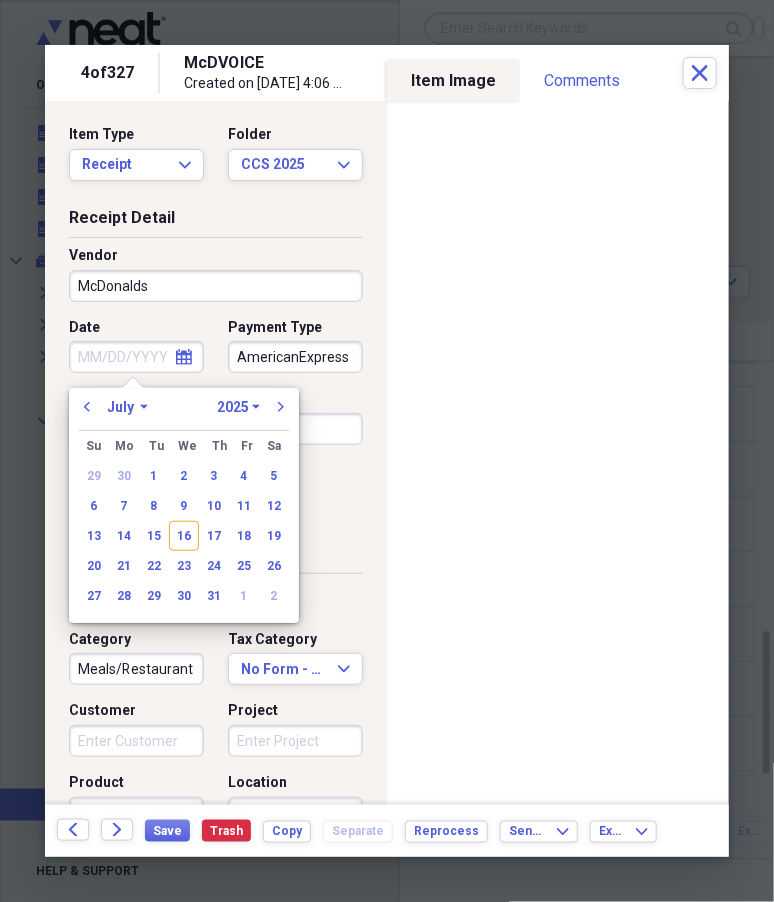 click on "Receipt Detail Vendor McDonalds Date calendar Calendar Payment Type AmericanExpress Currency USD Expand Amount dollar-sign 3.19 Sales Tax dollar-sign" at bounding box center (216, 375) 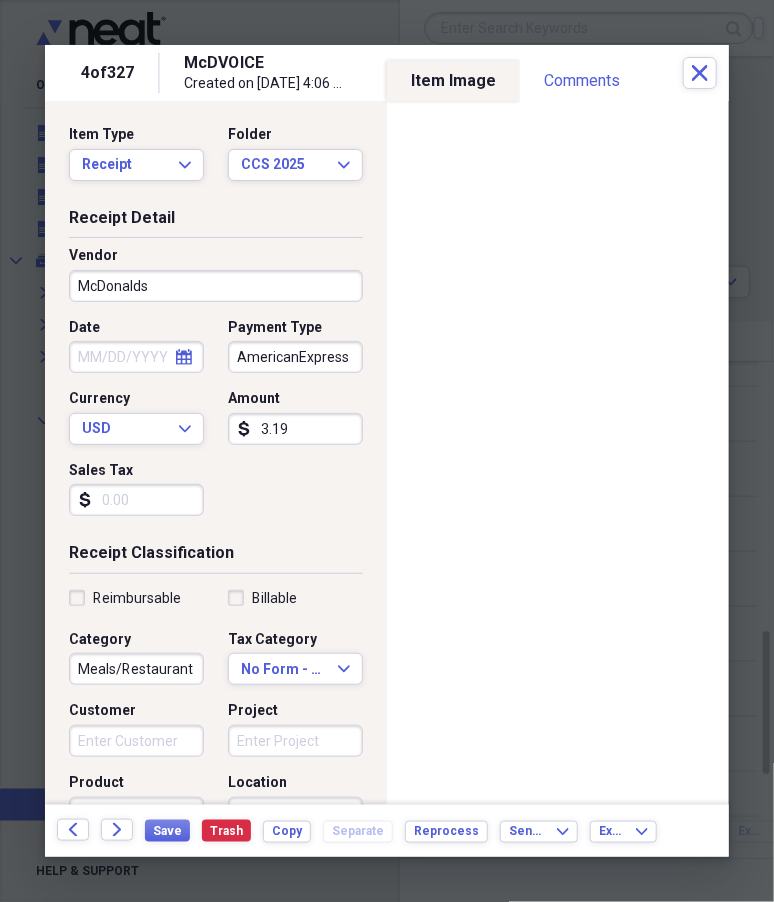 click on "Date calendar Calendar Payment Type AmericanExpress Currency USD Expand Amount dollar-sign 3.19 Sales Tax dollar-sign" at bounding box center [216, 425] 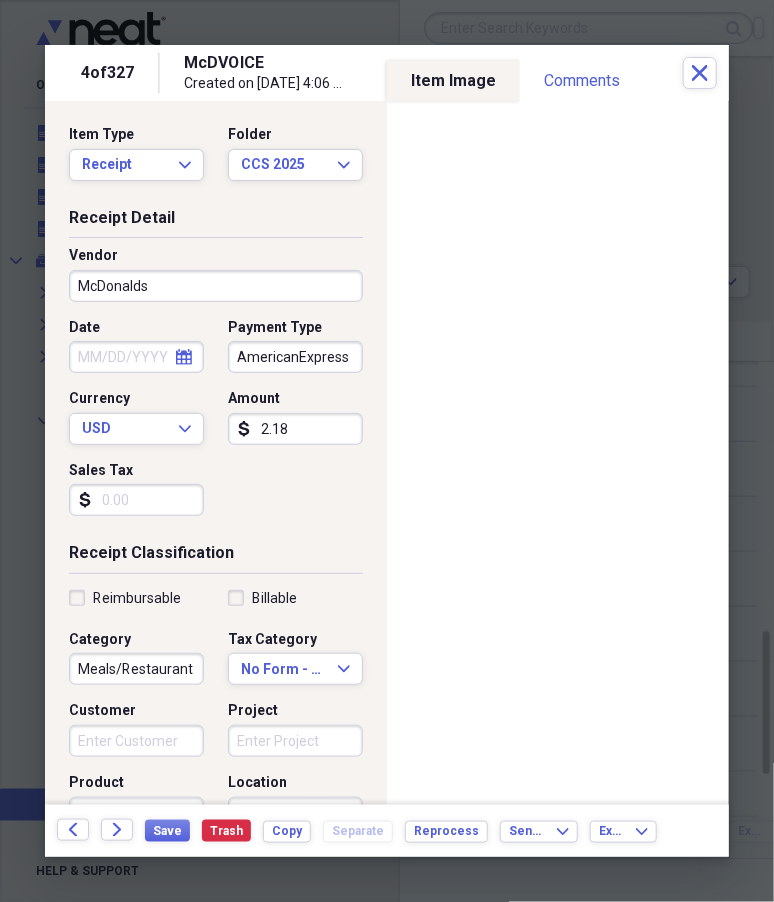 type on "2.18" 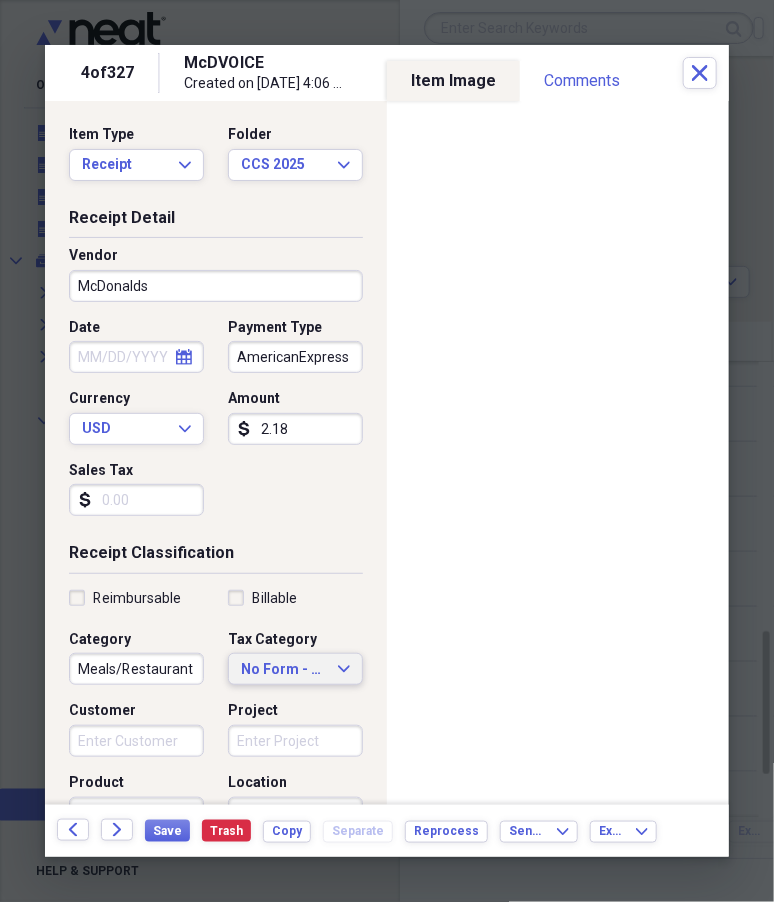 click on "No Form - Non-deductible" at bounding box center (283, 670) 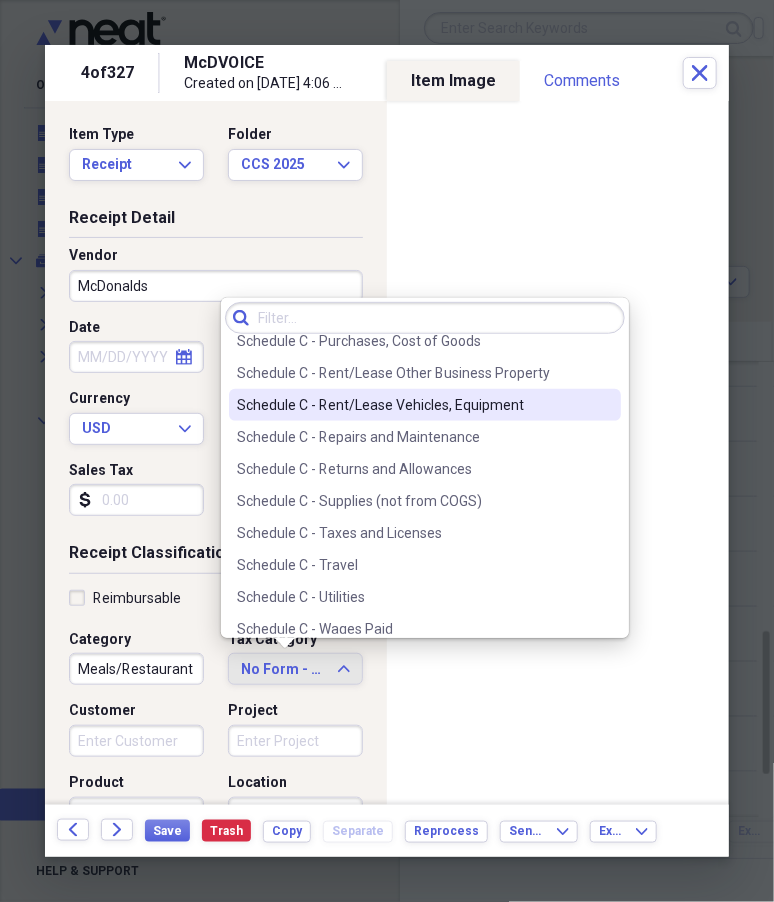 scroll, scrollTop: 4321, scrollLeft: 0, axis: vertical 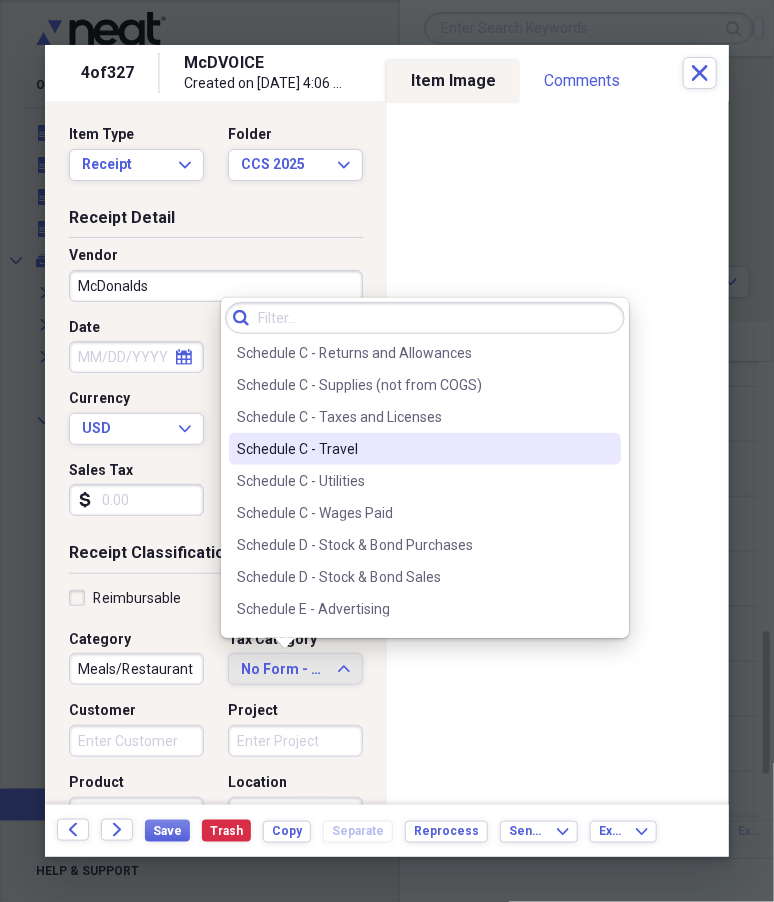 click on "Schedule C - Travel" at bounding box center (413, 449) 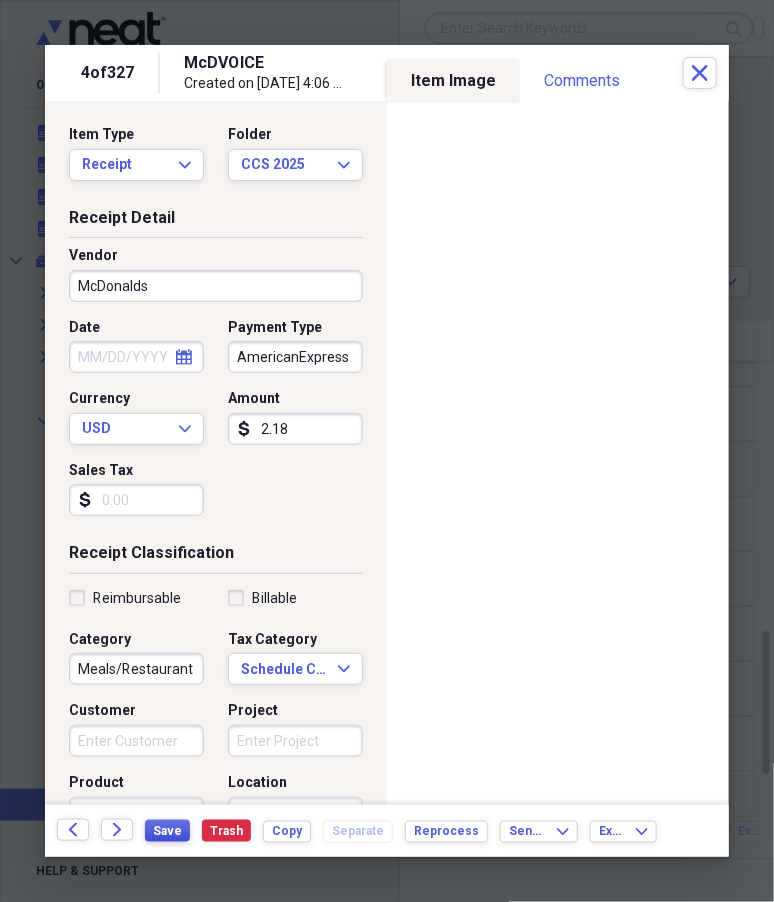 click on "Save" at bounding box center [167, 831] 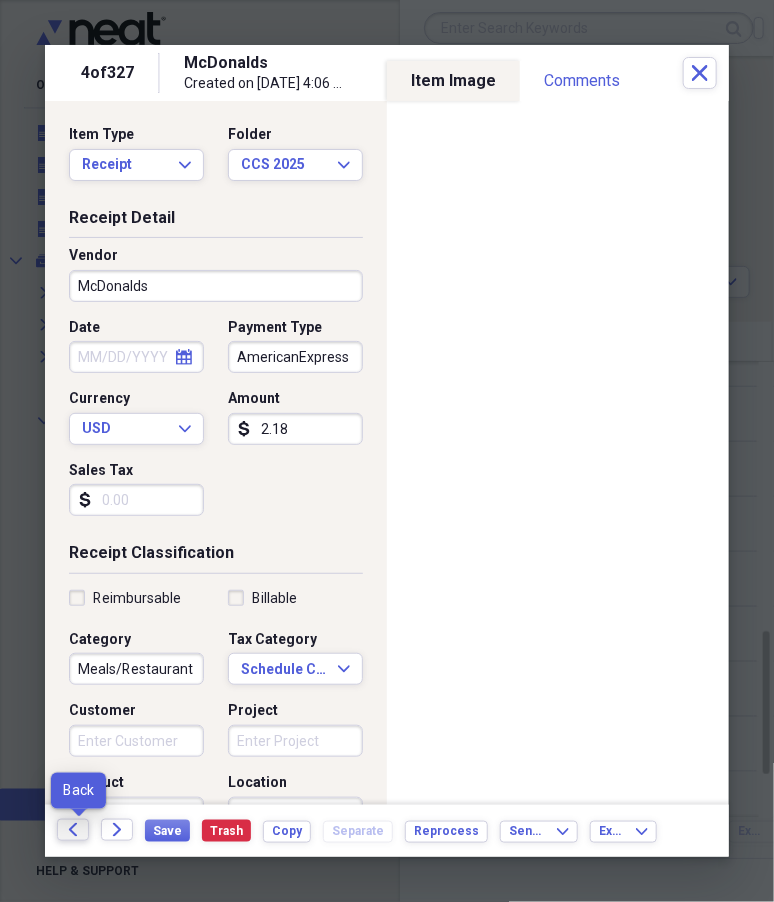 click 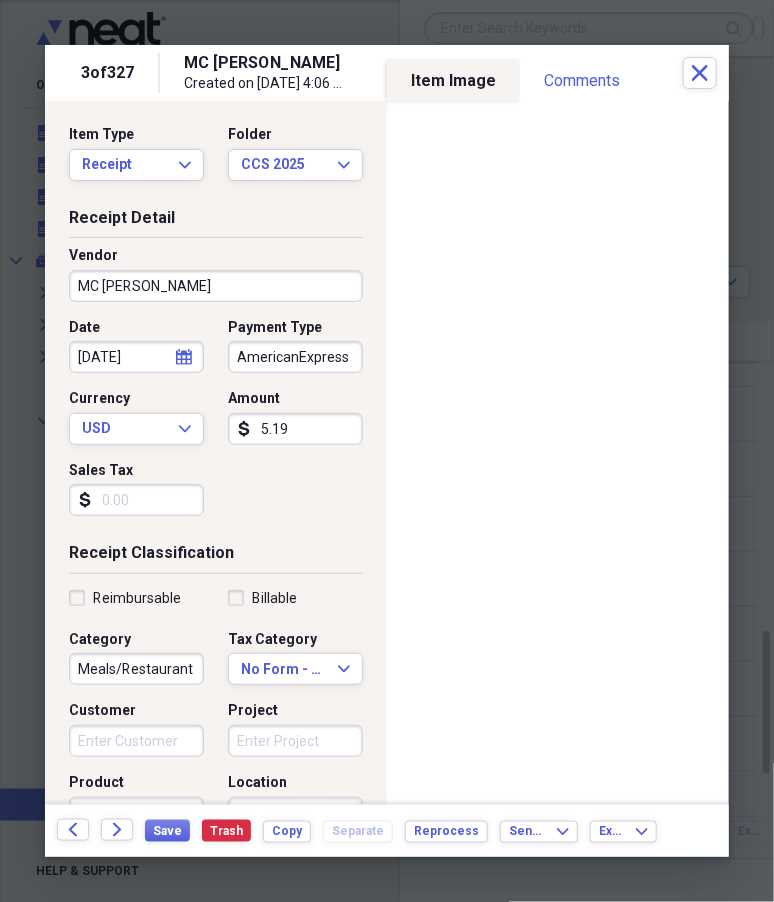 click on "MC [PERSON_NAME]" at bounding box center (216, 286) 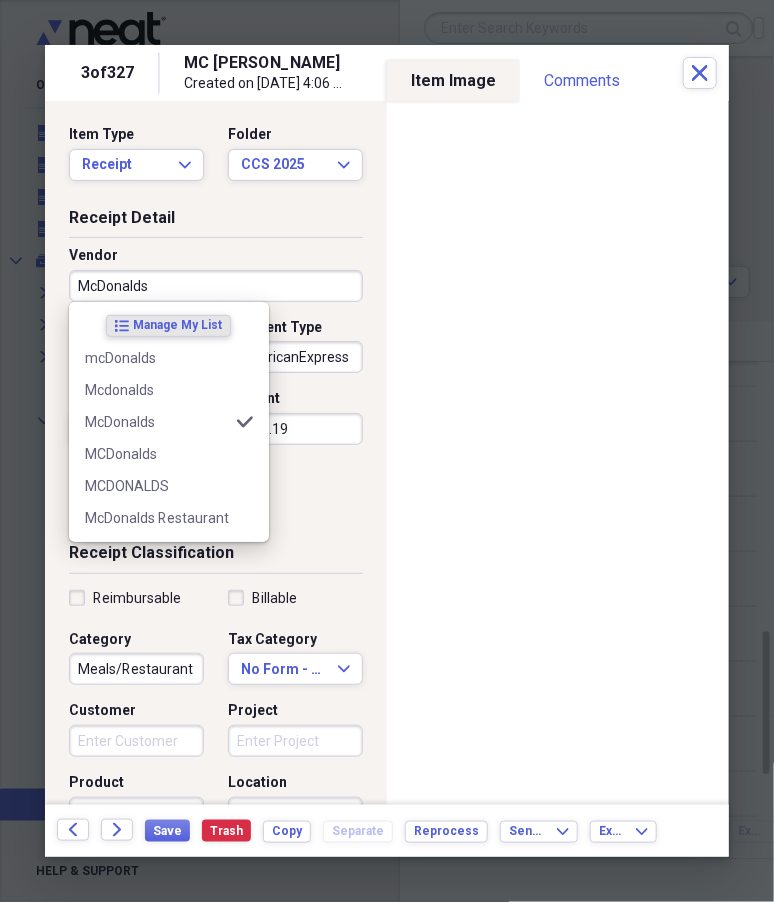 type on "McDonalds" 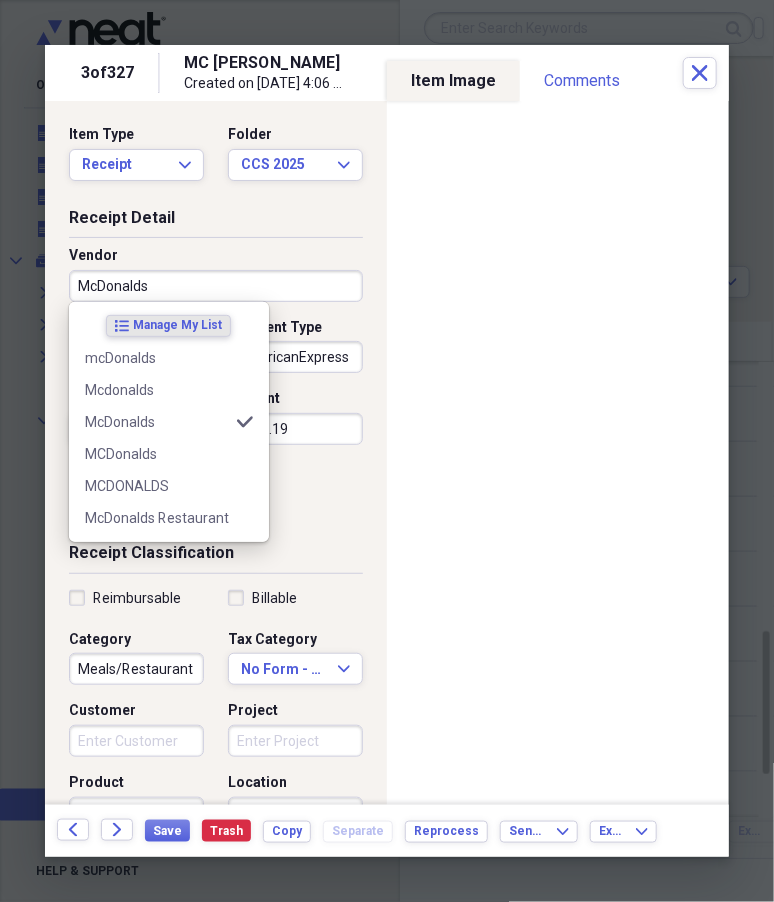 select on "6" 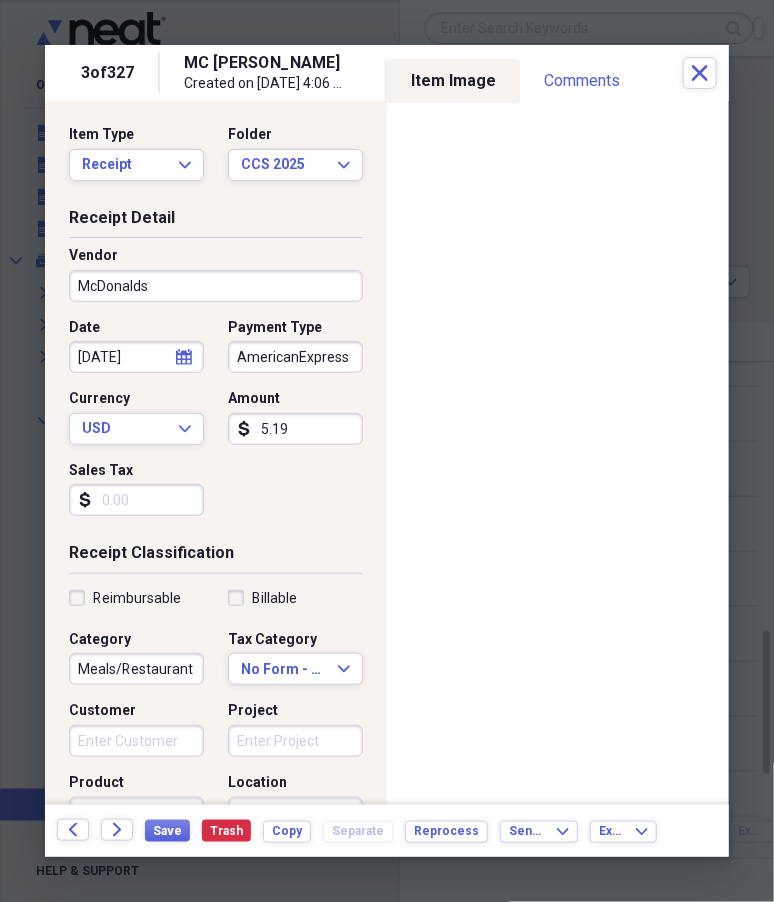 click on "Date [DATE] calendar Calendar Payment Type AmericanExpress Currency USD Expand Amount dollar-sign 5.19 Sales Tax dollar-sign" at bounding box center (216, 425) 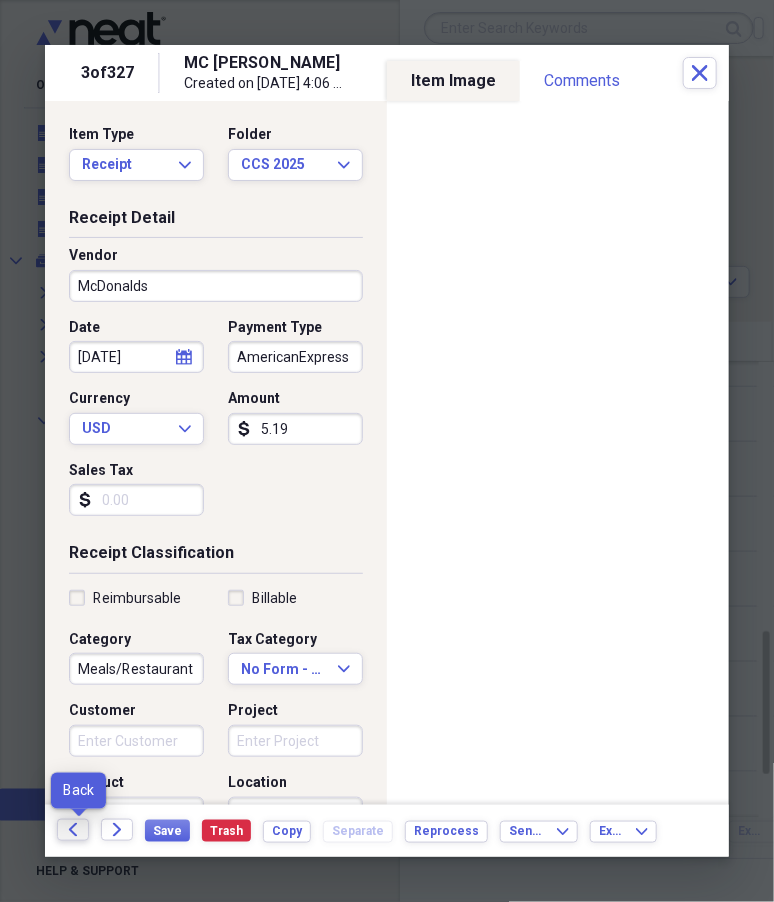 click on "Back" 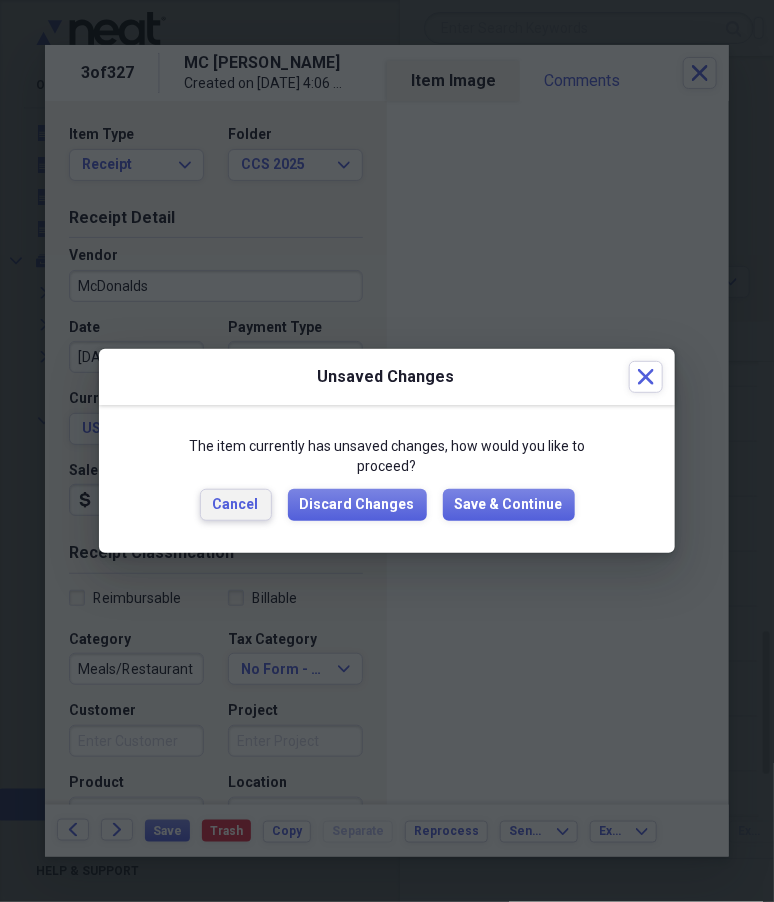 click on "Cancel" at bounding box center [236, 505] 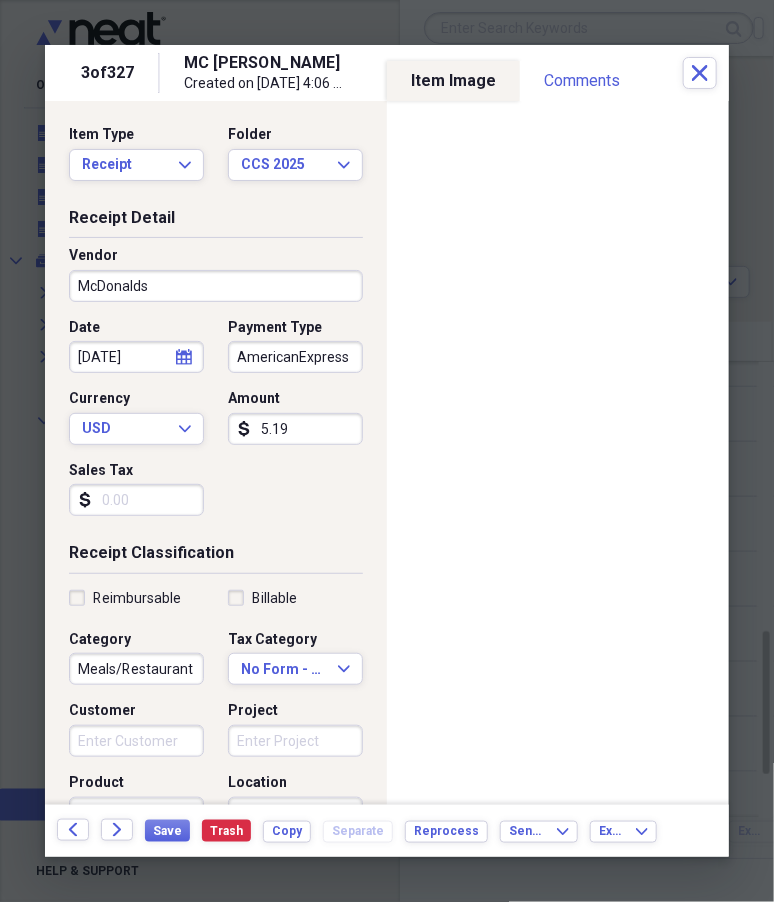 click on "5.19" at bounding box center (295, 429) 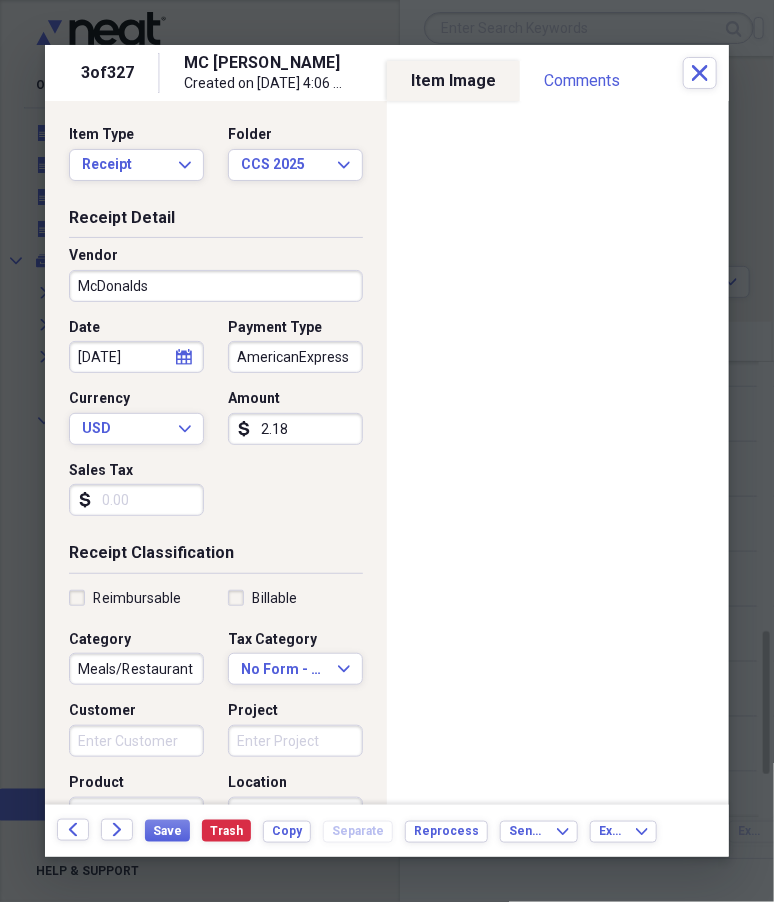 type on "2.18" 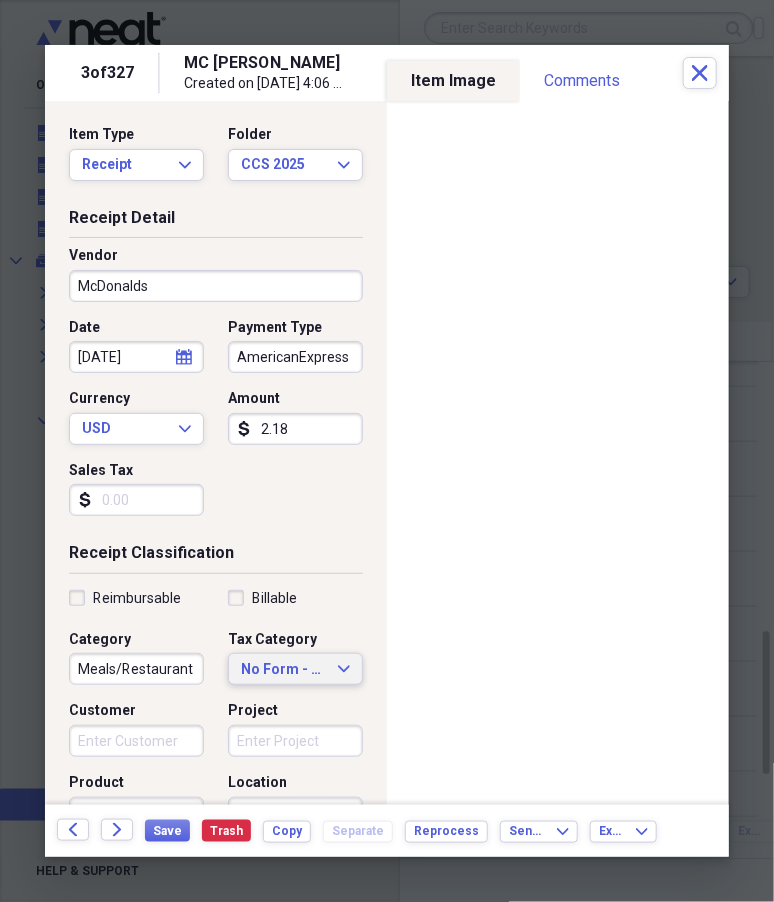 click on "No Form - Non-deductible" at bounding box center [283, 670] 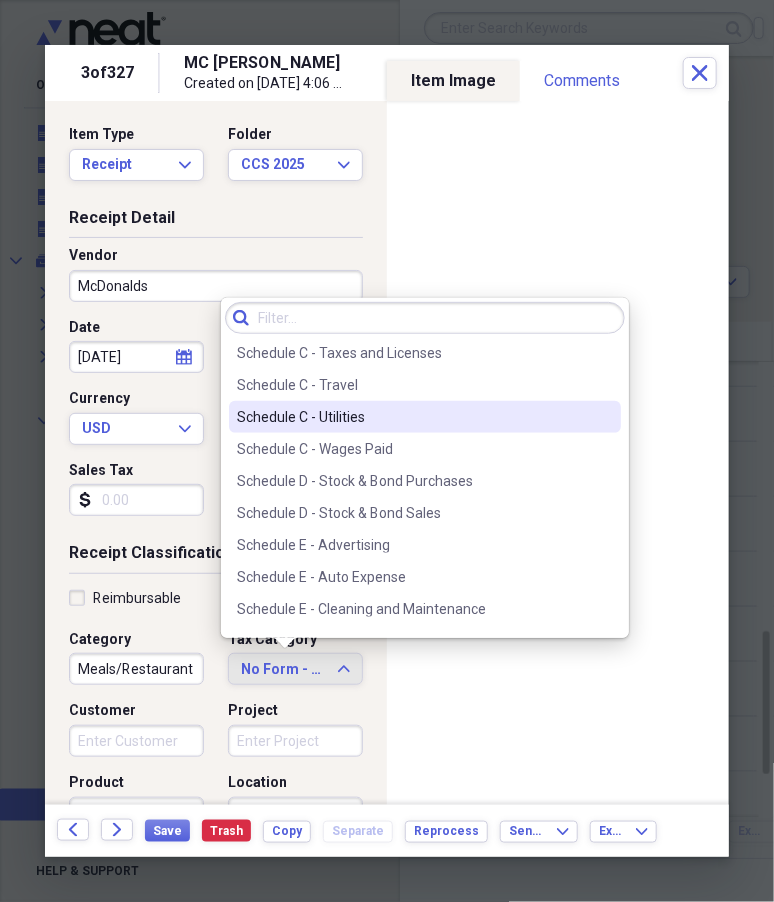 scroll, scrollTop: 4400, scrollLeft: 0, axis: vertical 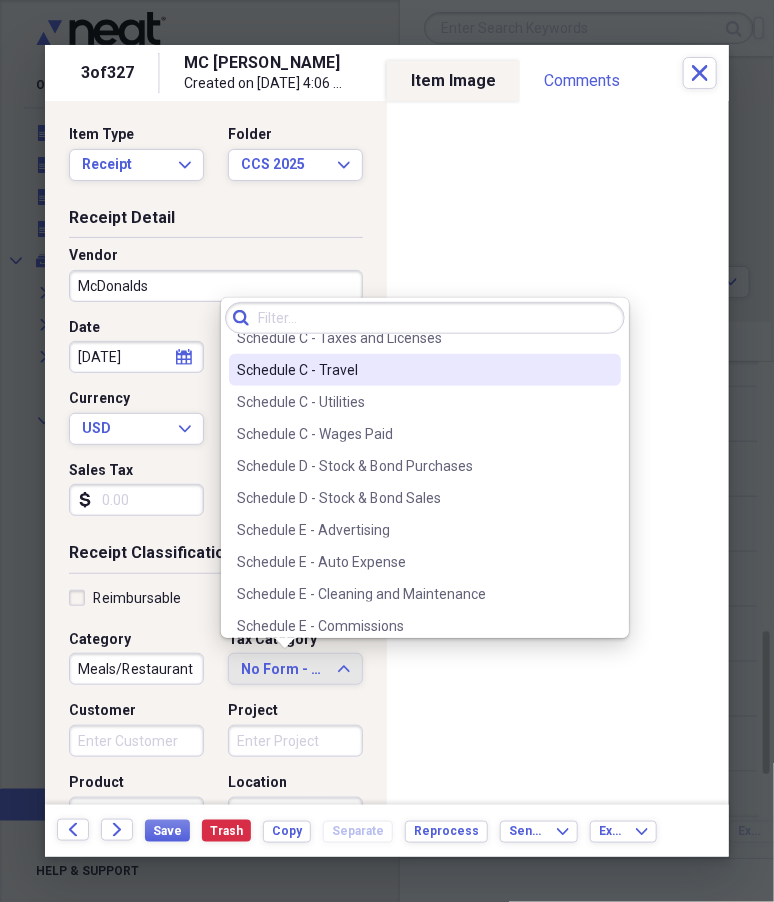 click on "Schedule C - Travel" at bounding box center [413, 370] 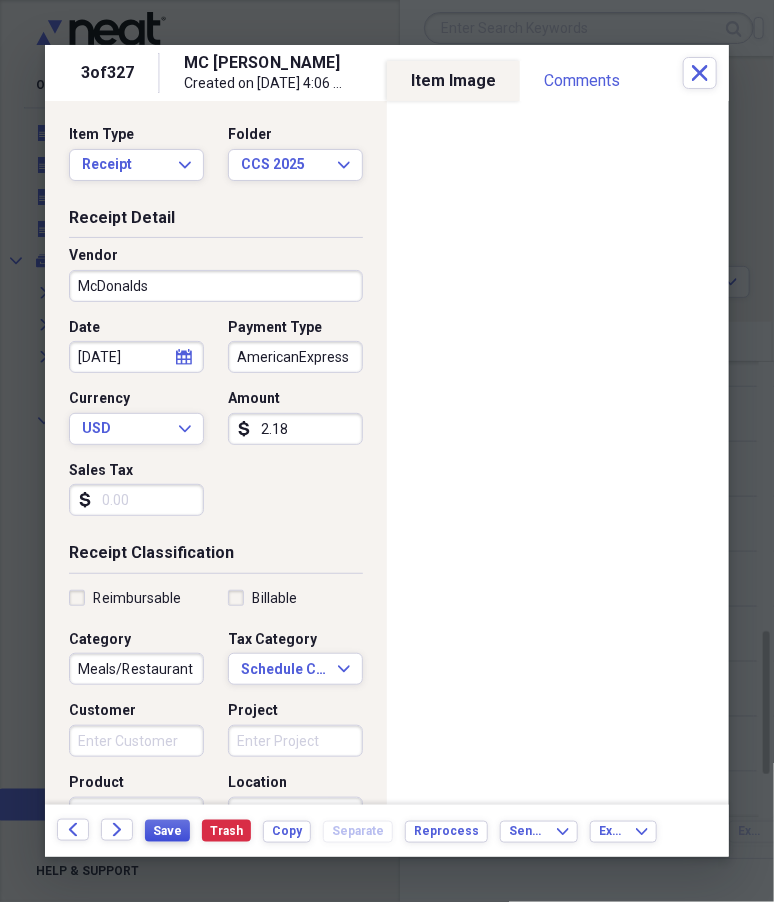 click on "Save" at bounding box center [167, 831] 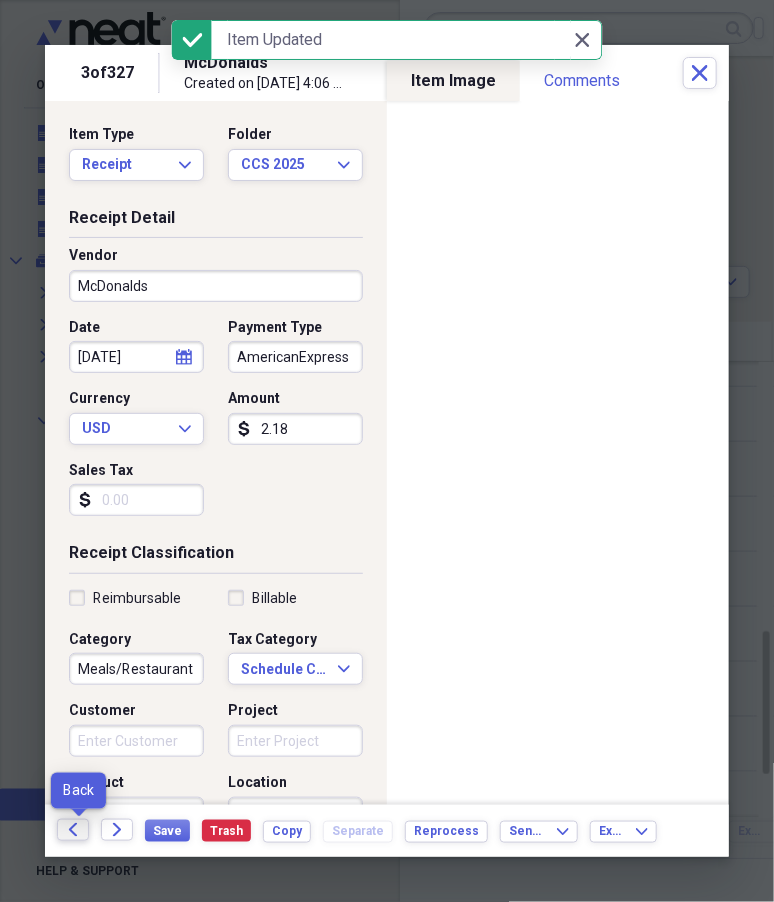 click on "Back" 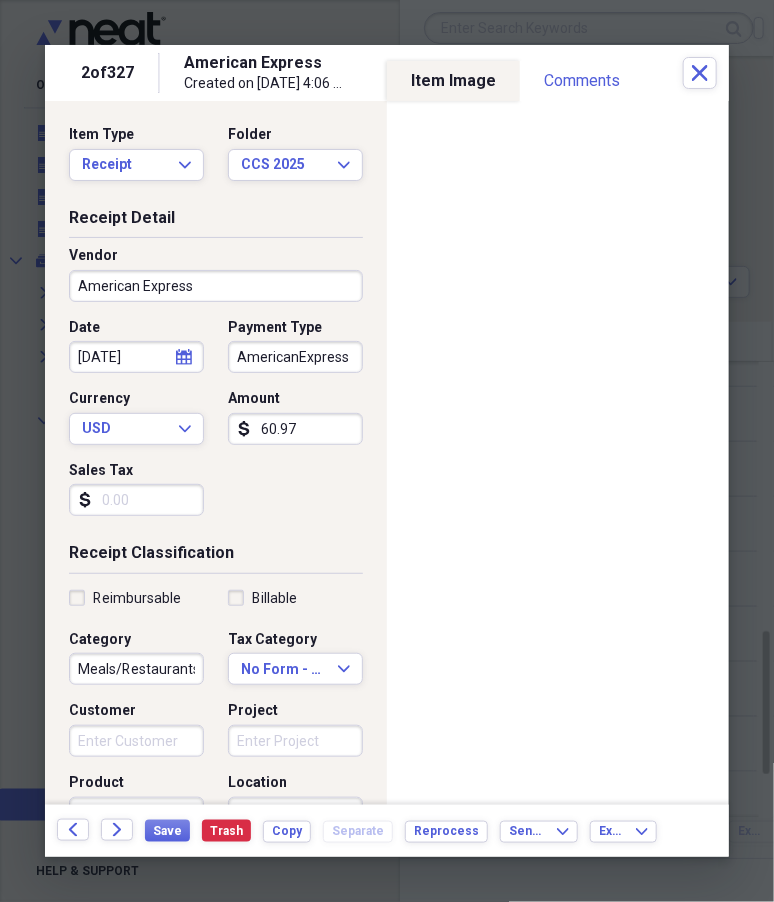 click on "American Express" at bounding box center (216, 286) 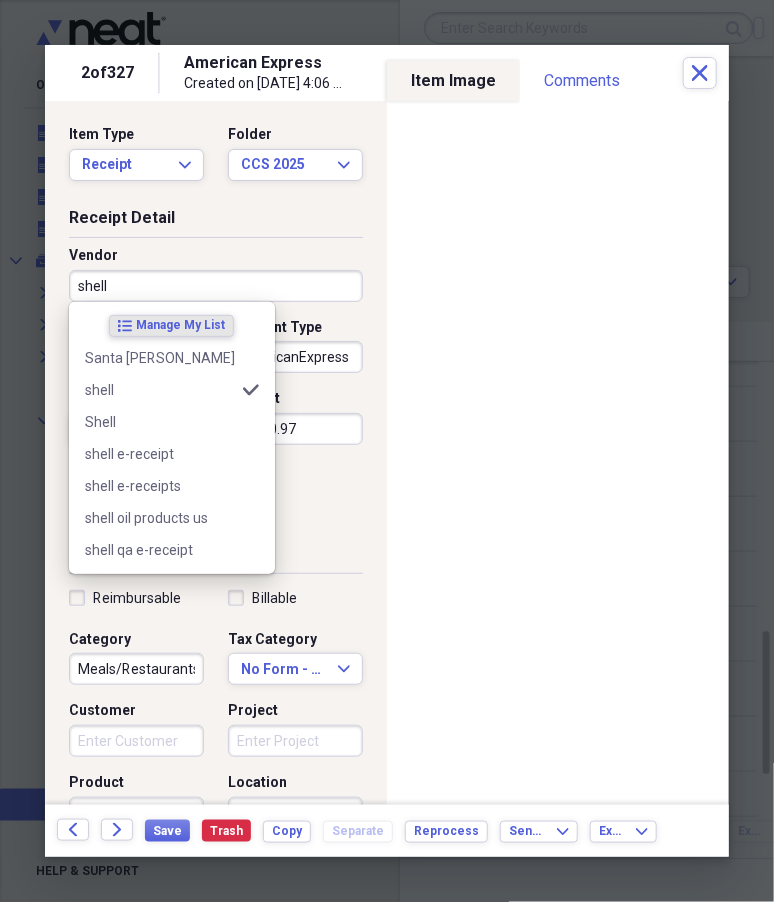 type on "shell" 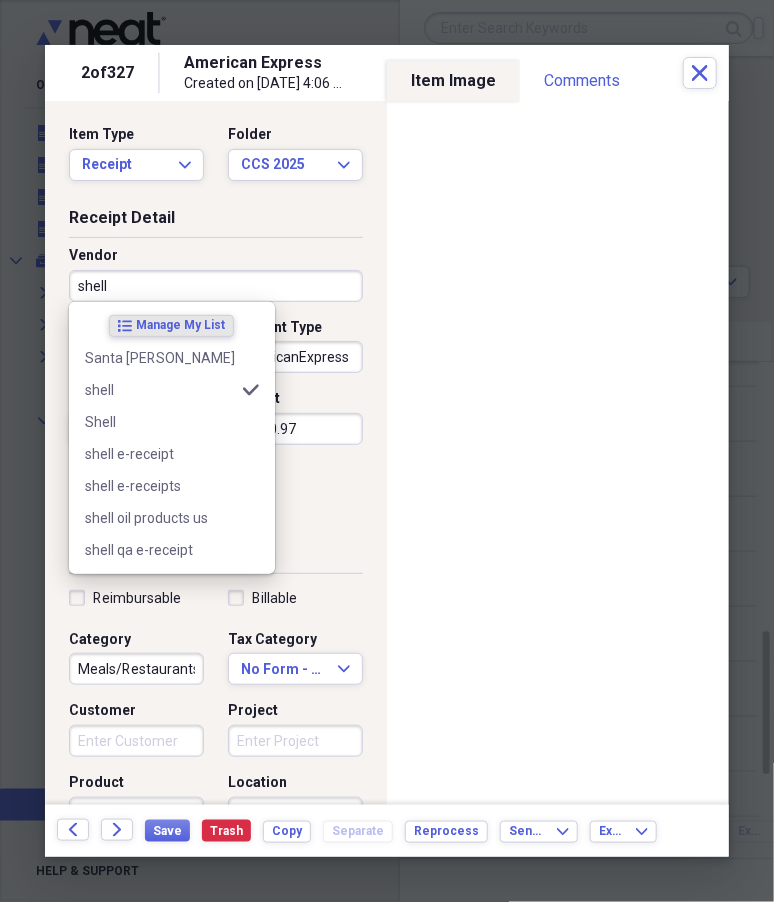 select on "6" 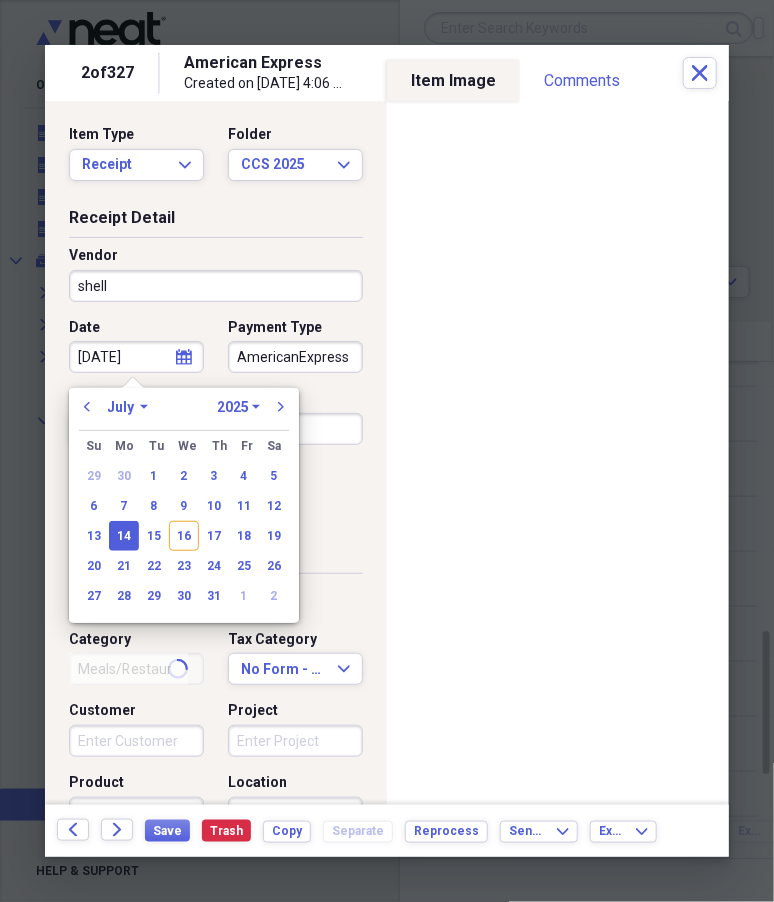 type on "Fuel/Auto" 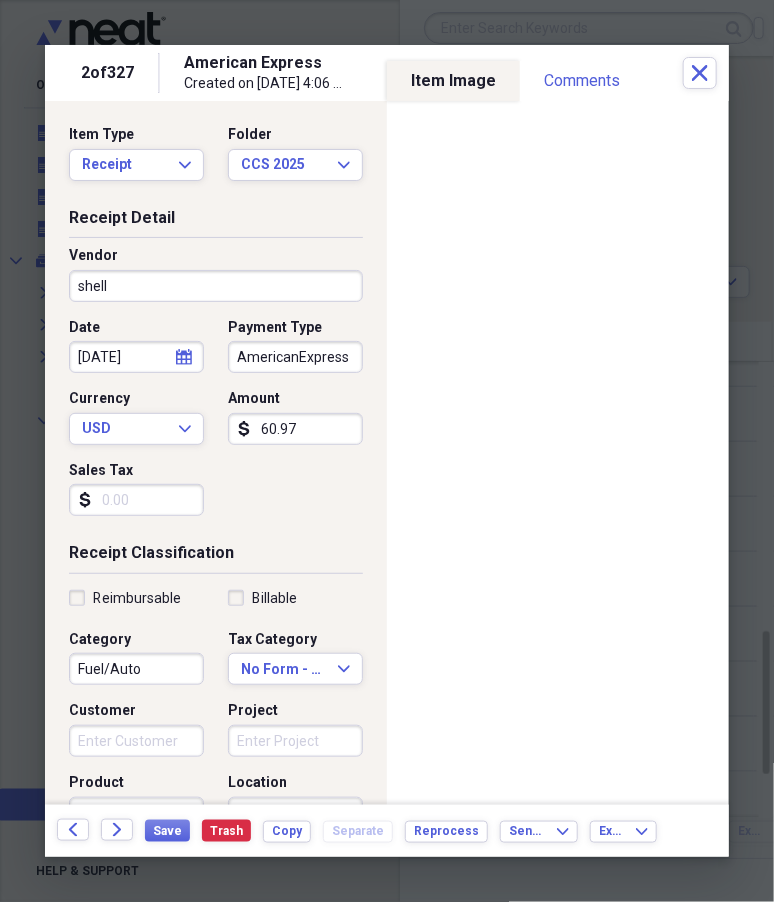 click on "Receipt Detail" at bounding box center (216, 222) 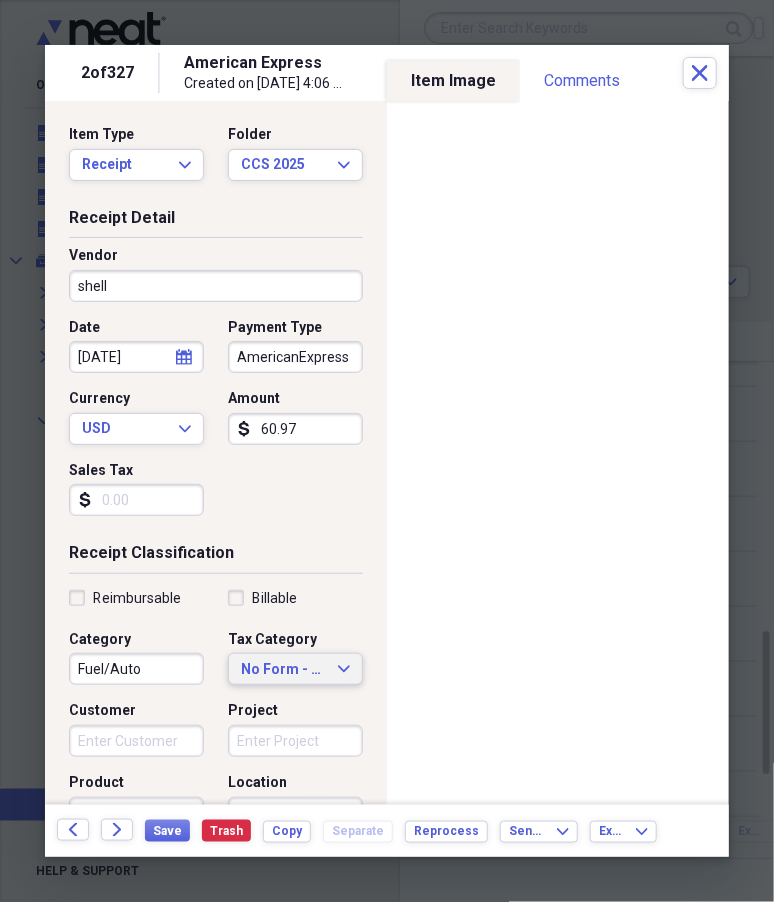 click on "No Form - Non-deductible" at bounding box center (283, 670) 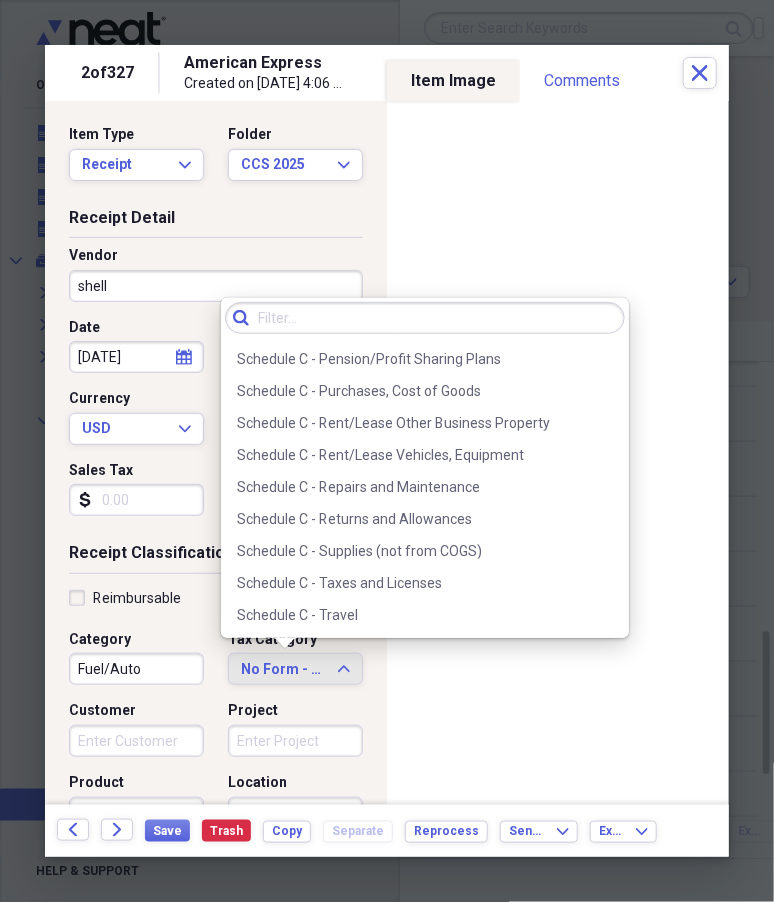 scroll, scrollTop: 4429, scrollLeft: 0, axis: vertical 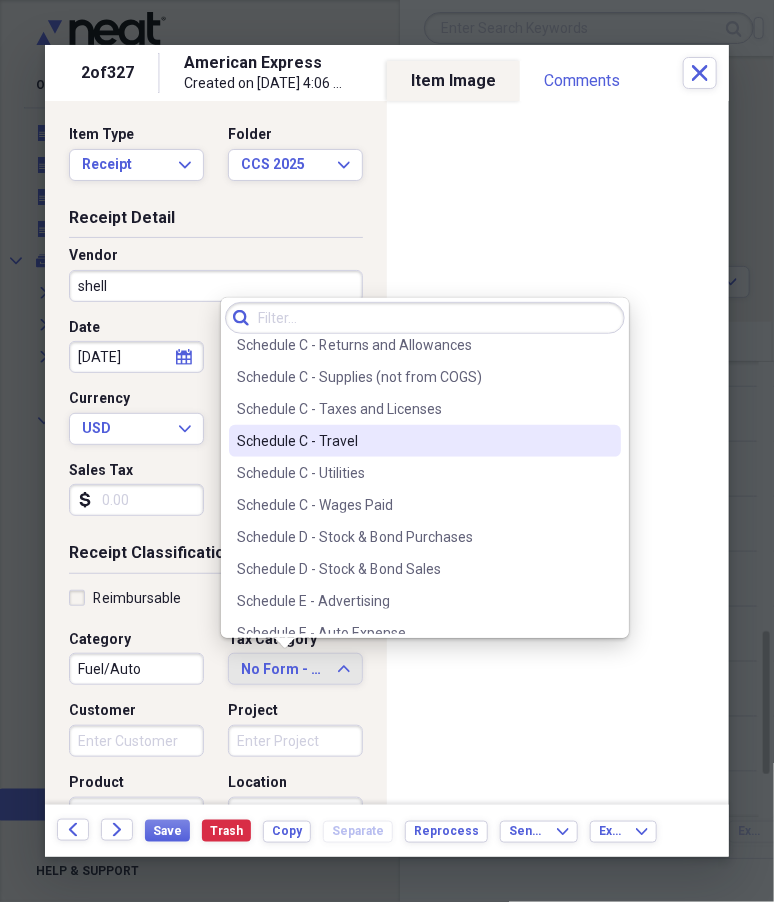click on "Schedule C - Travel" at bounding box center [413, 441] 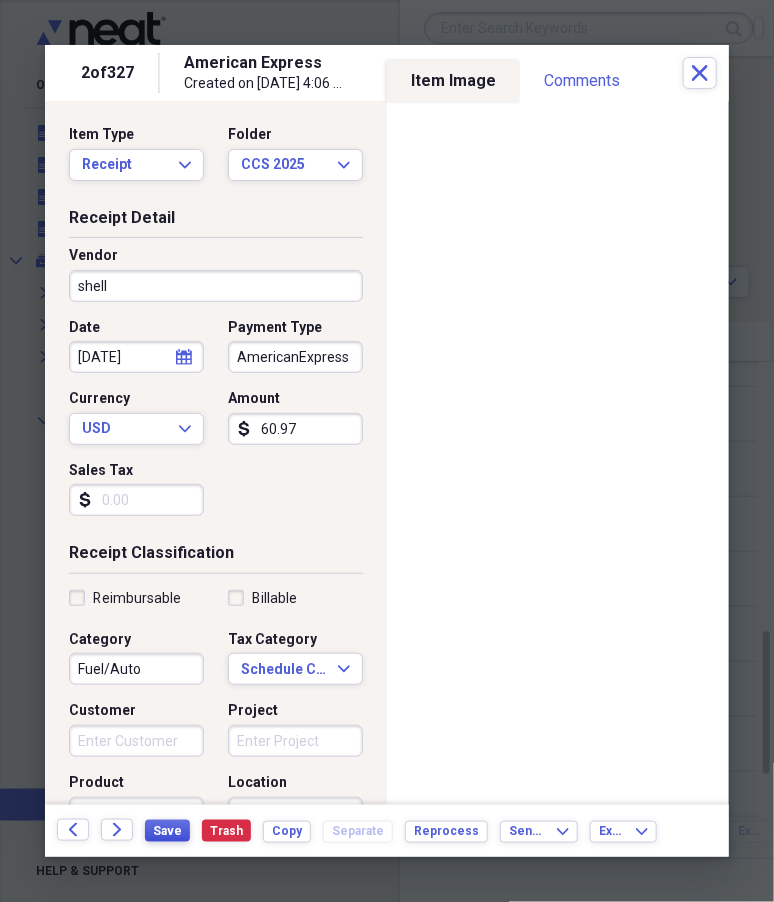 click on "Save" at bounding box center (167, 831) 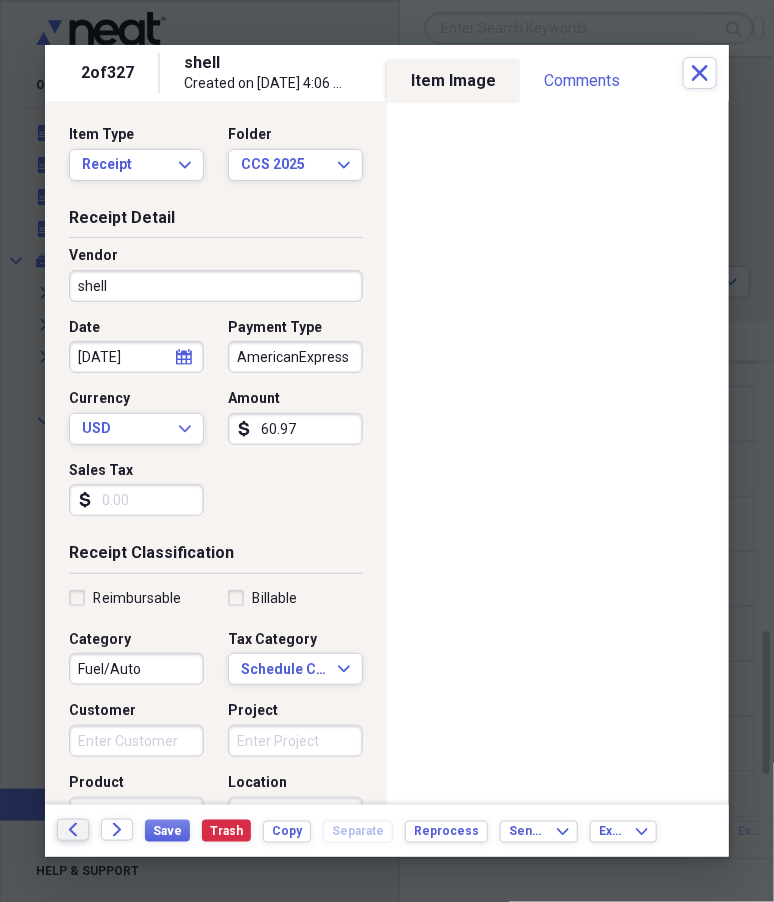 click on "Back" 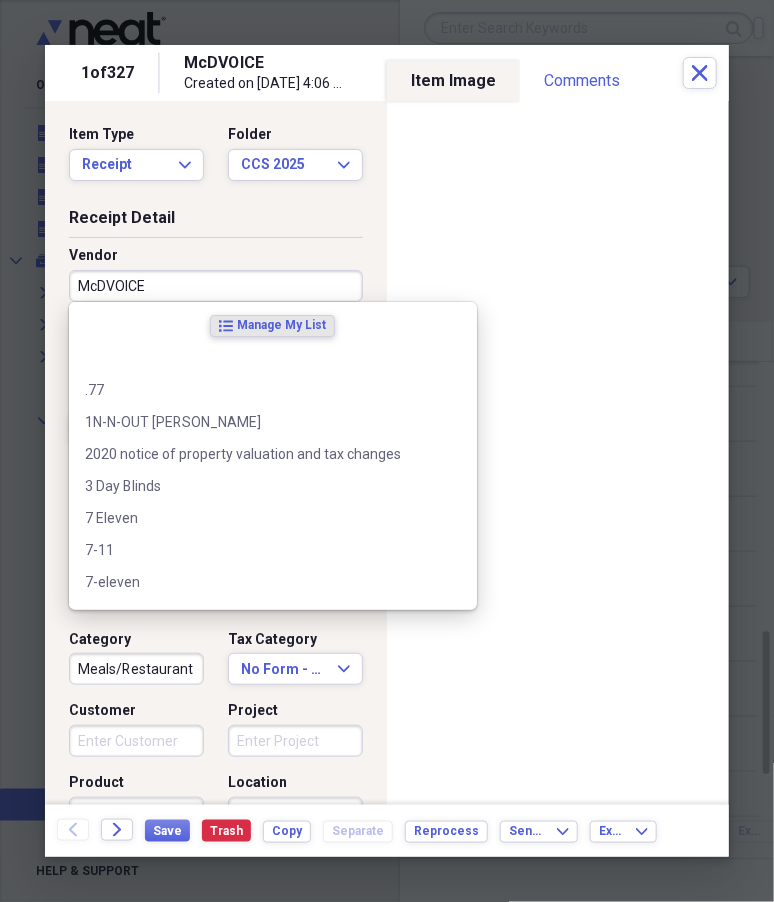 click on "McDVOICE" at bounding box center (216, 286) 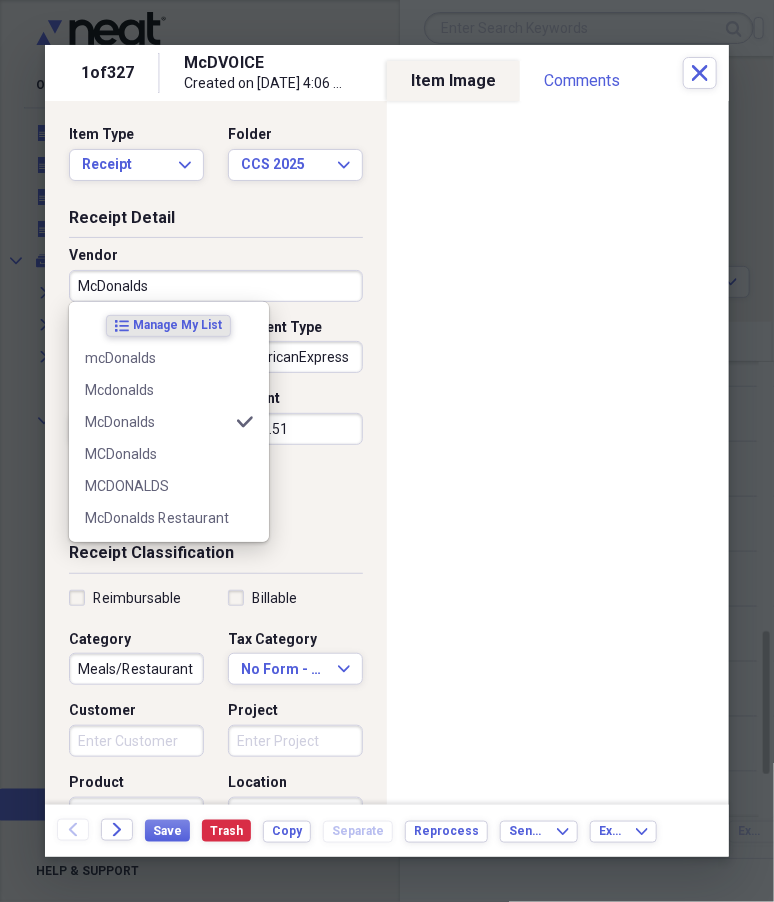 type on "McDonalds" 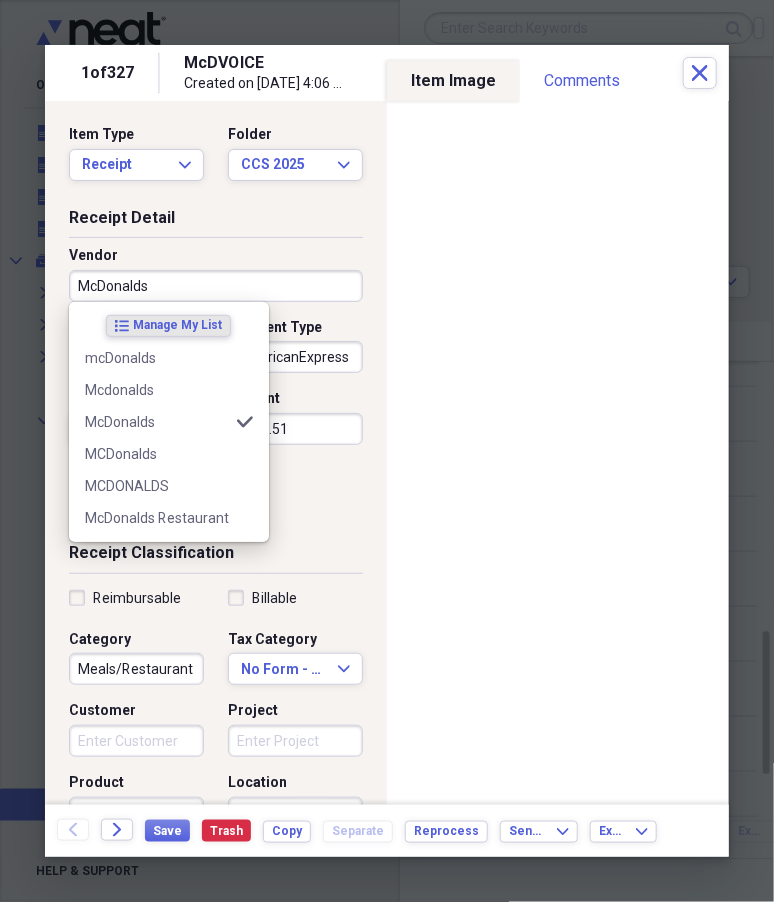 select on "6" 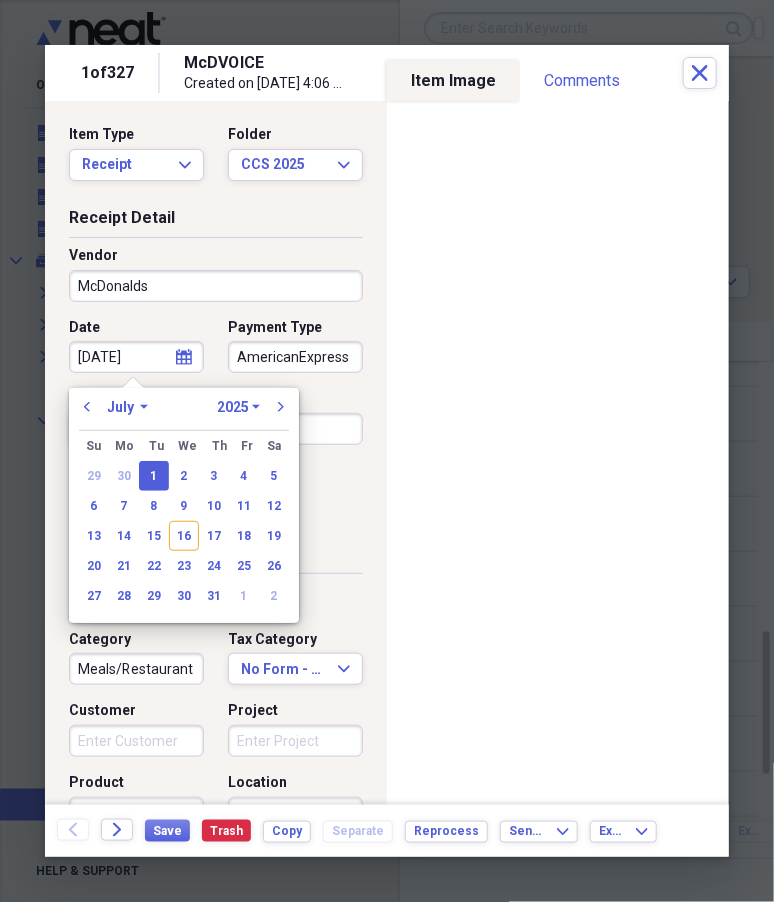 click on "Date [DATE] calendar Calendar Payment Type AmericanExpress Currency USD Expand Amount dollar-sign 1.51 Sales Tax dollar-sign" at bounding box center (216, 425) 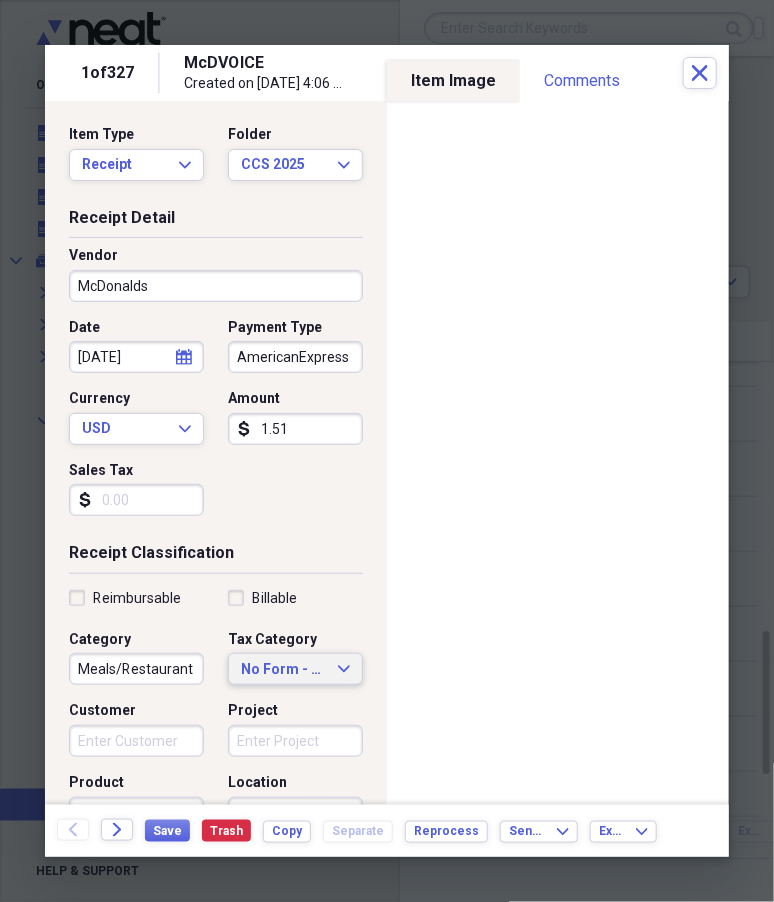 click on "No Form - Non-deductible Expand" at bounding box center (295, 669) 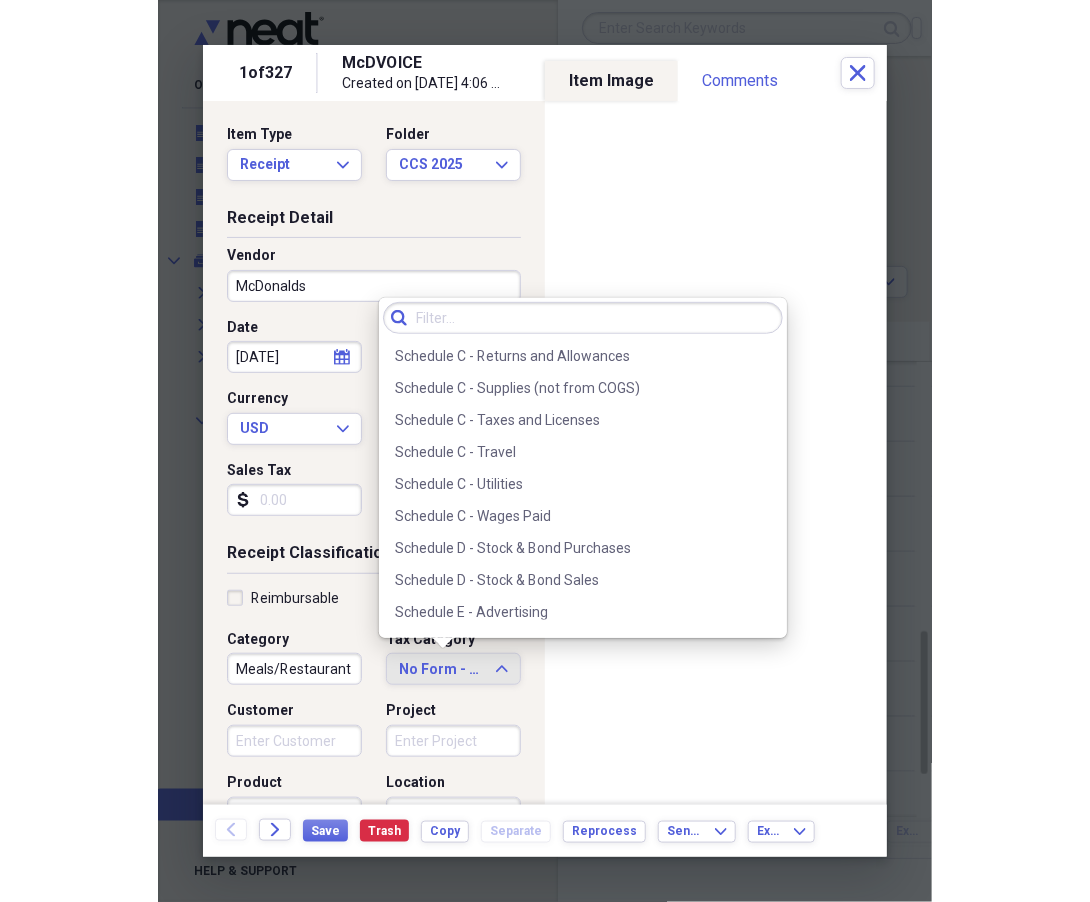 scroll, scrollTop: 4242, scrollLeft: 0, axis: vertical 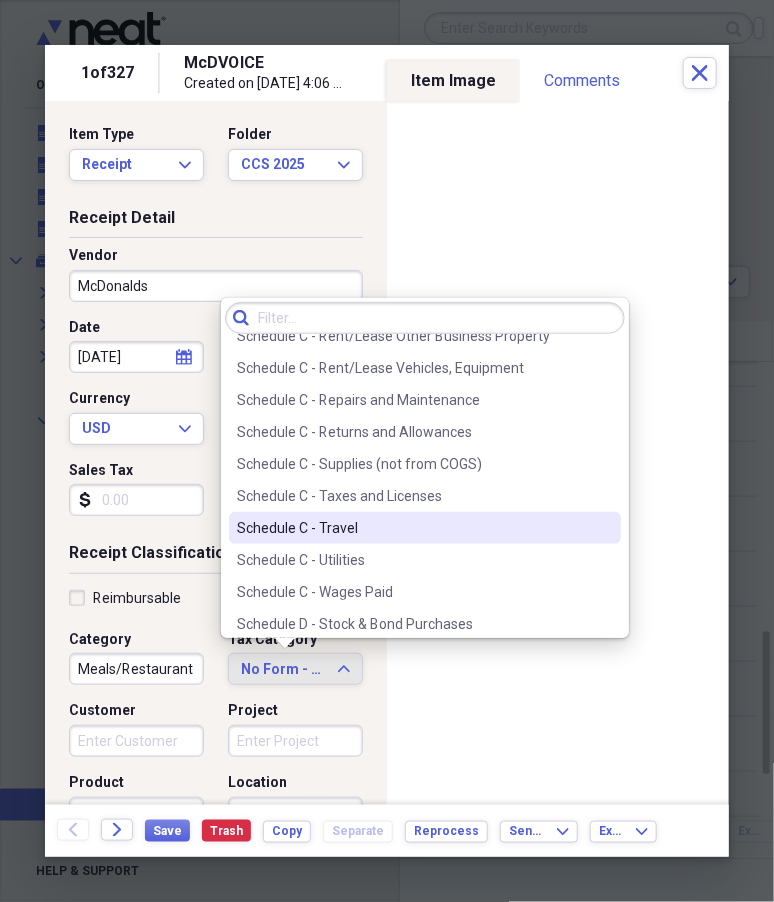 click on "Schedule C - Travel" at bounding box center [413, 528] 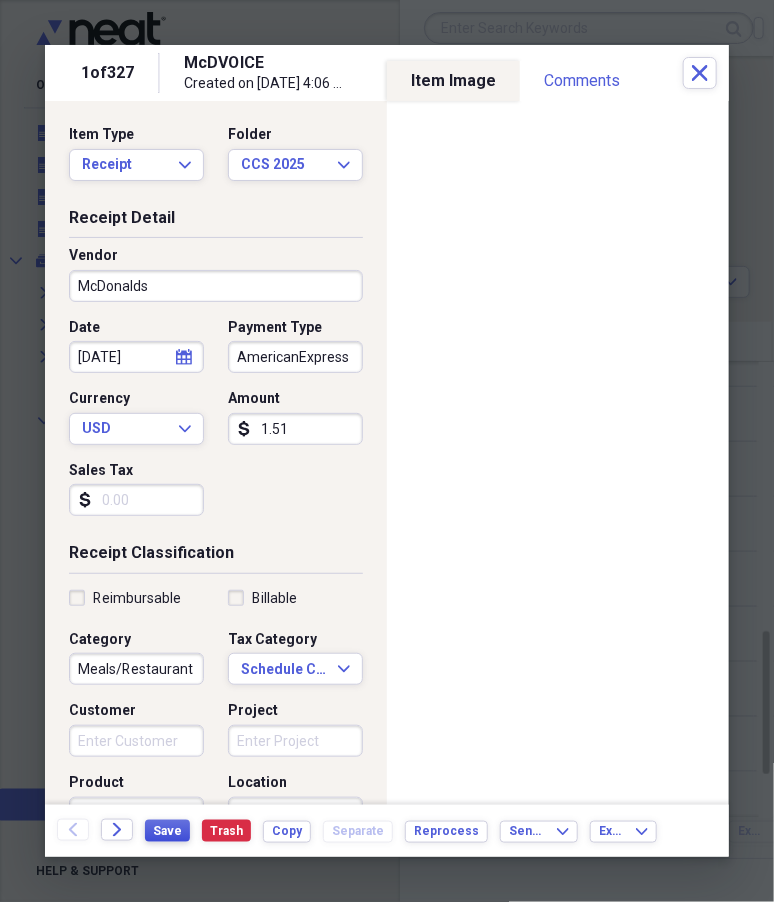 click on "Save" at bounding box center (167, 831) 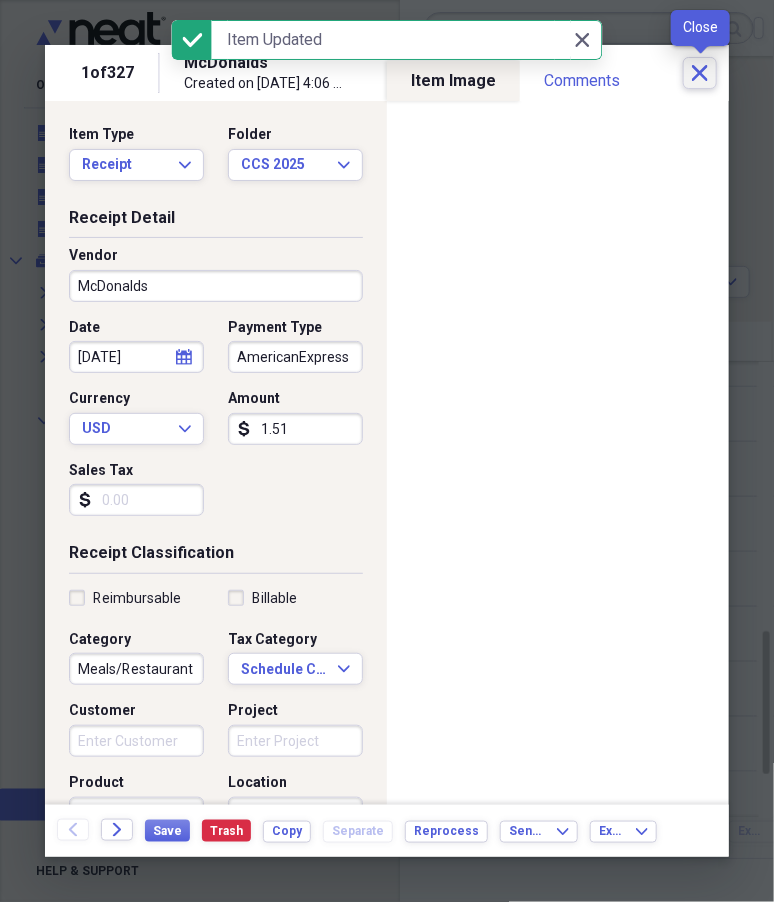 click on "Close" 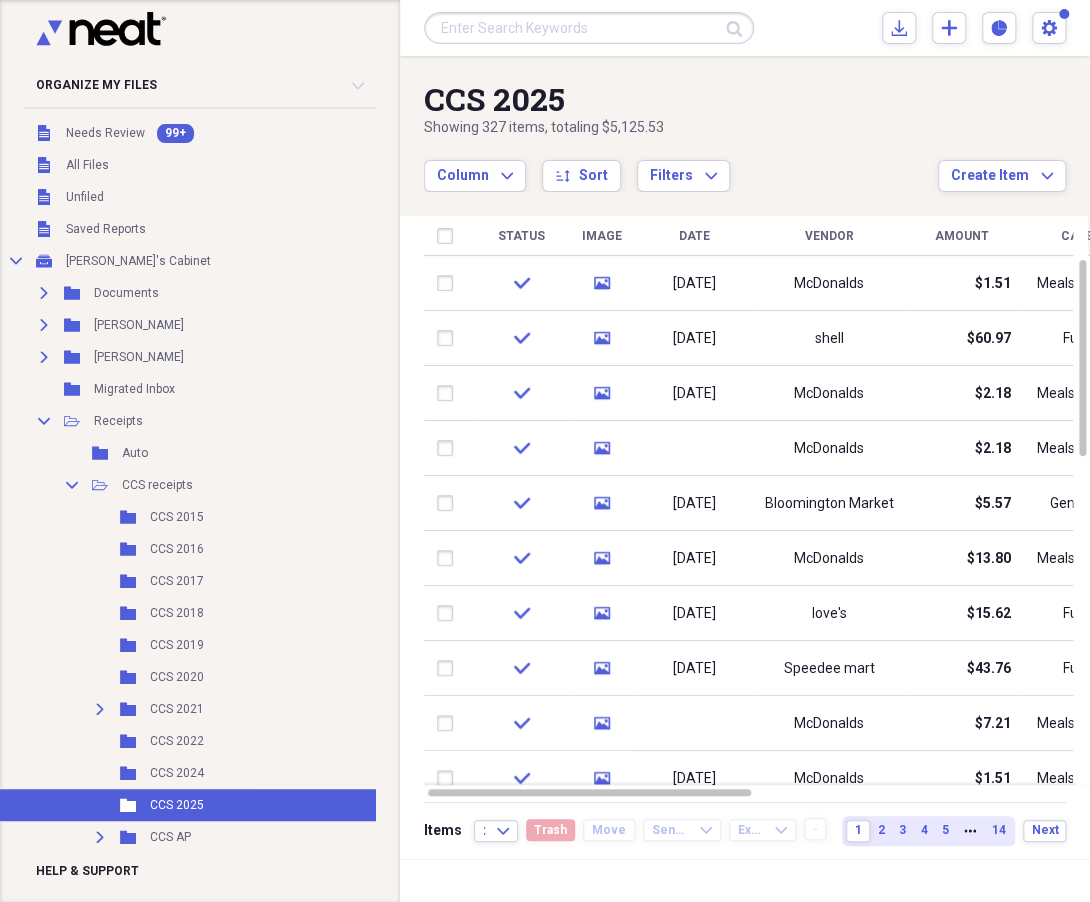 click at bounding box center [449, 448] 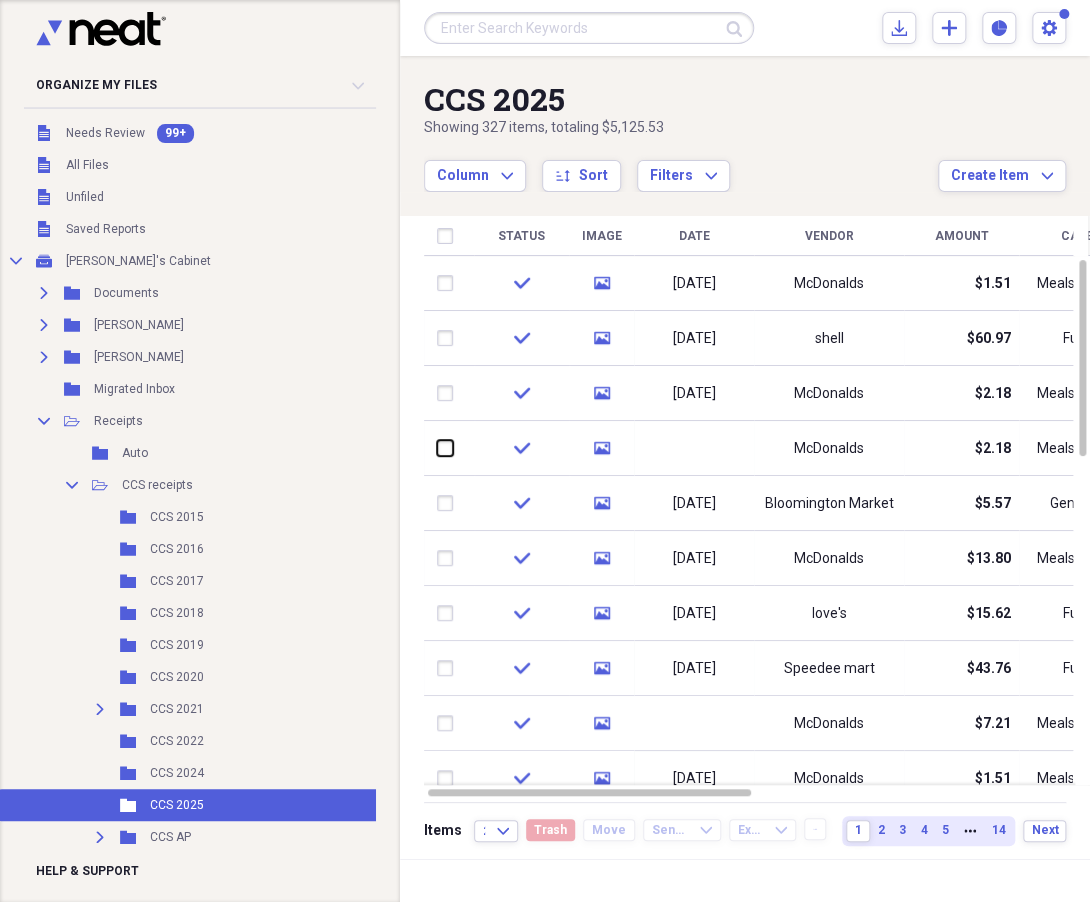 click at bounding box center [437, 448] 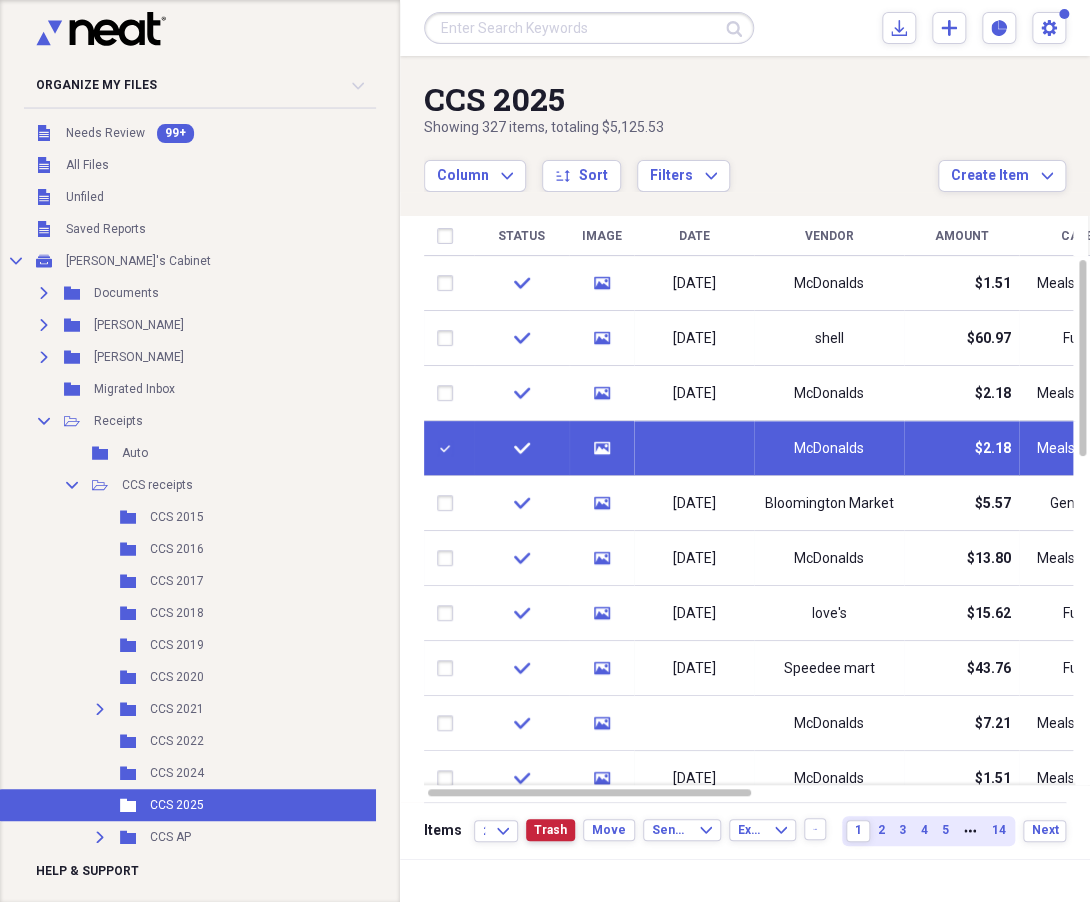click on "Trash" at bounding box center [550, 830] 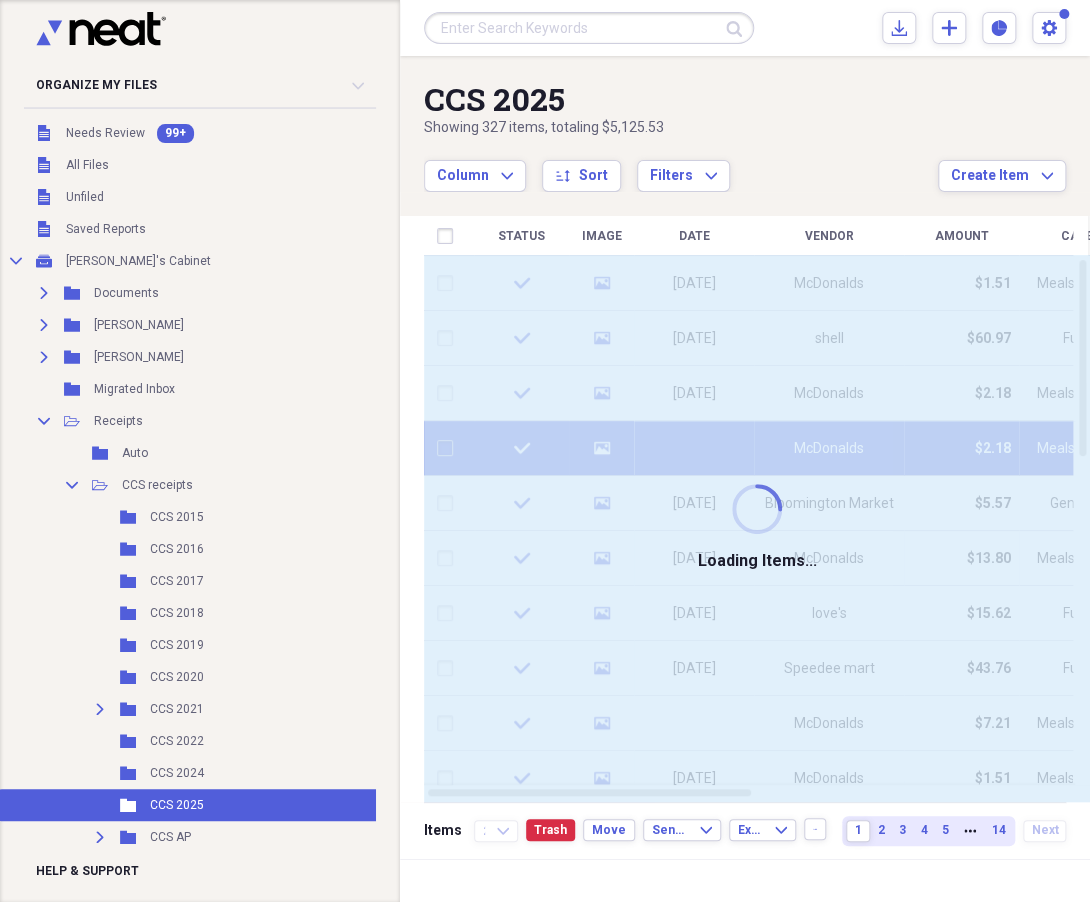 checkbox on "false" 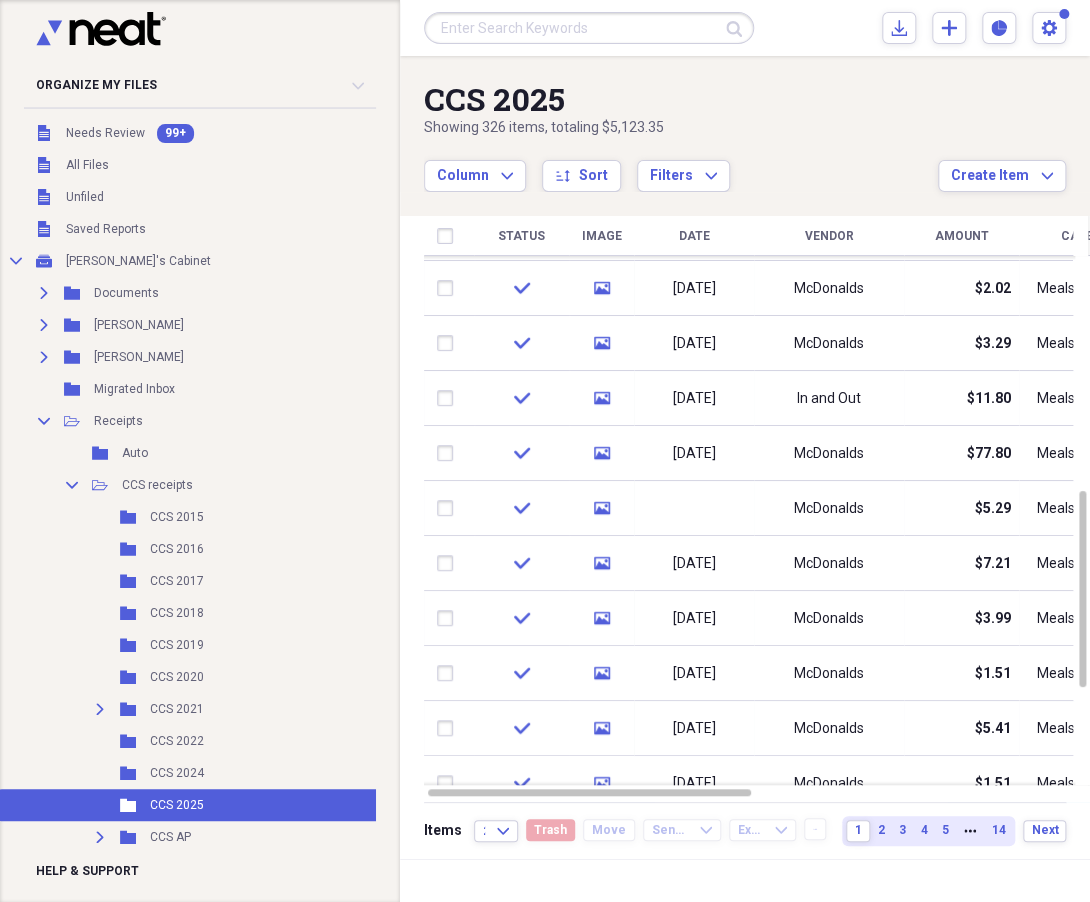 click at bounding box center (694, 508) 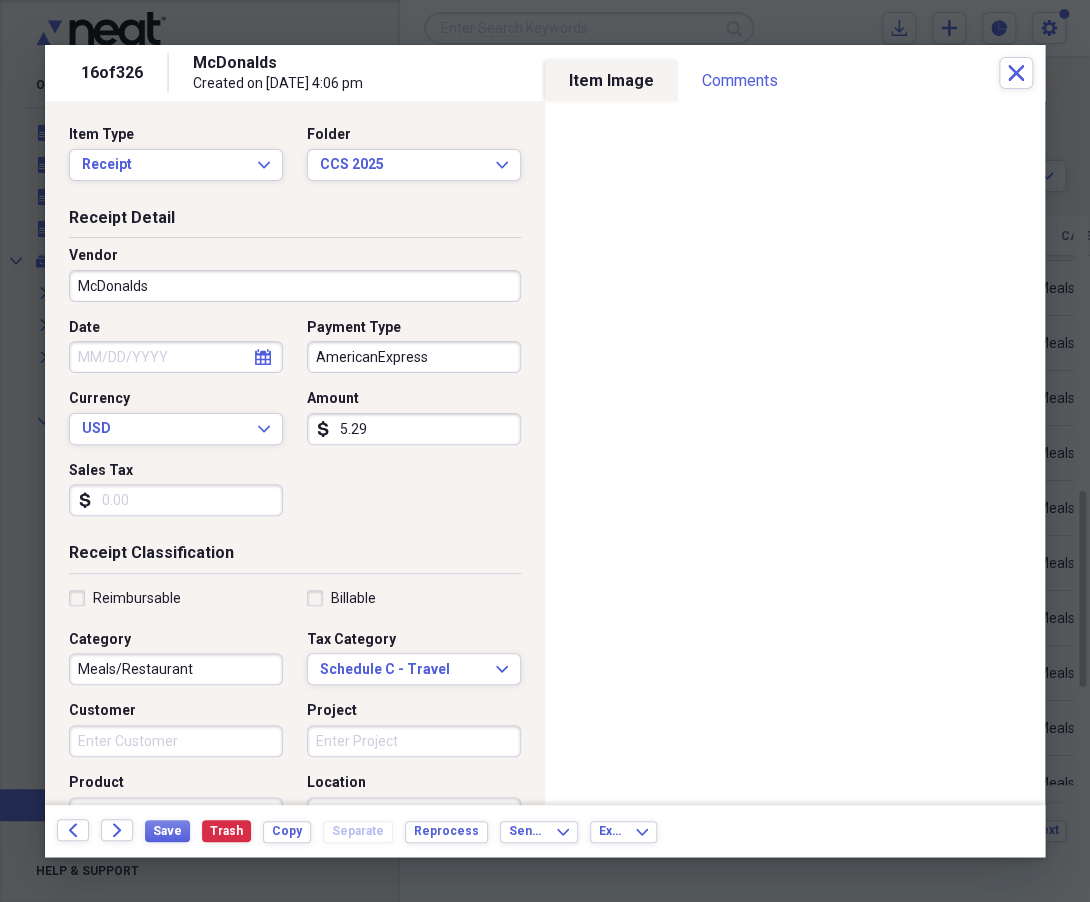 click 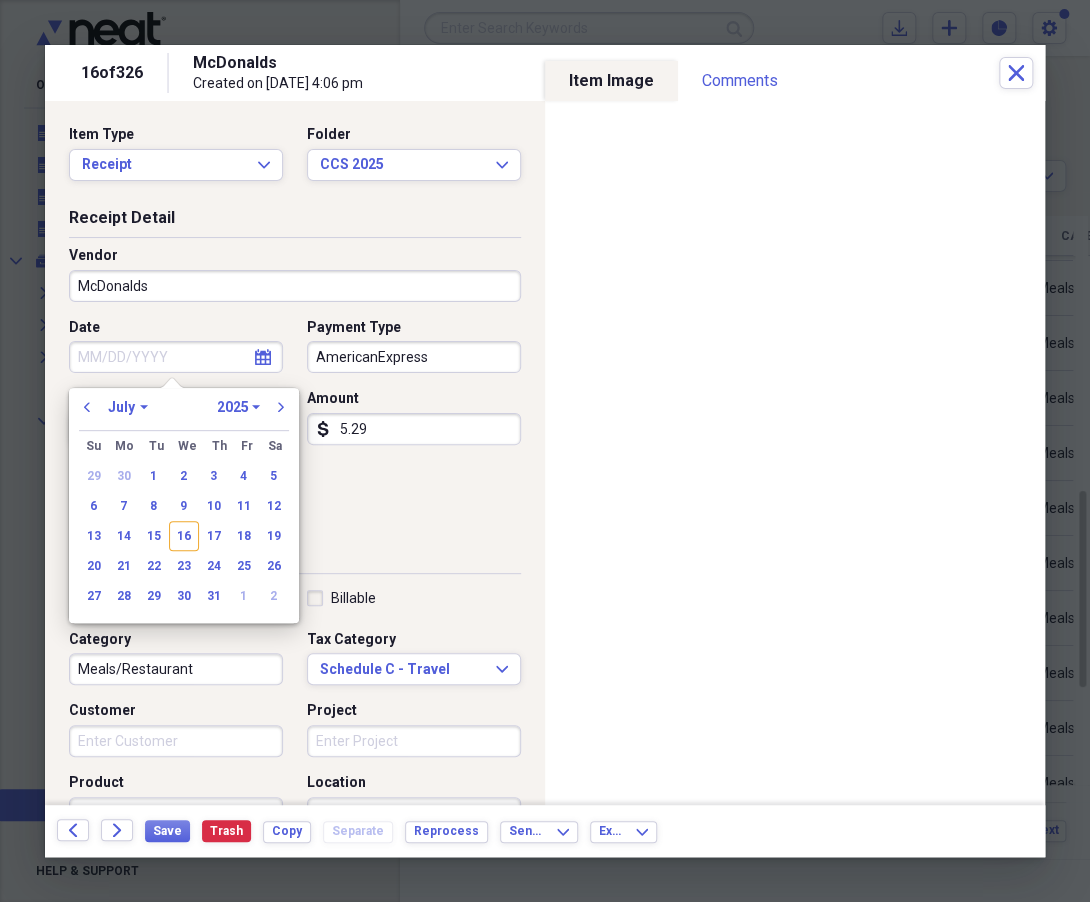 drag, startPoint x: 270, startPoint y: 499, endPoint x: 257, endPoint y: 465, distance: 36.40055 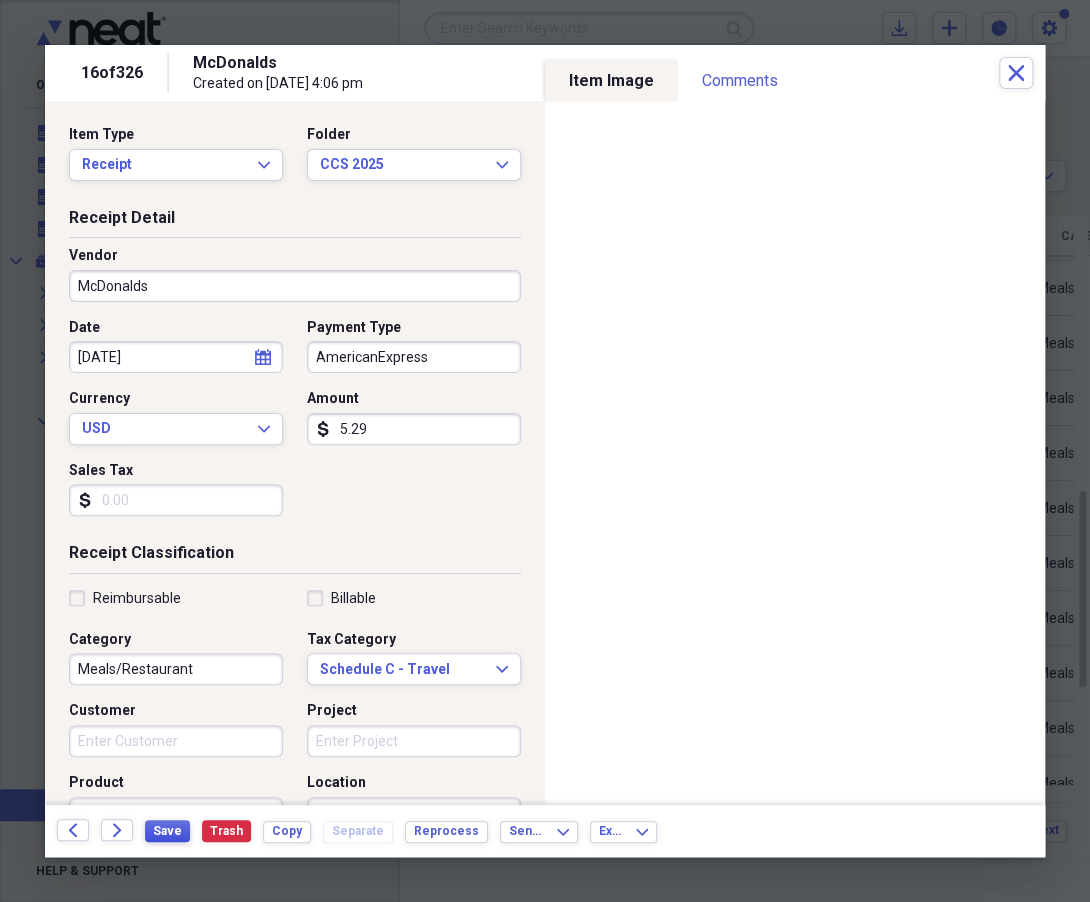 click on "Save" at bounding box center (167, 831) 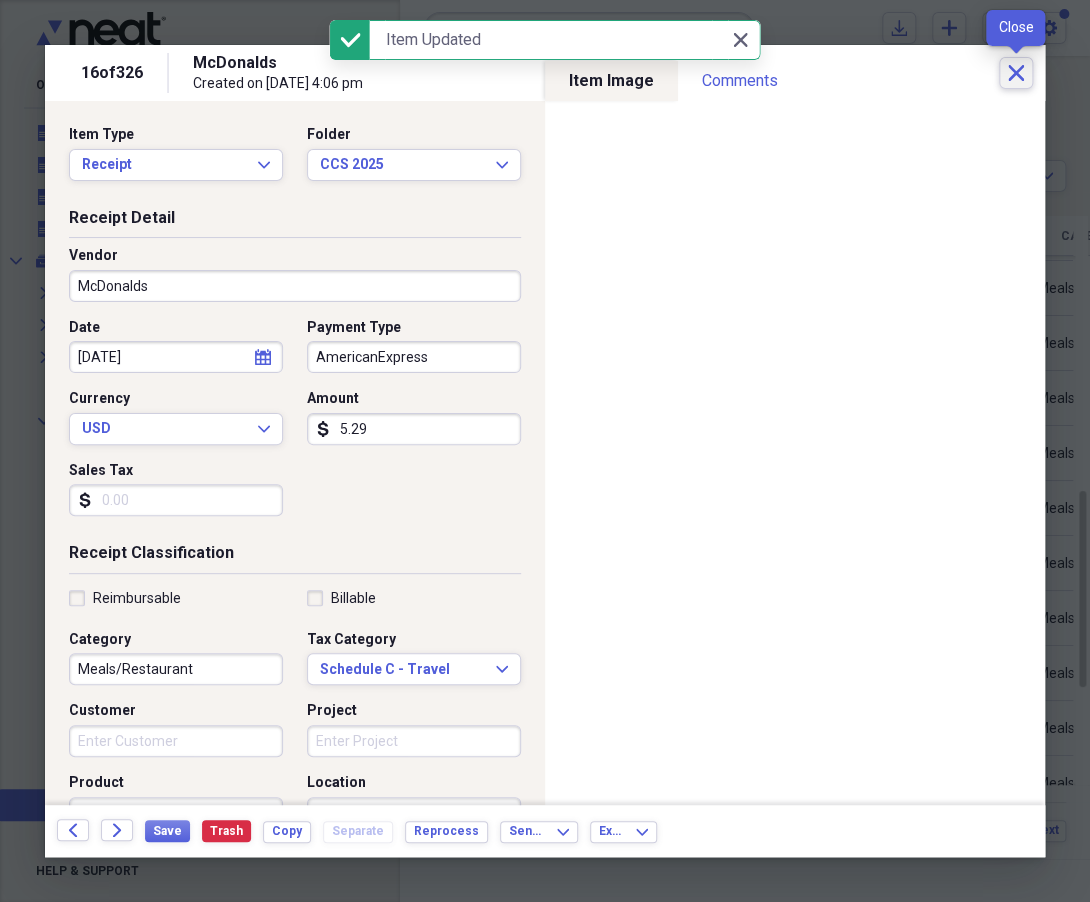 click 